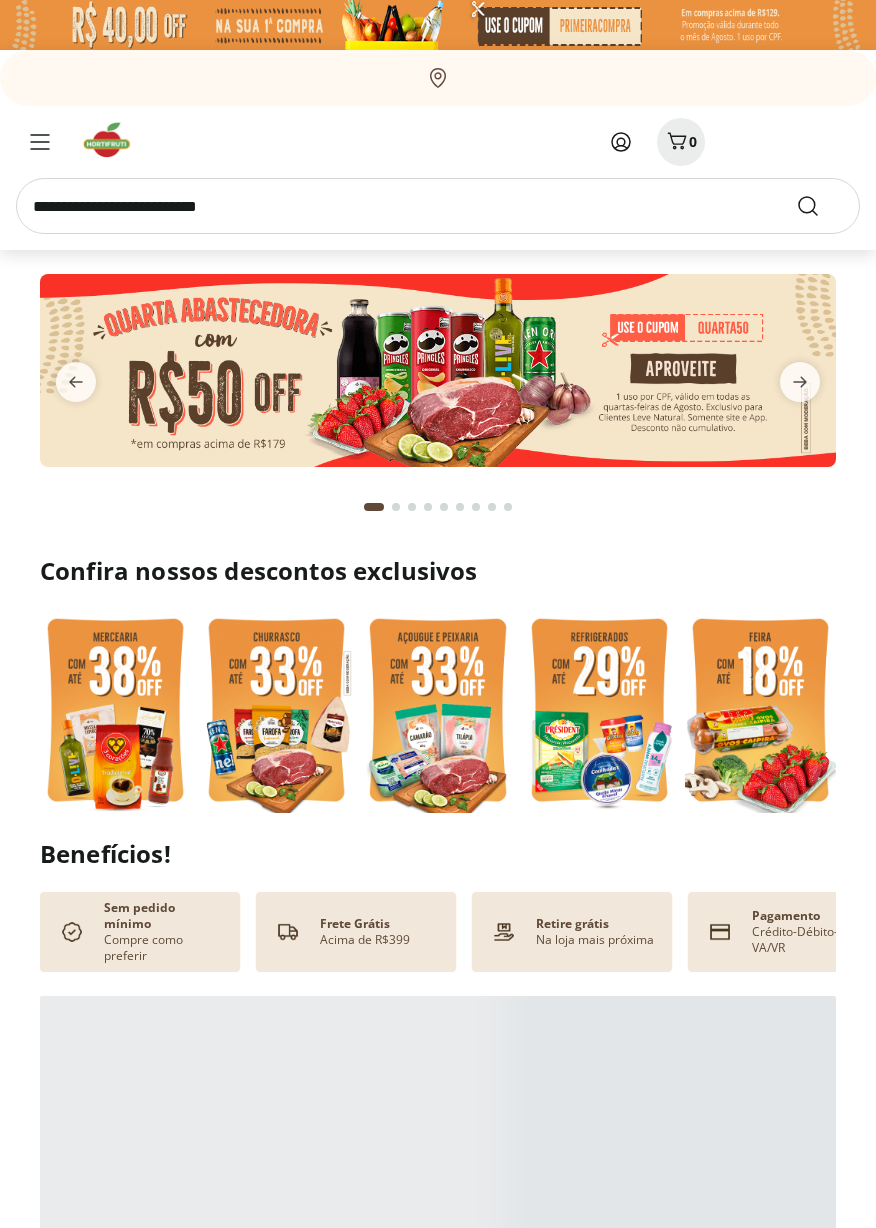 scroll, scrollTop: 0, scrollLeft: 0, axis: both 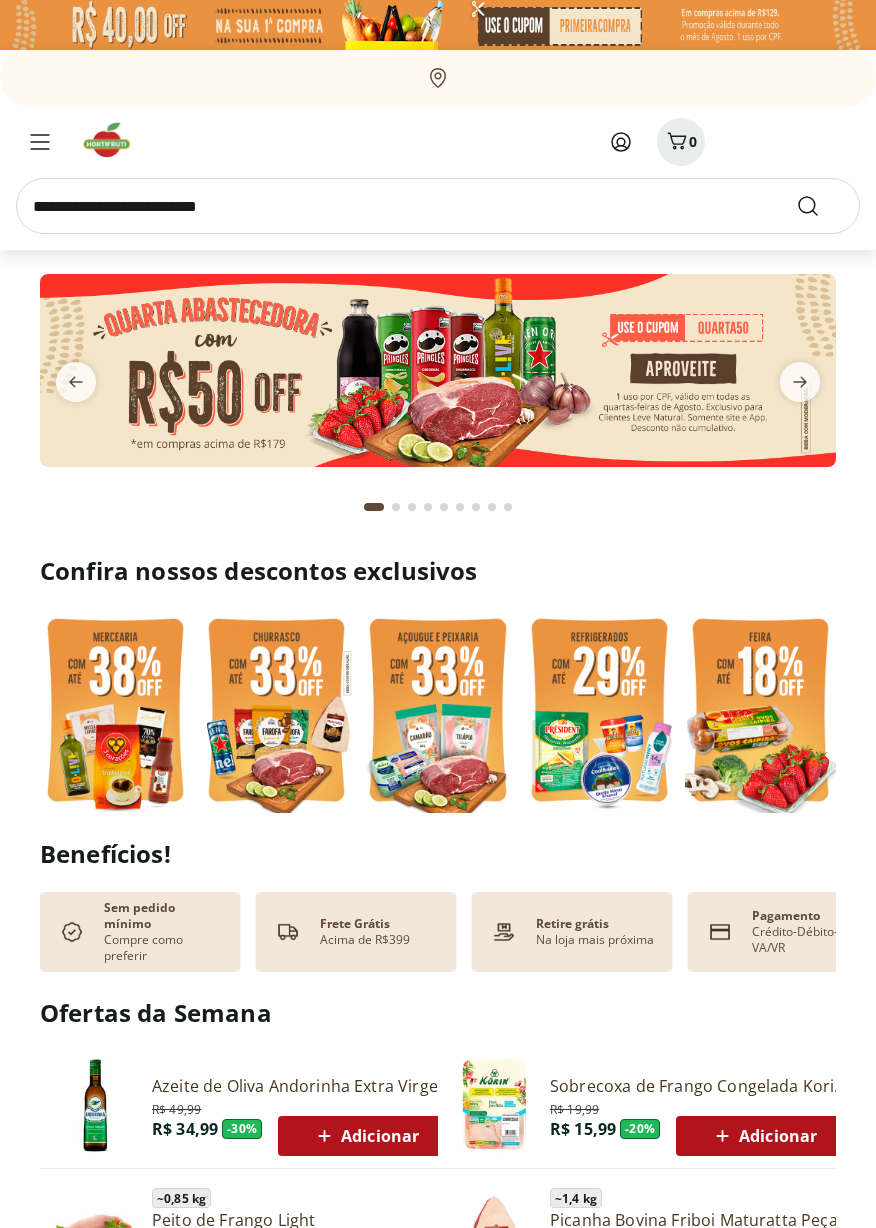 click 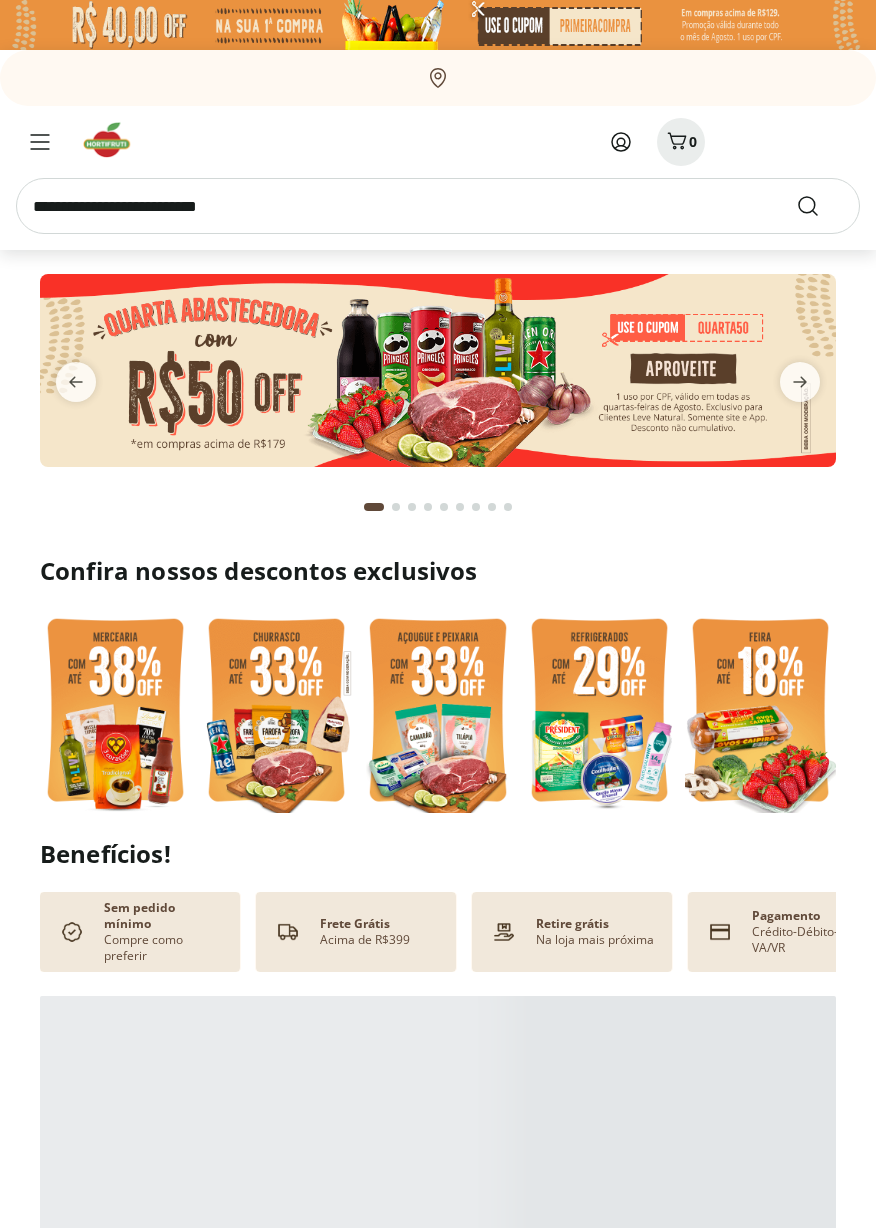 scroll, scrollTop: 0, scrollLeft: 0, axis: both 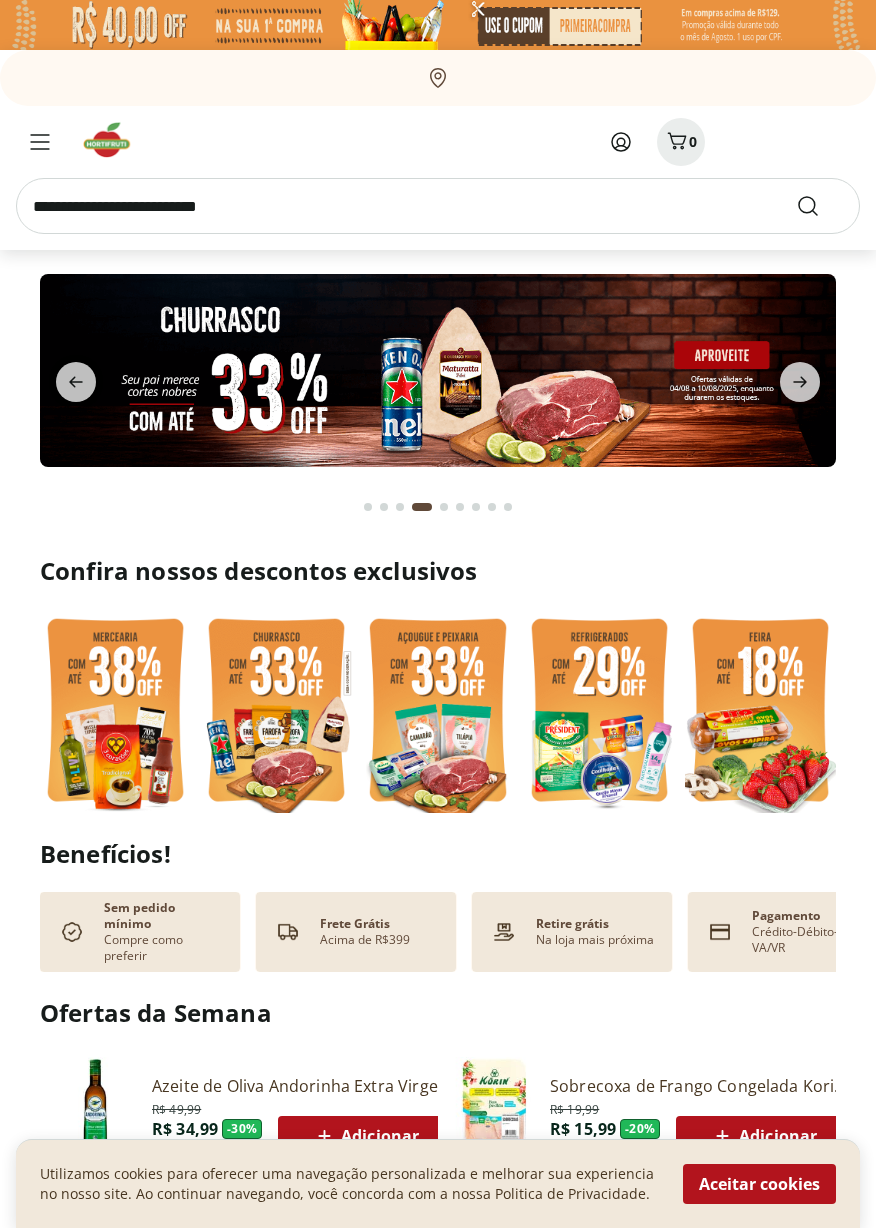 click at bounding box center [438, 206] 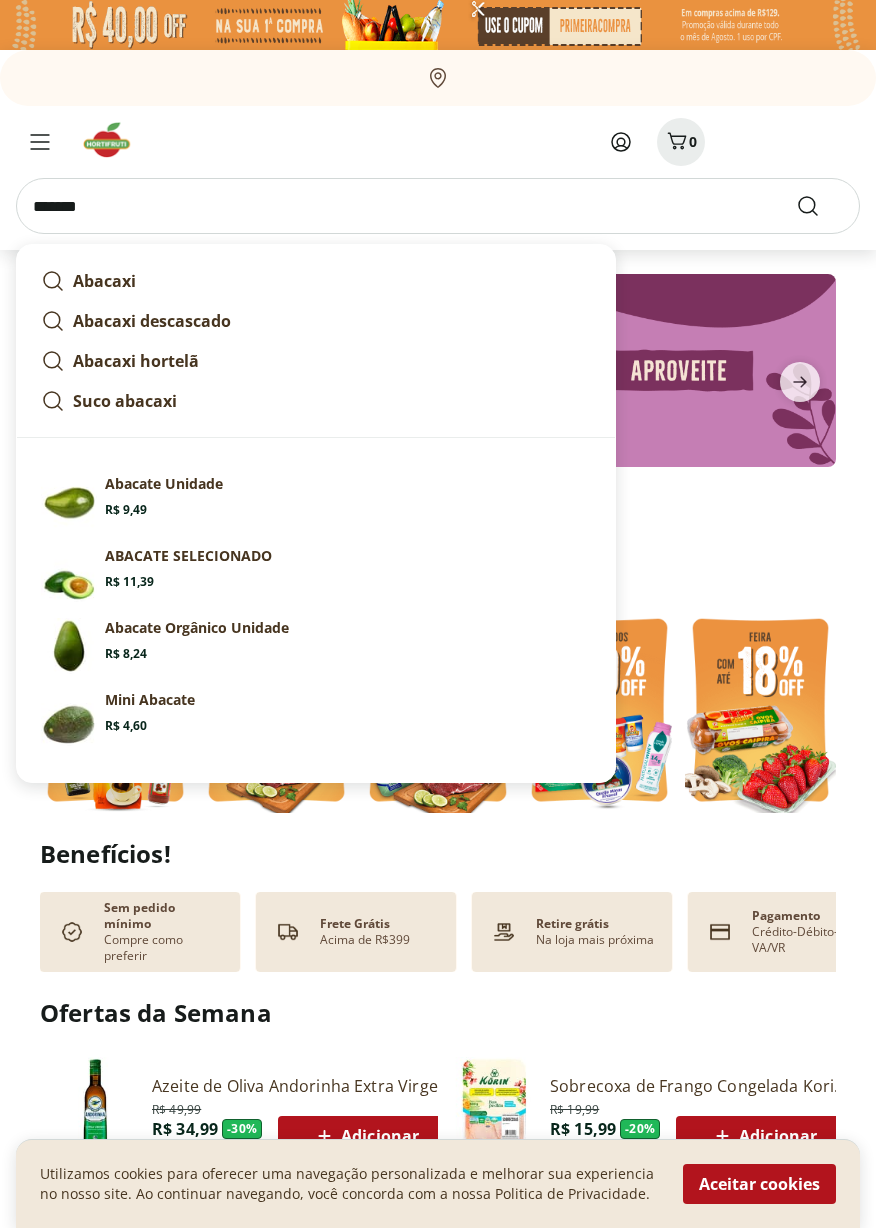 type on "*******" 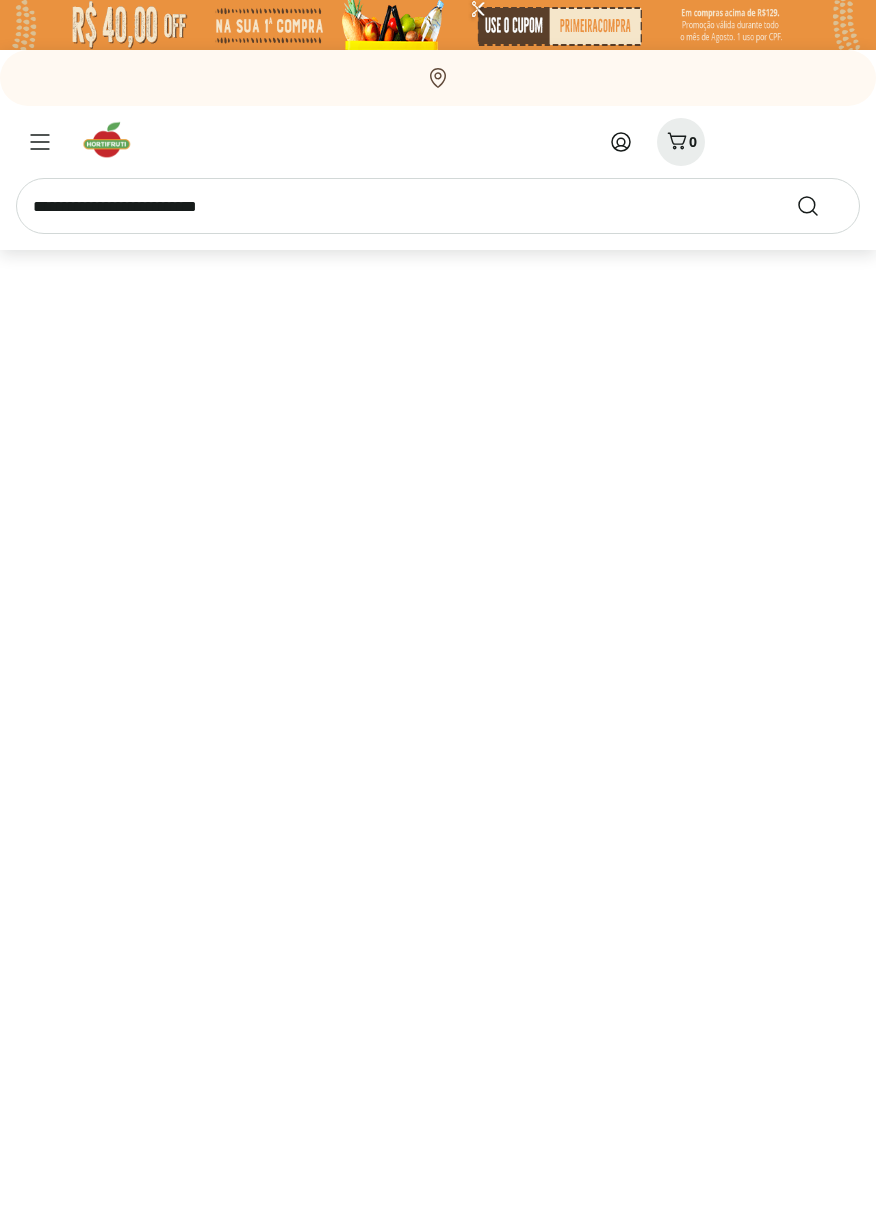 select on "**********" 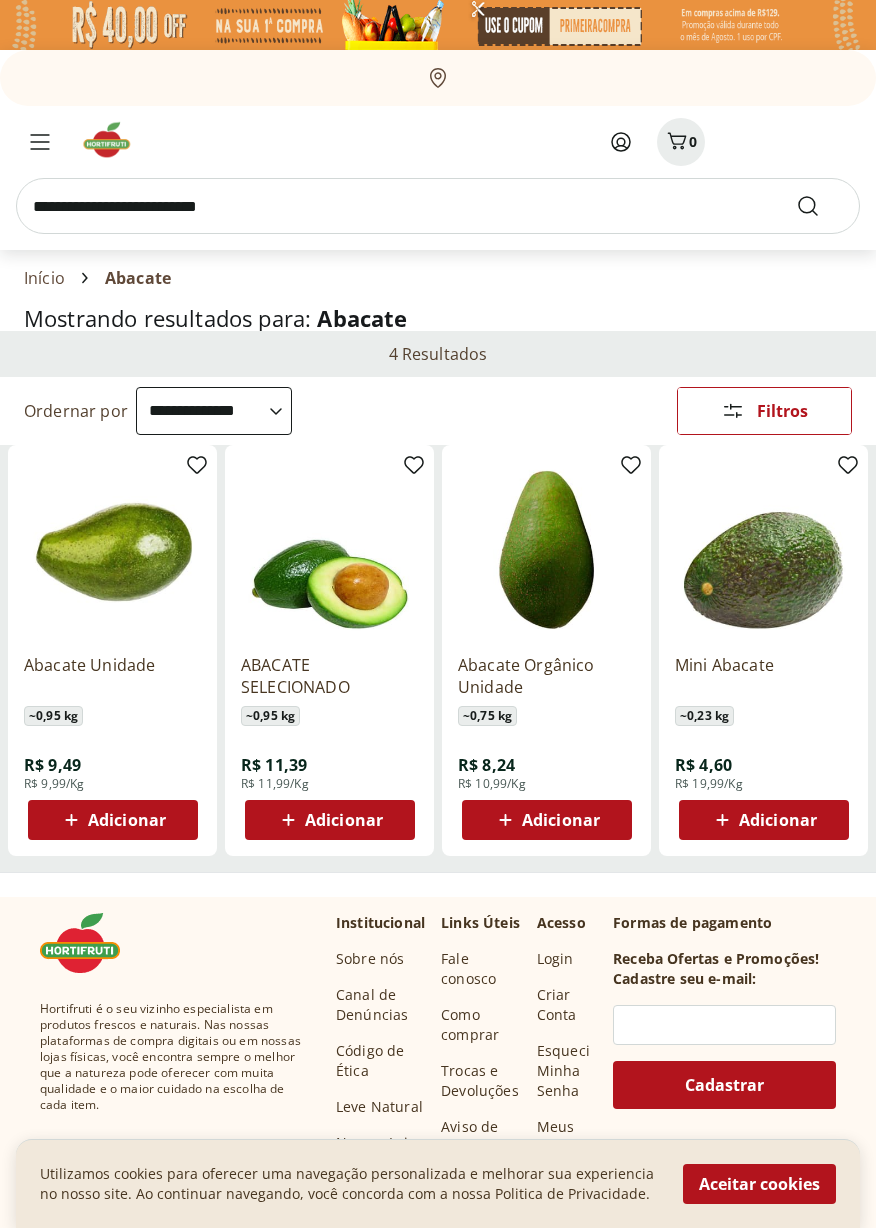 click on "Adicionar" at bounding box center (344, 820) 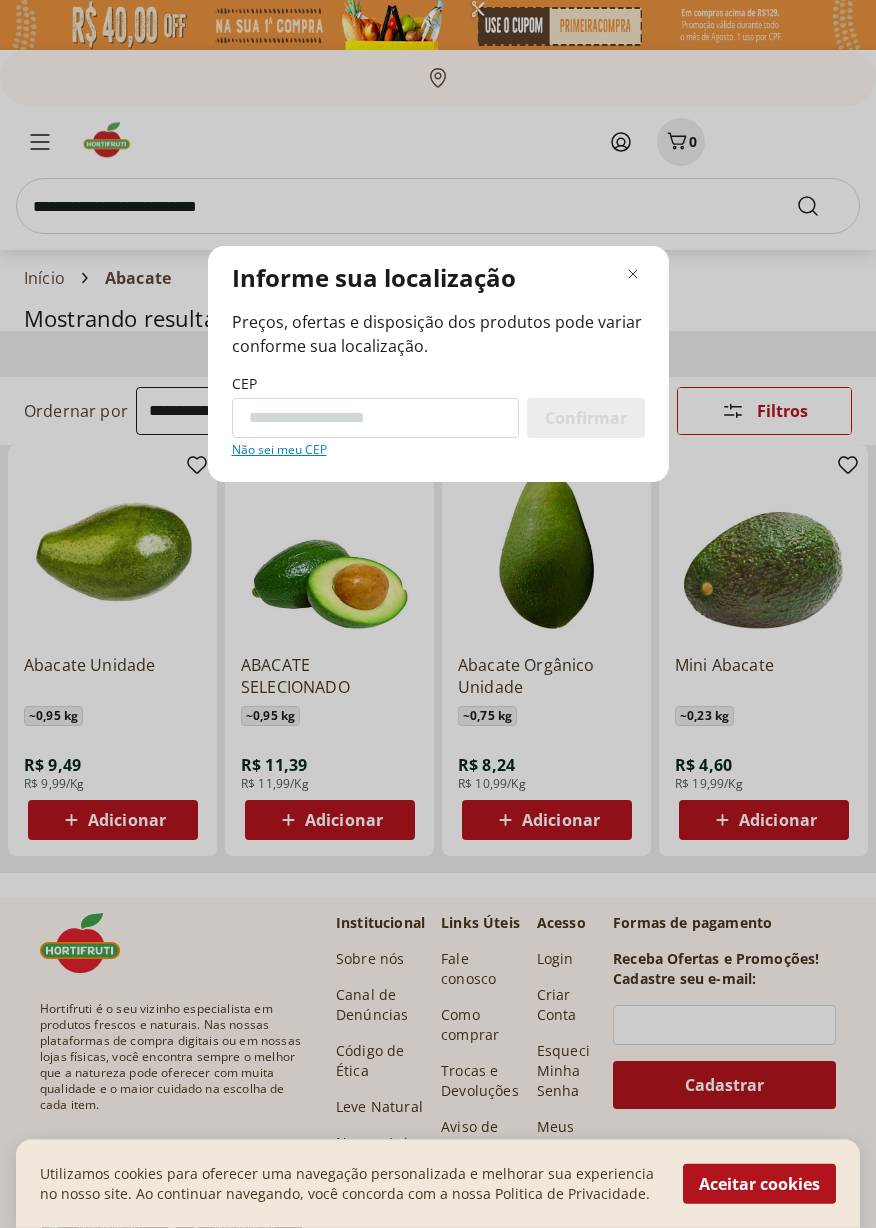 type on "*********" 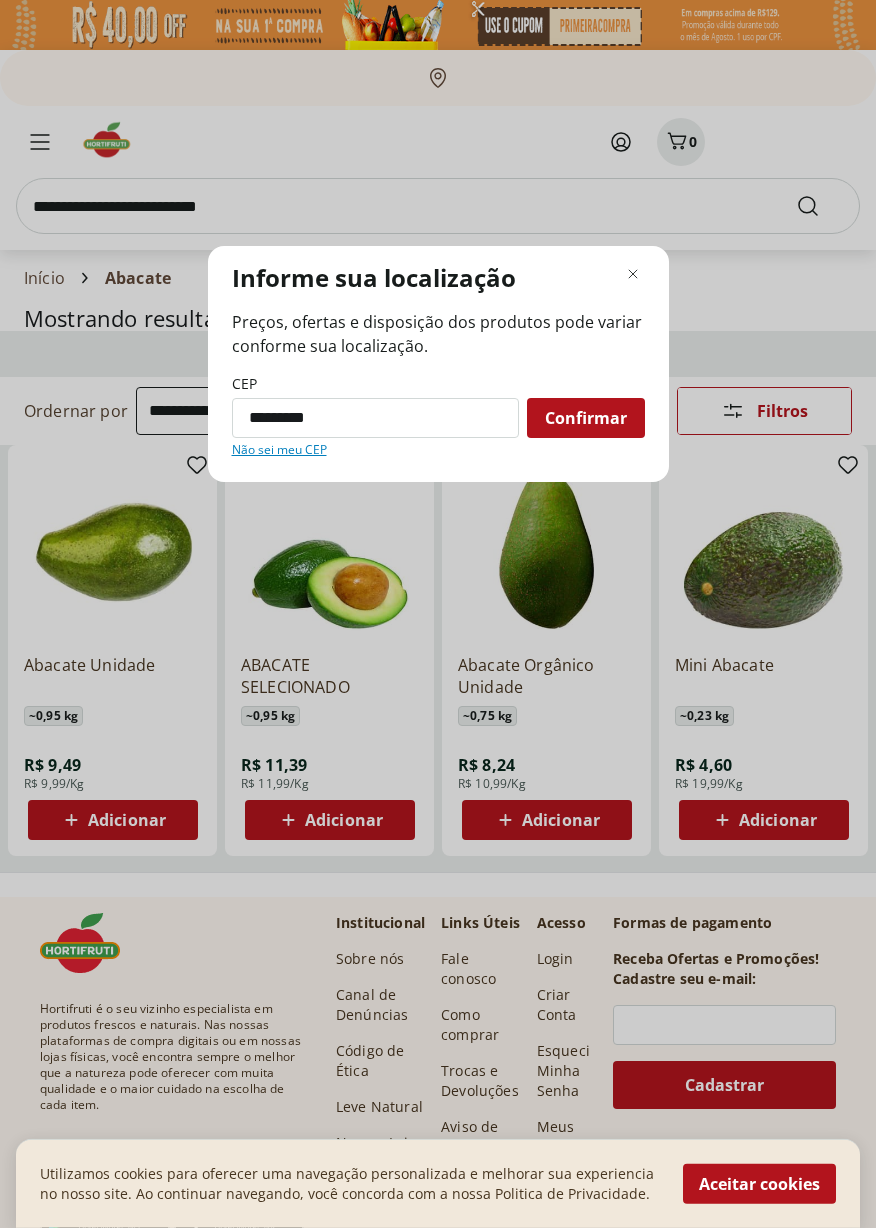 click on "Confirmar" at bounding box center [586, 418] 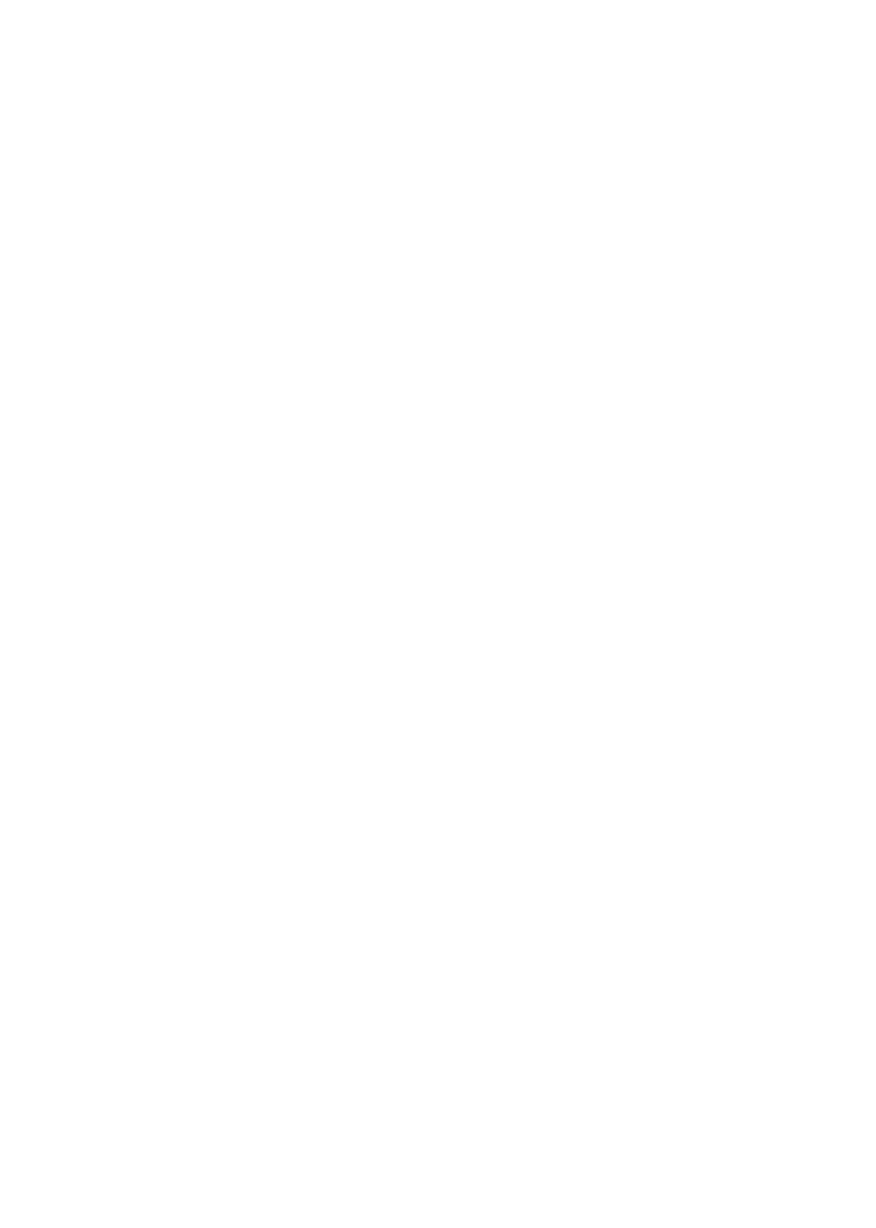 select on "**********" 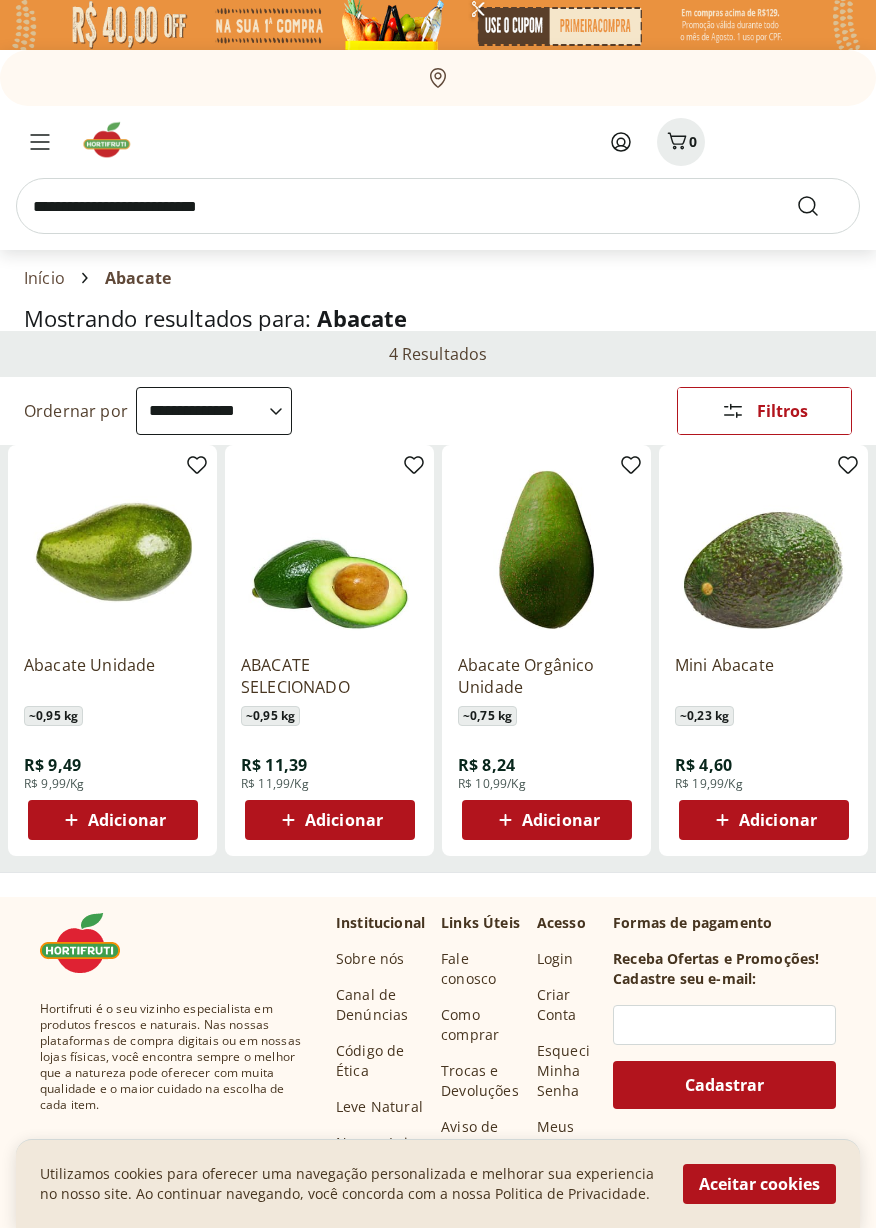 click 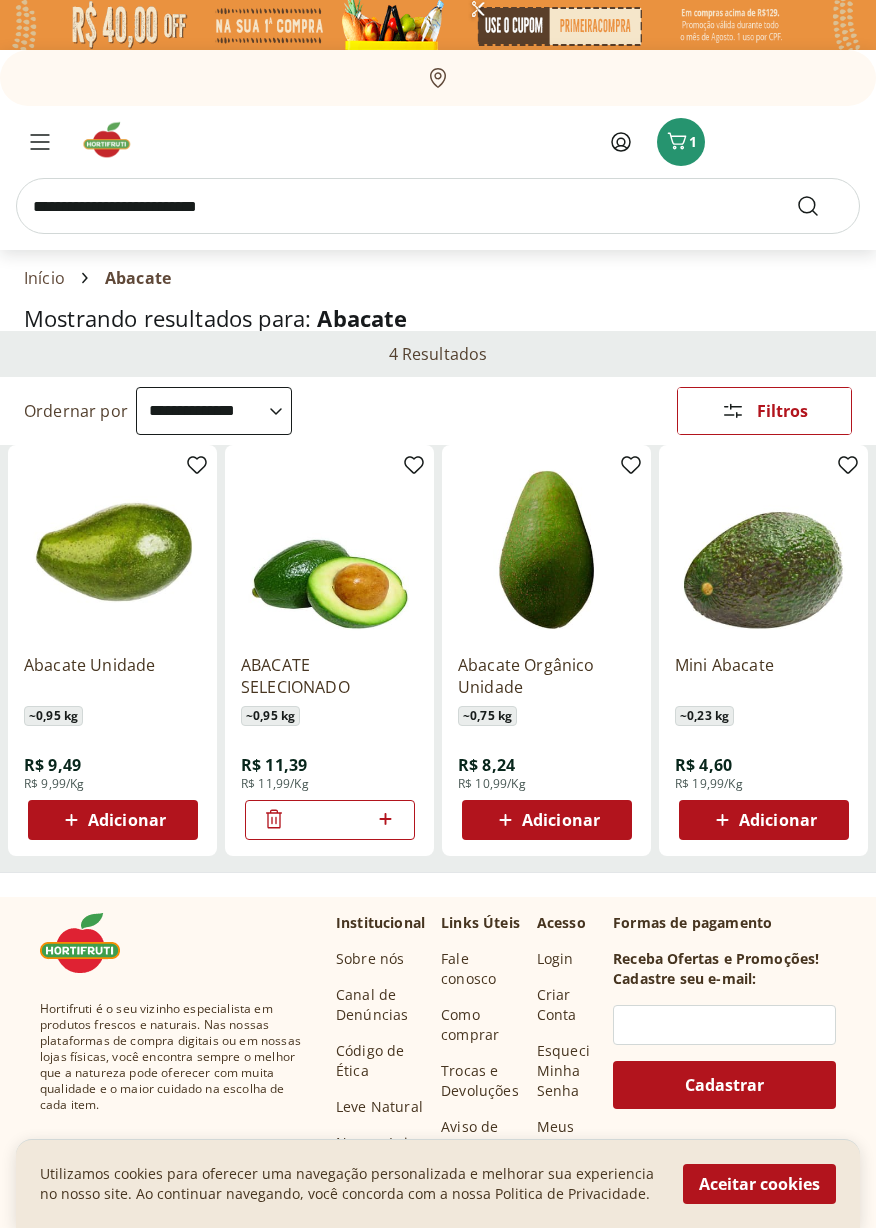 click at bounding box center [438, 206] 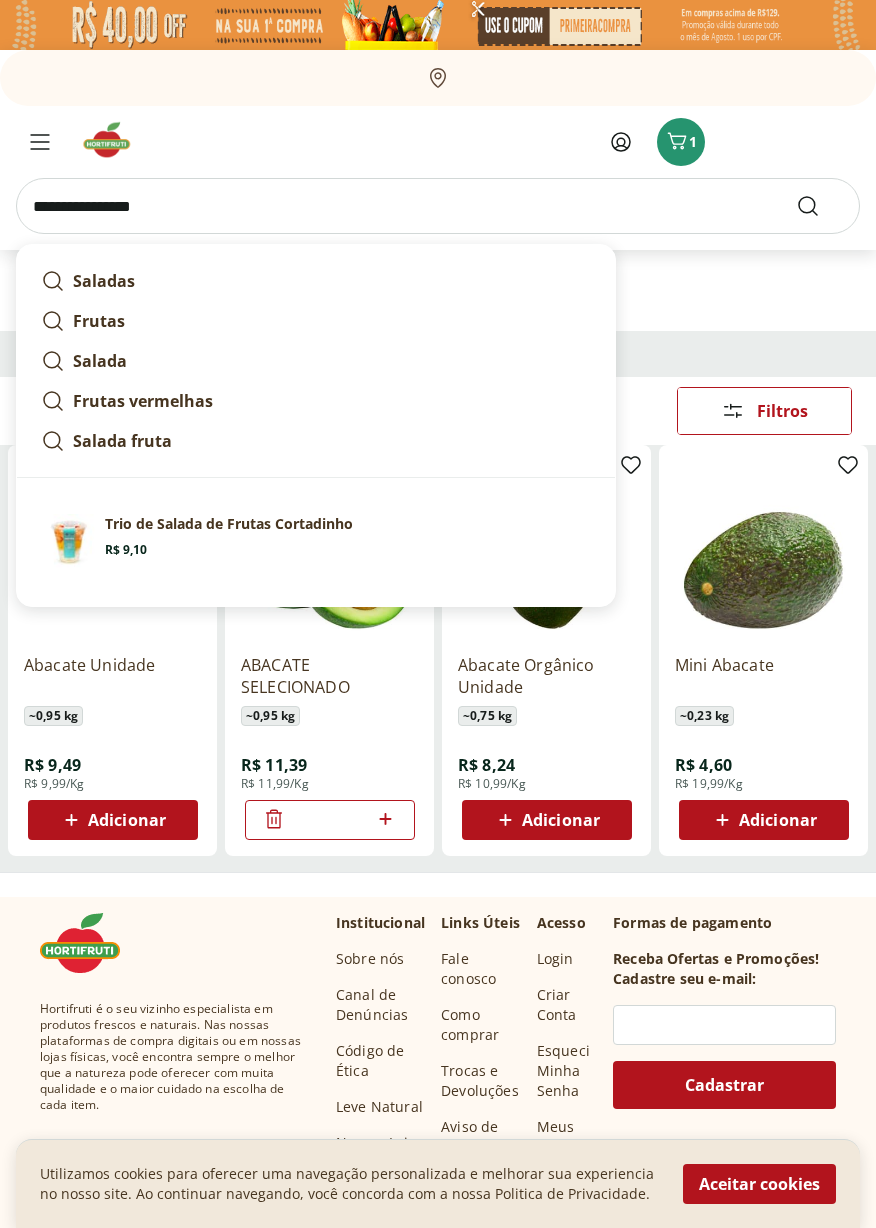 type on "**********" 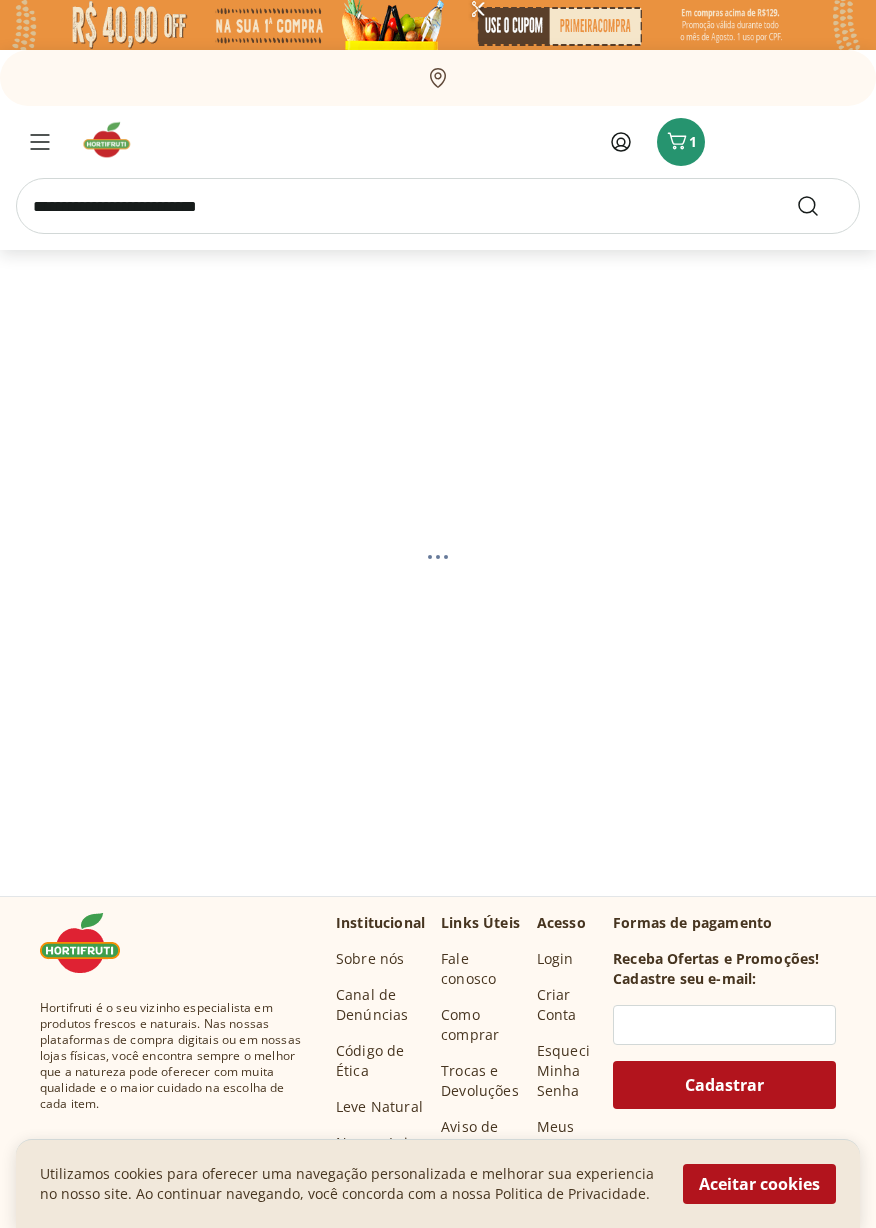 select on "**********" 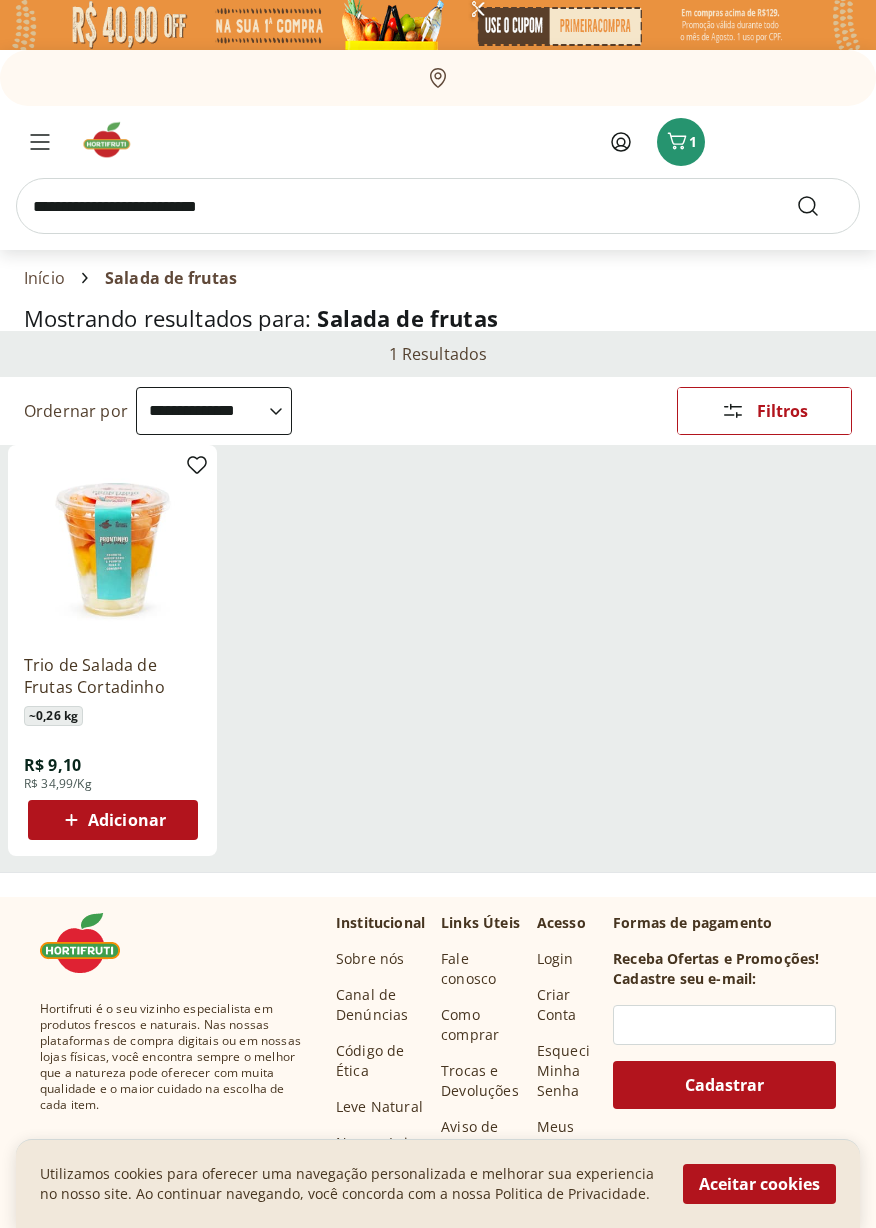 click 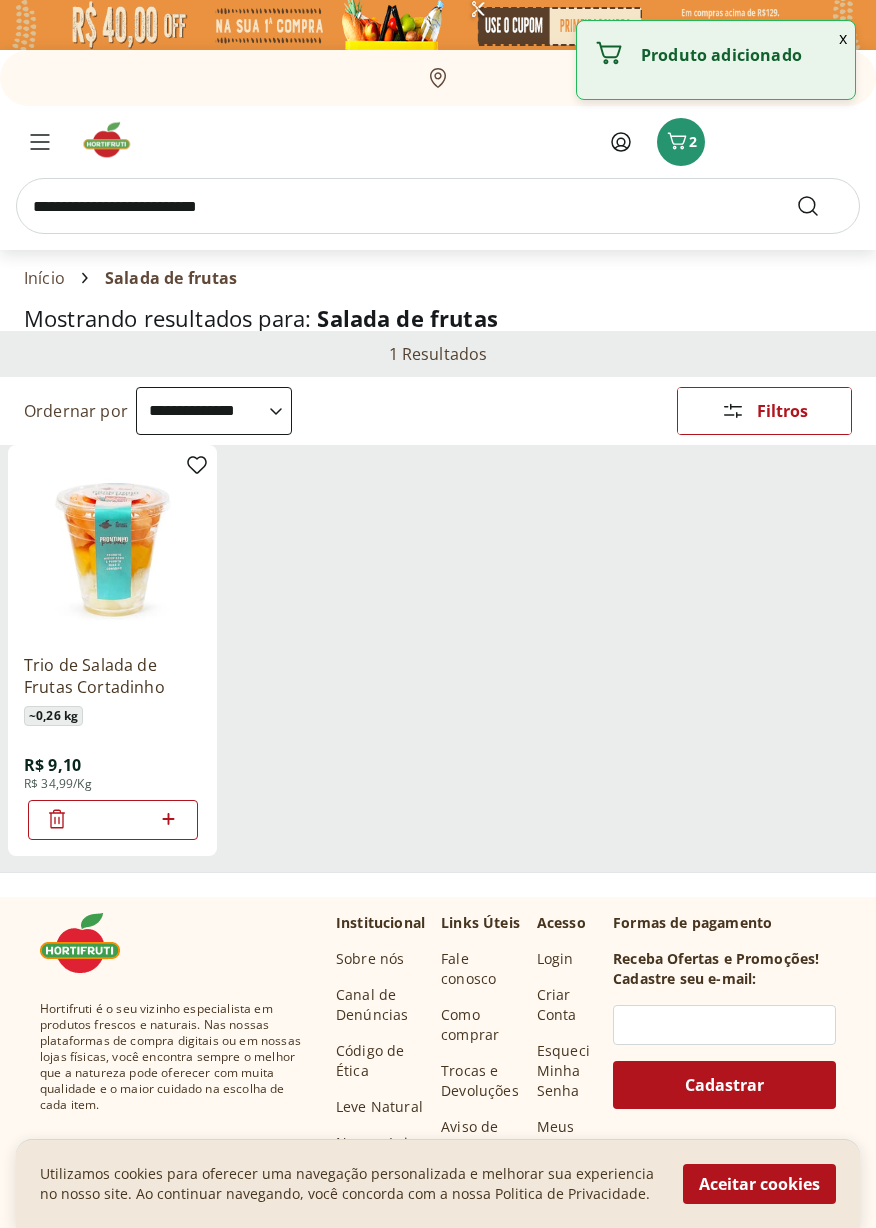 click 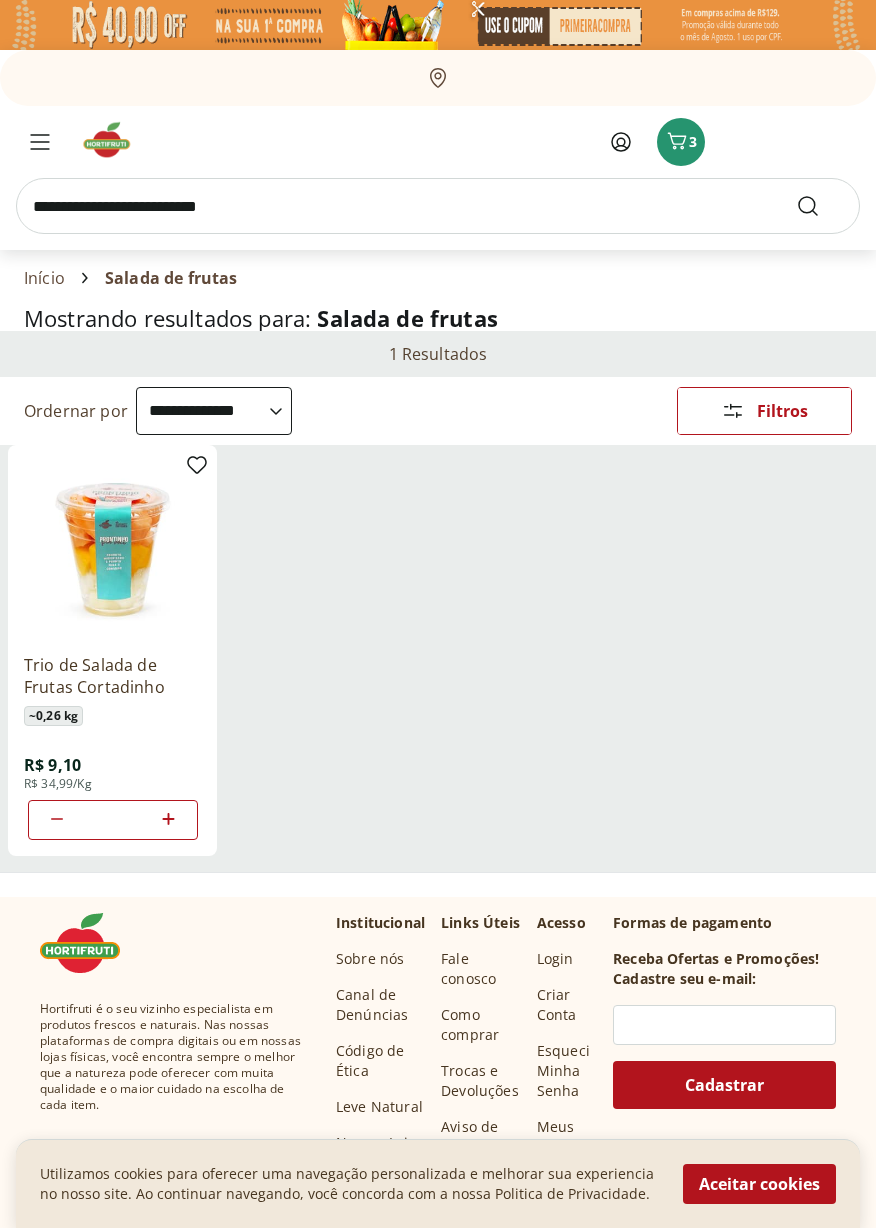 click at bounding box center (57, 820) 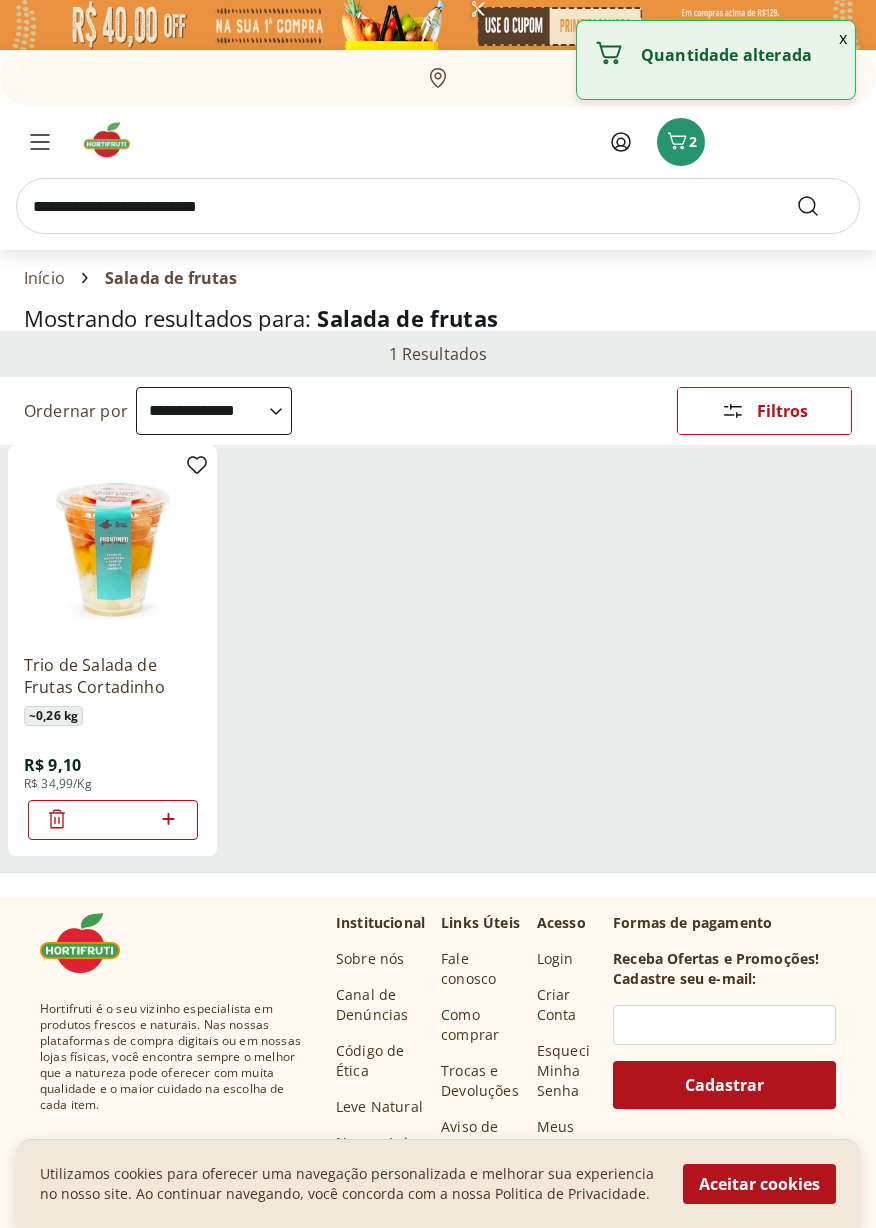 click at bounding box center (57, 820) 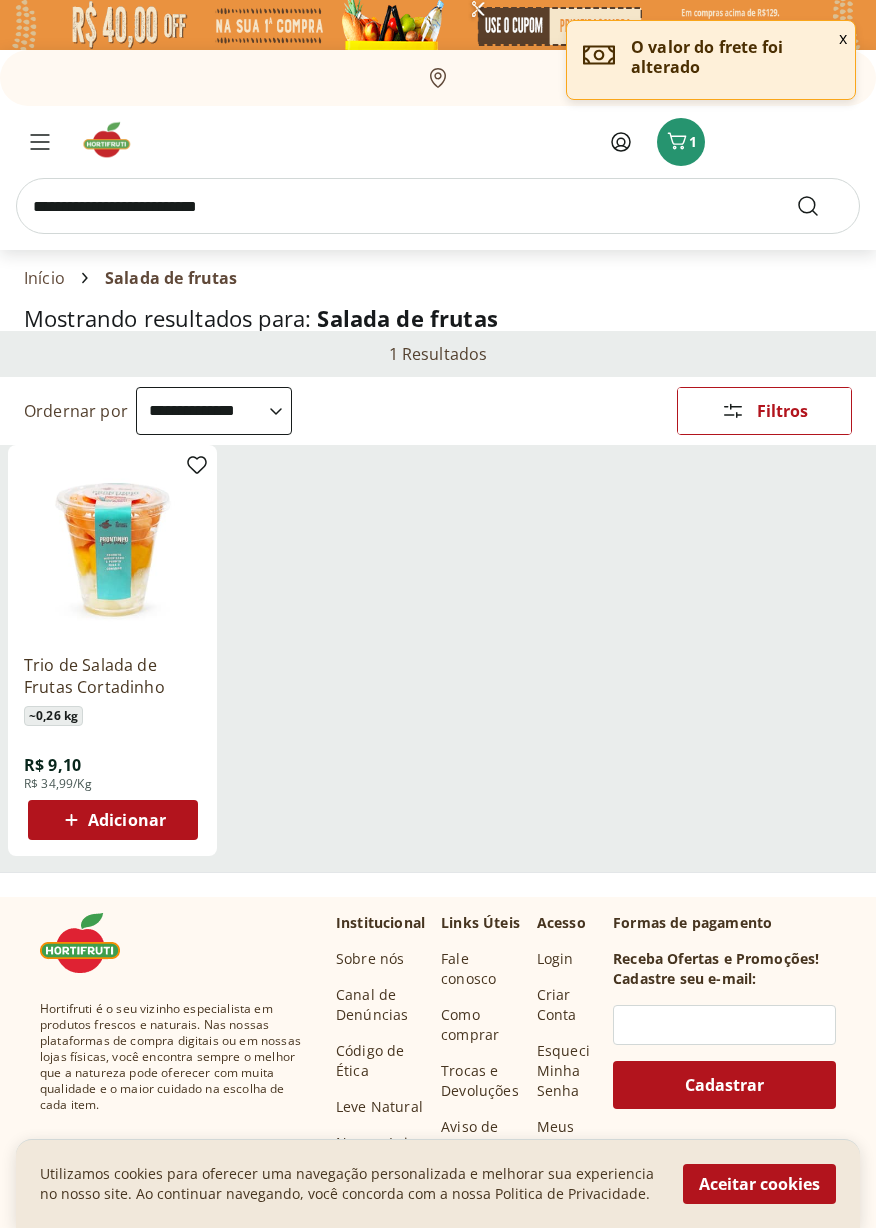 click at bounding box center (438, 206) 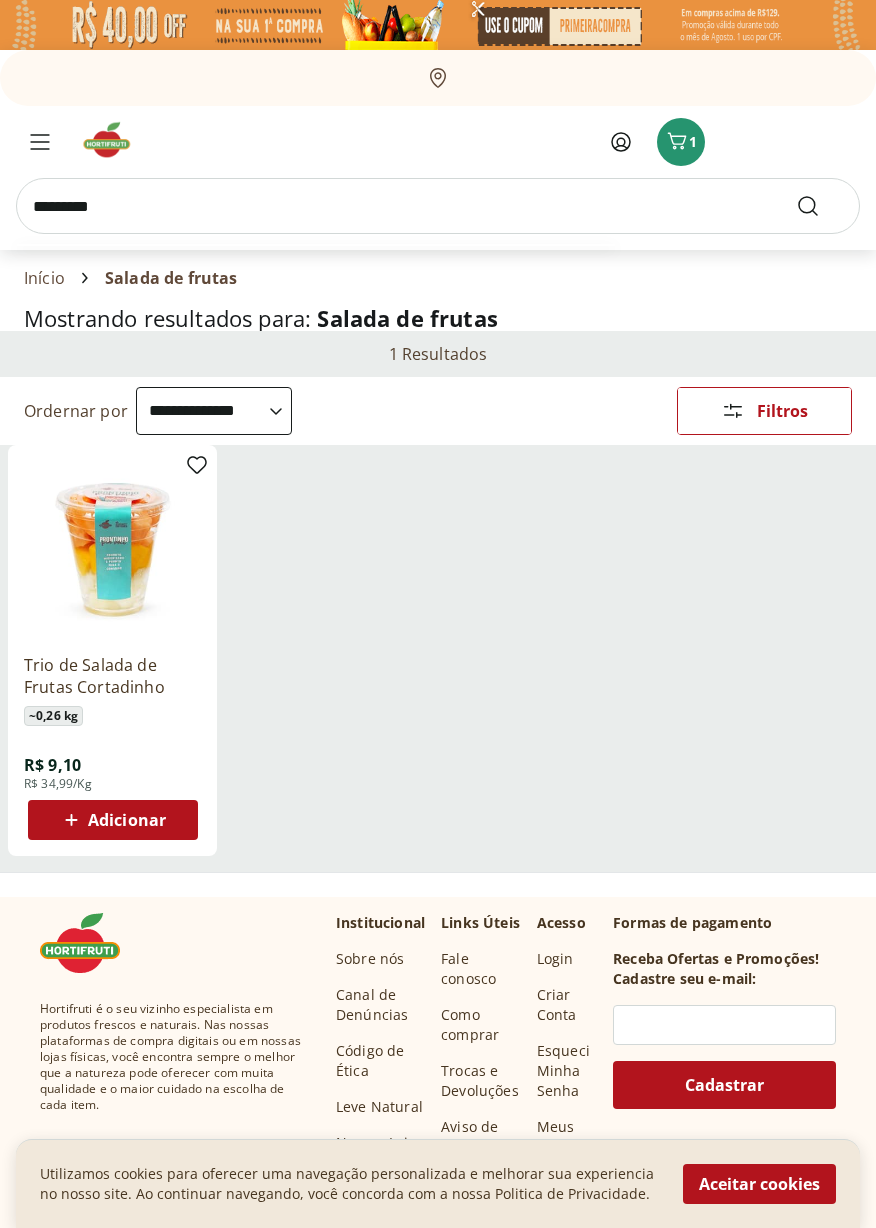 type on "*********" 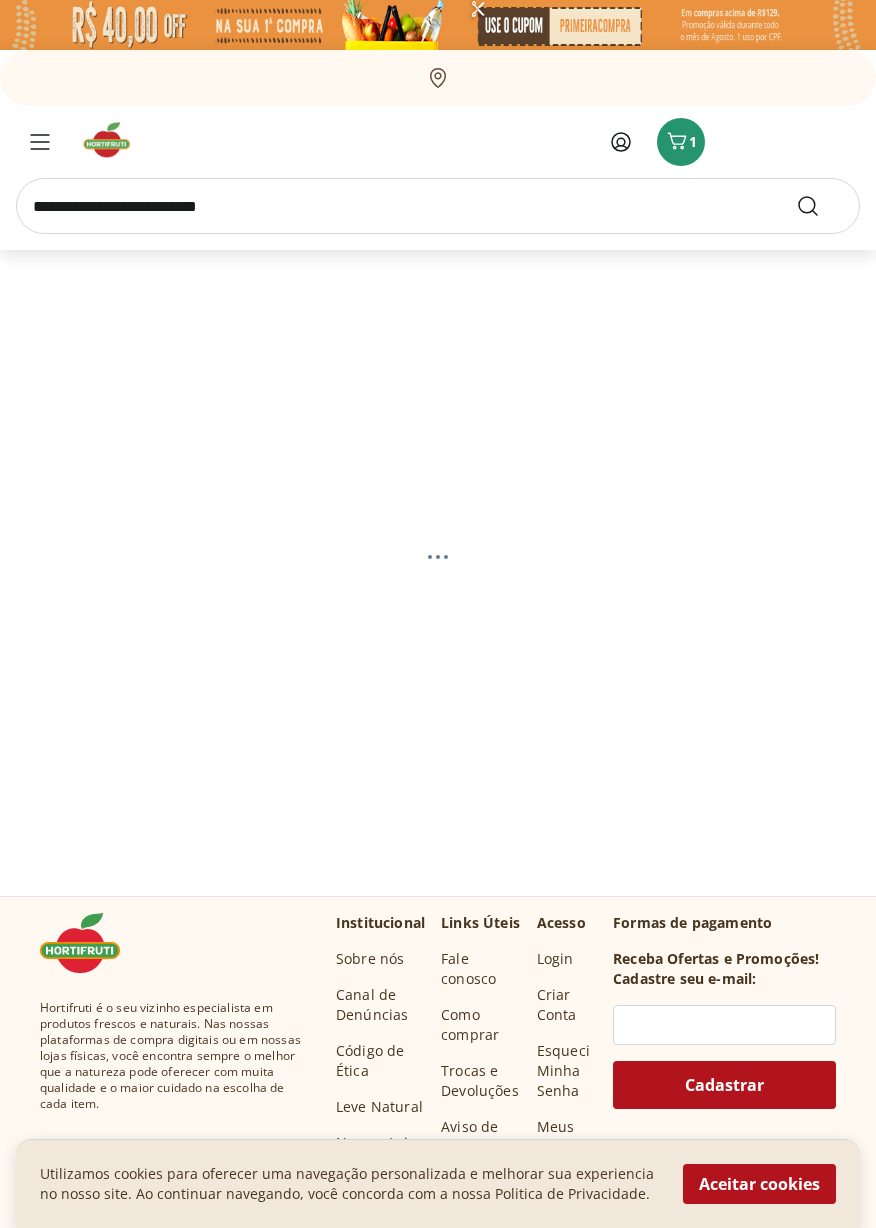 select on "**********" 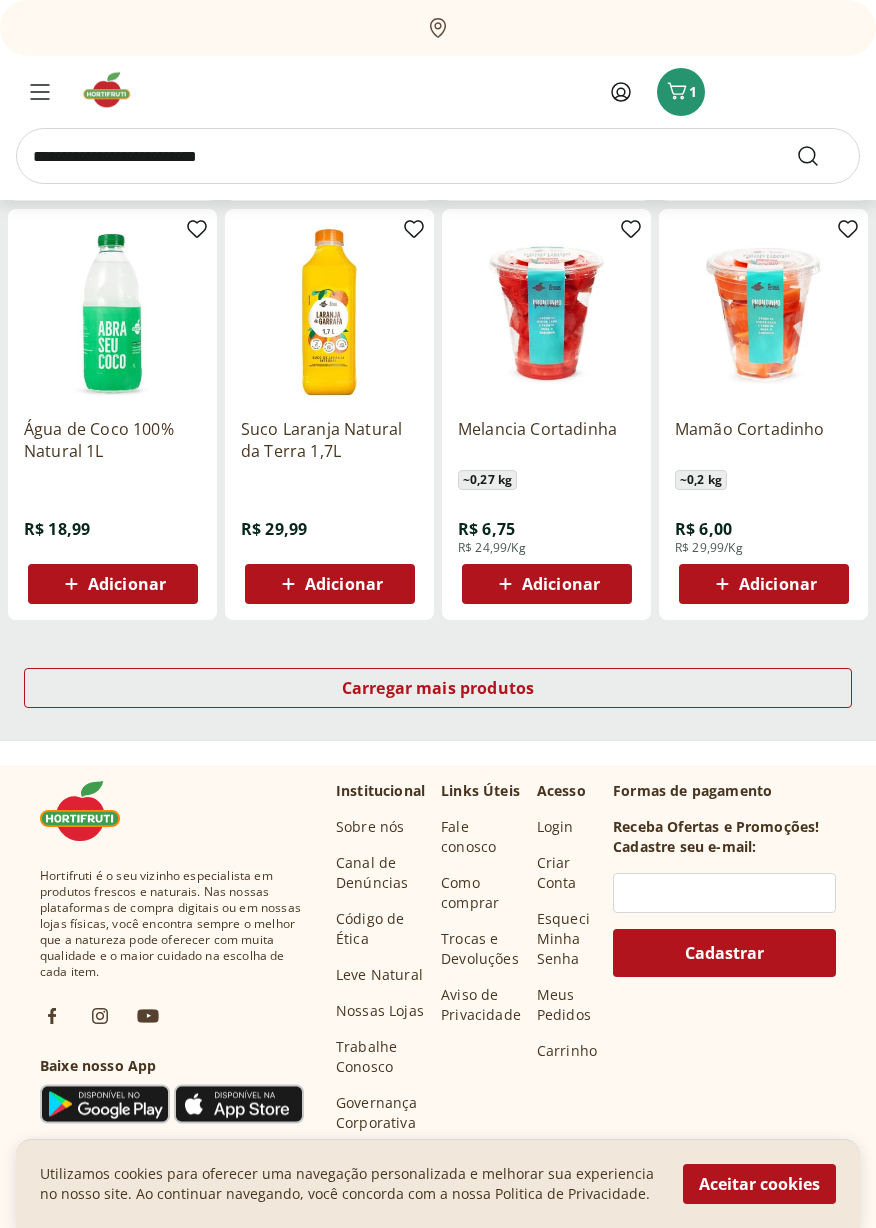scroll, scrollTop: 1073, scrollLeft: 0, axis: vertical 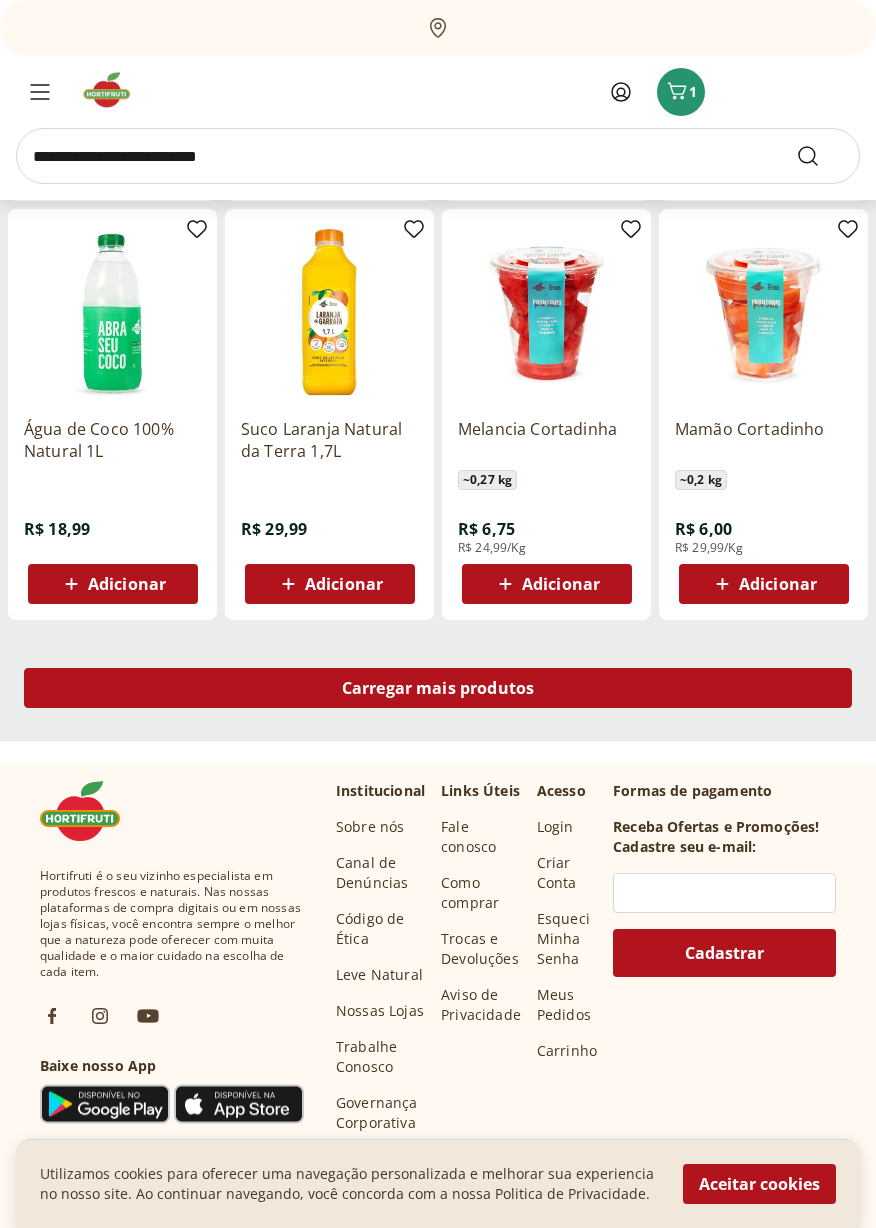 click on "Carregar mais produtos" at bounding box center [438, 688] 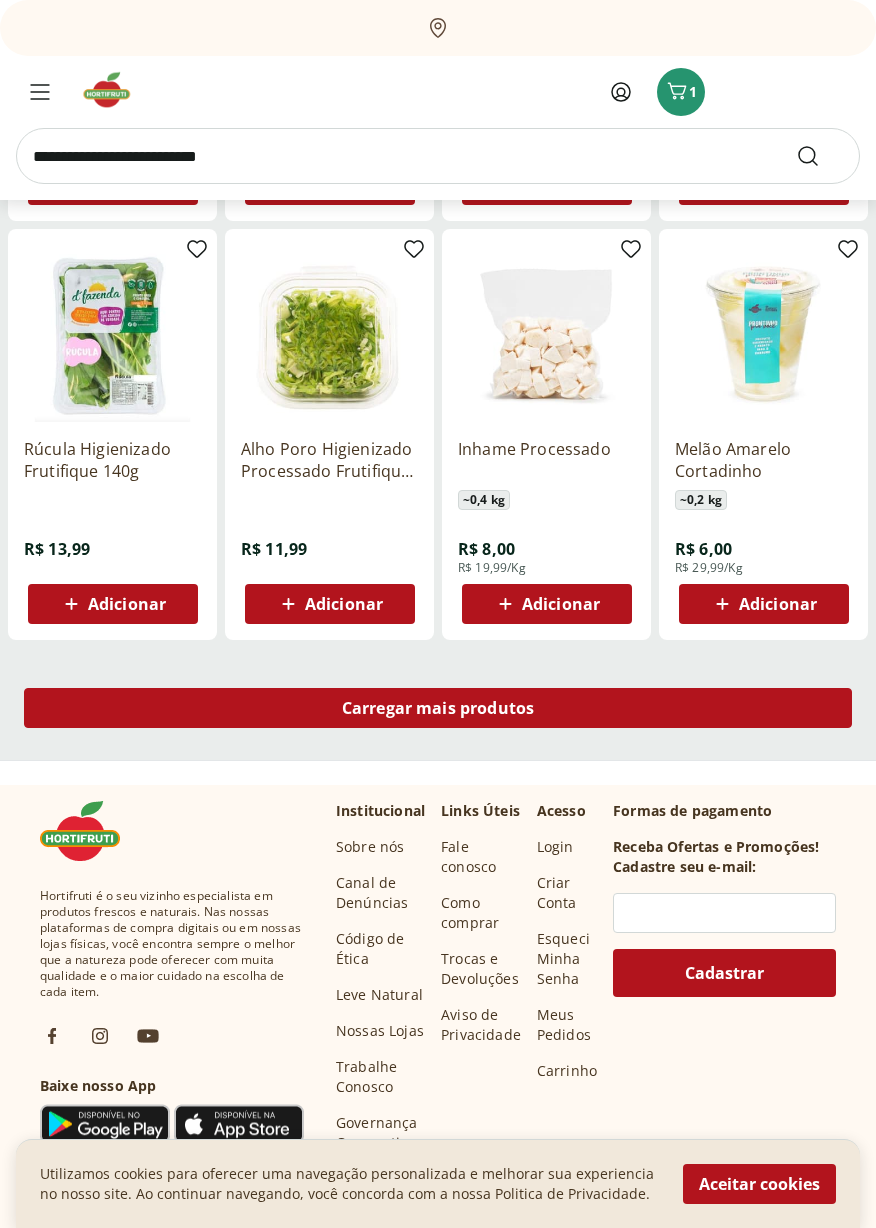 scroll, scrollTop: 2321, scrollLeft: 0, axis: vertical 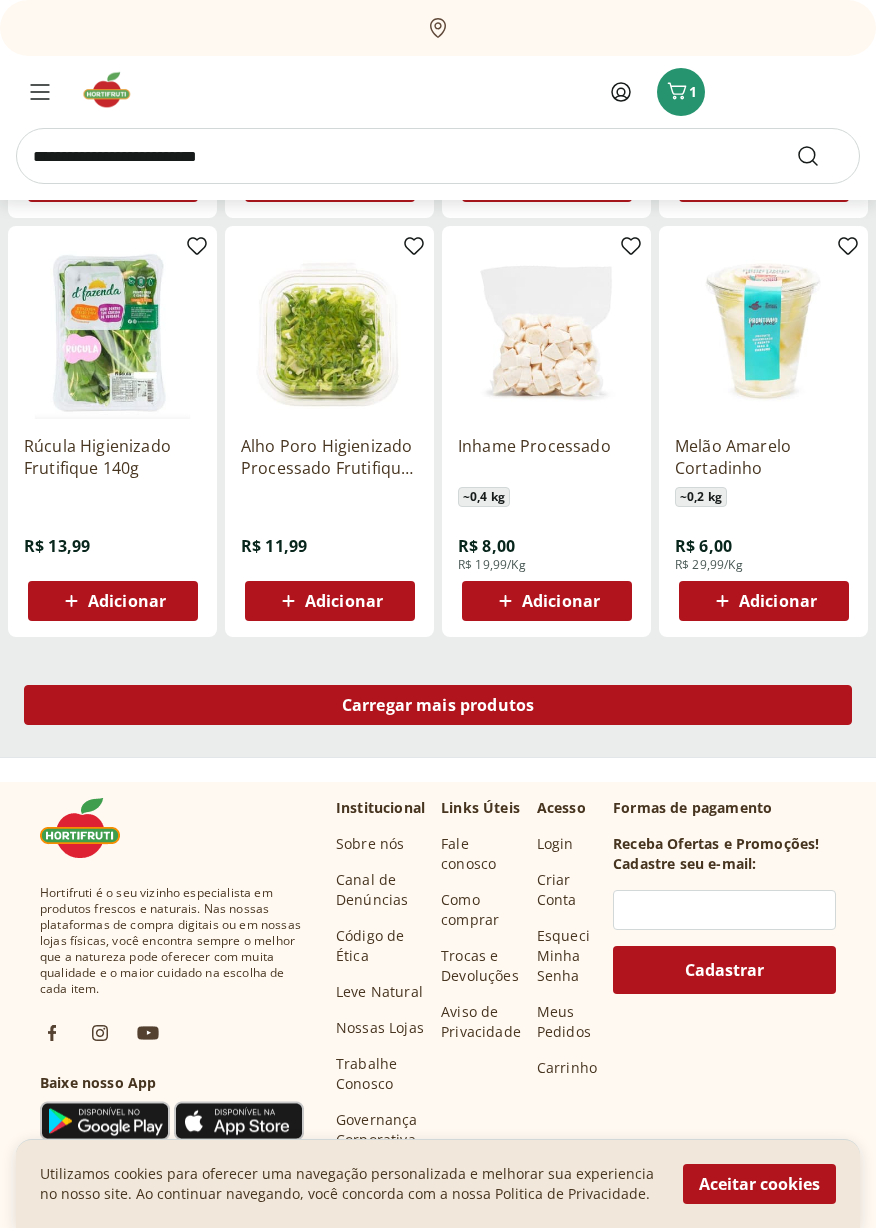click on "Carregar mais produtos" at bounding box center (438, 705) 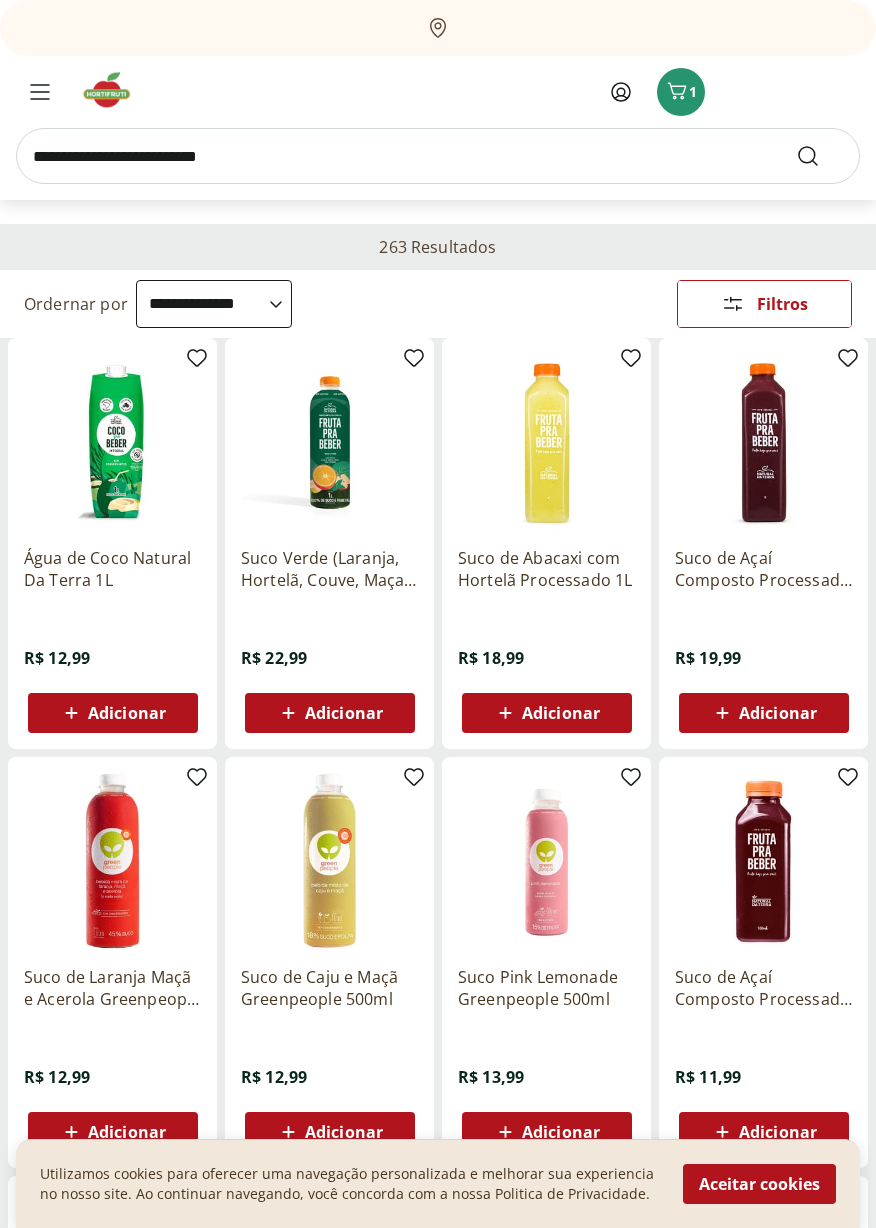 scroll, scrollTop: 0, scrollLeft: 0, axis: both 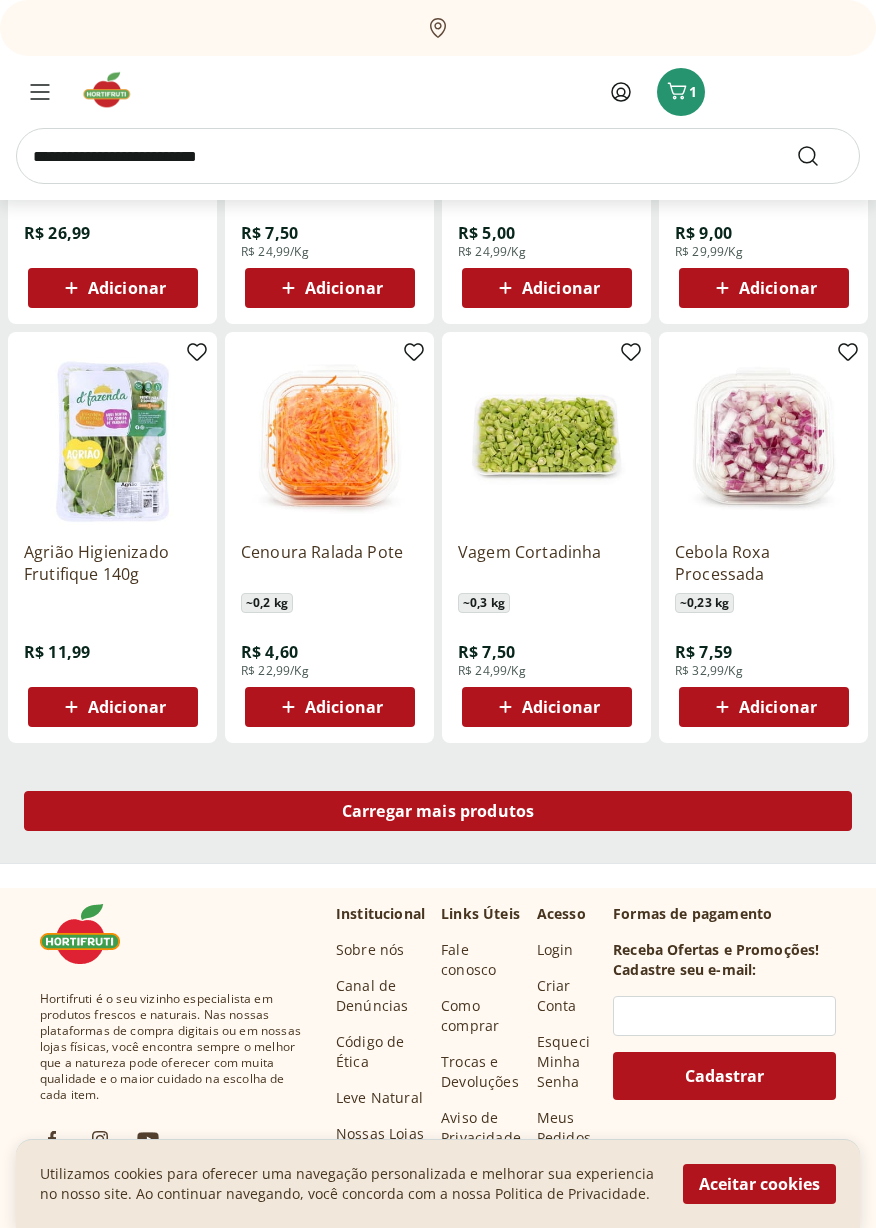 click on "Carregar mais produtos" at bounding box center [438, 811] 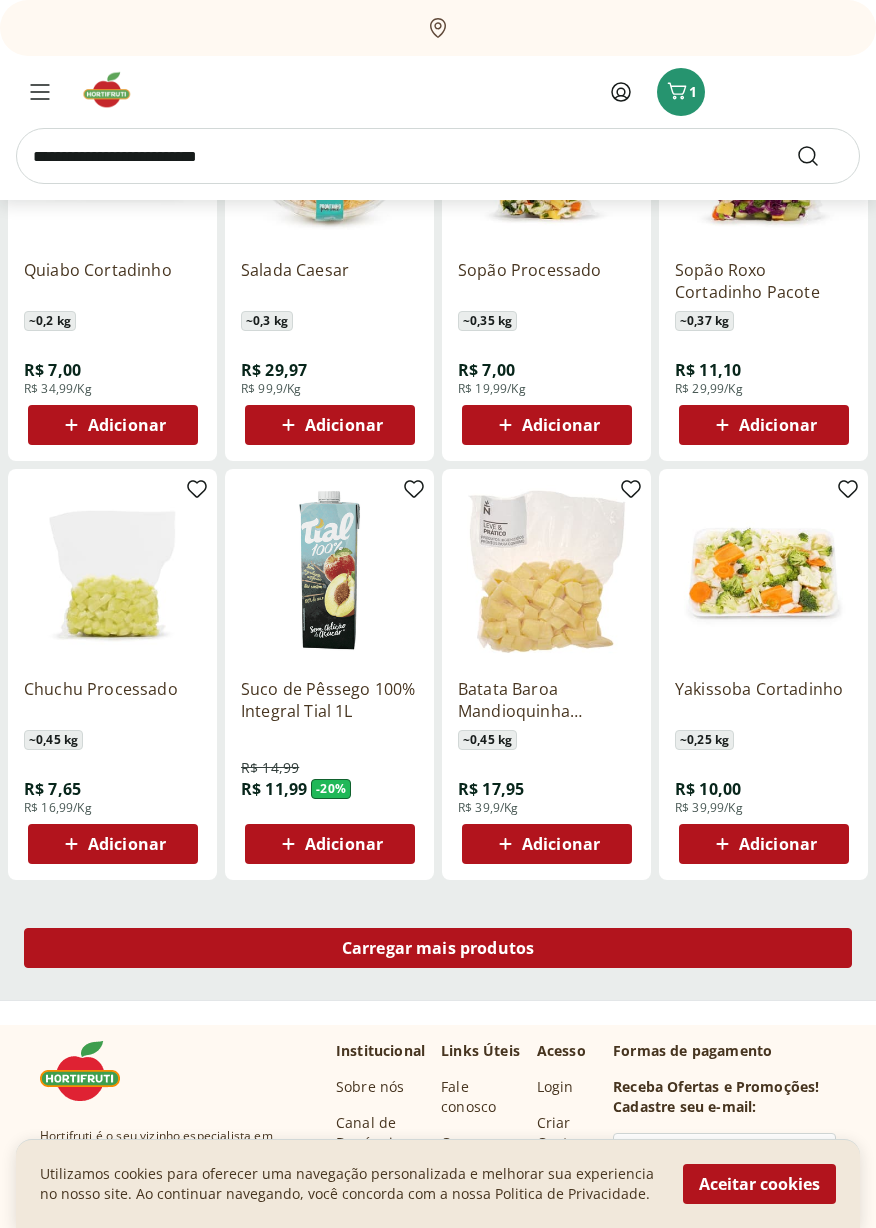 scroll, scrollTop: 4612, scrollLeft: 0, axis: vertical 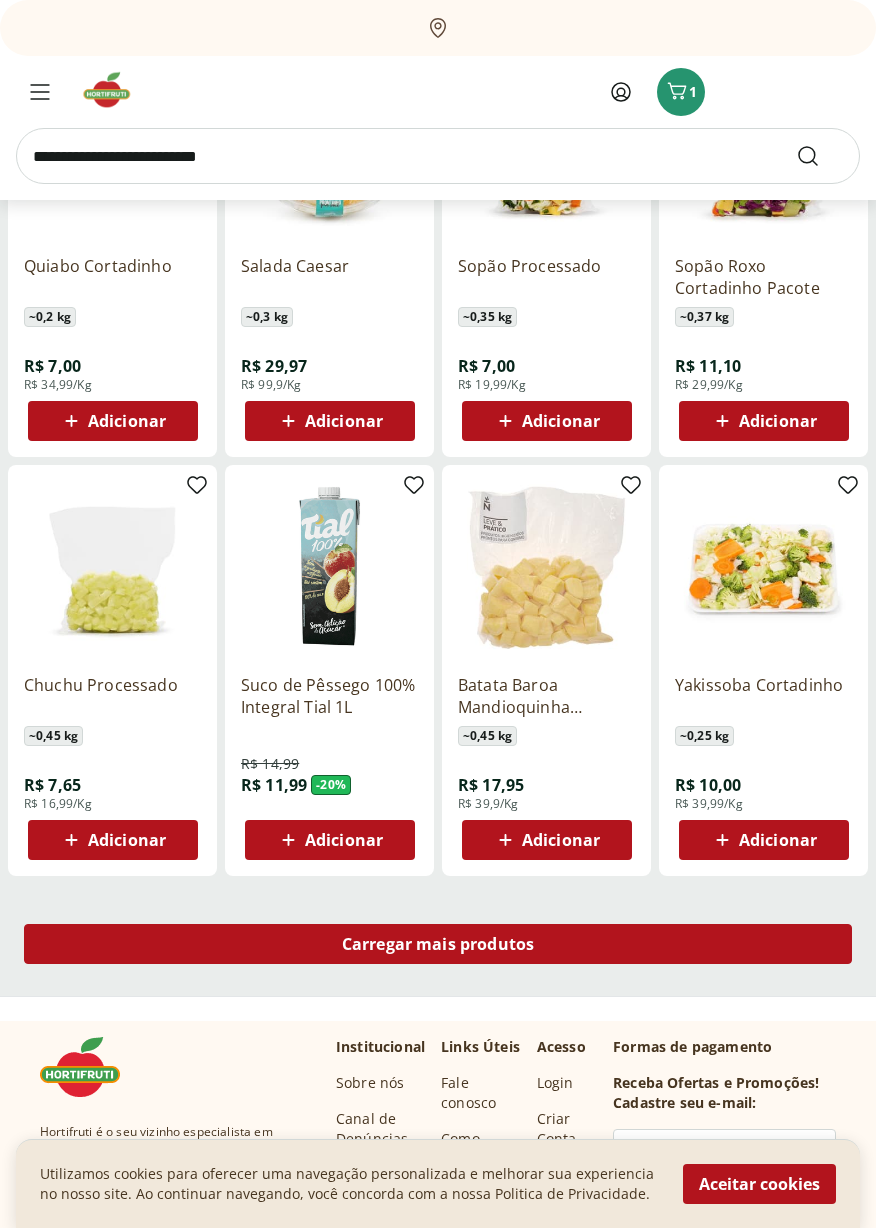click on "Carregar mais produtos" at bounding box center [438, 944] 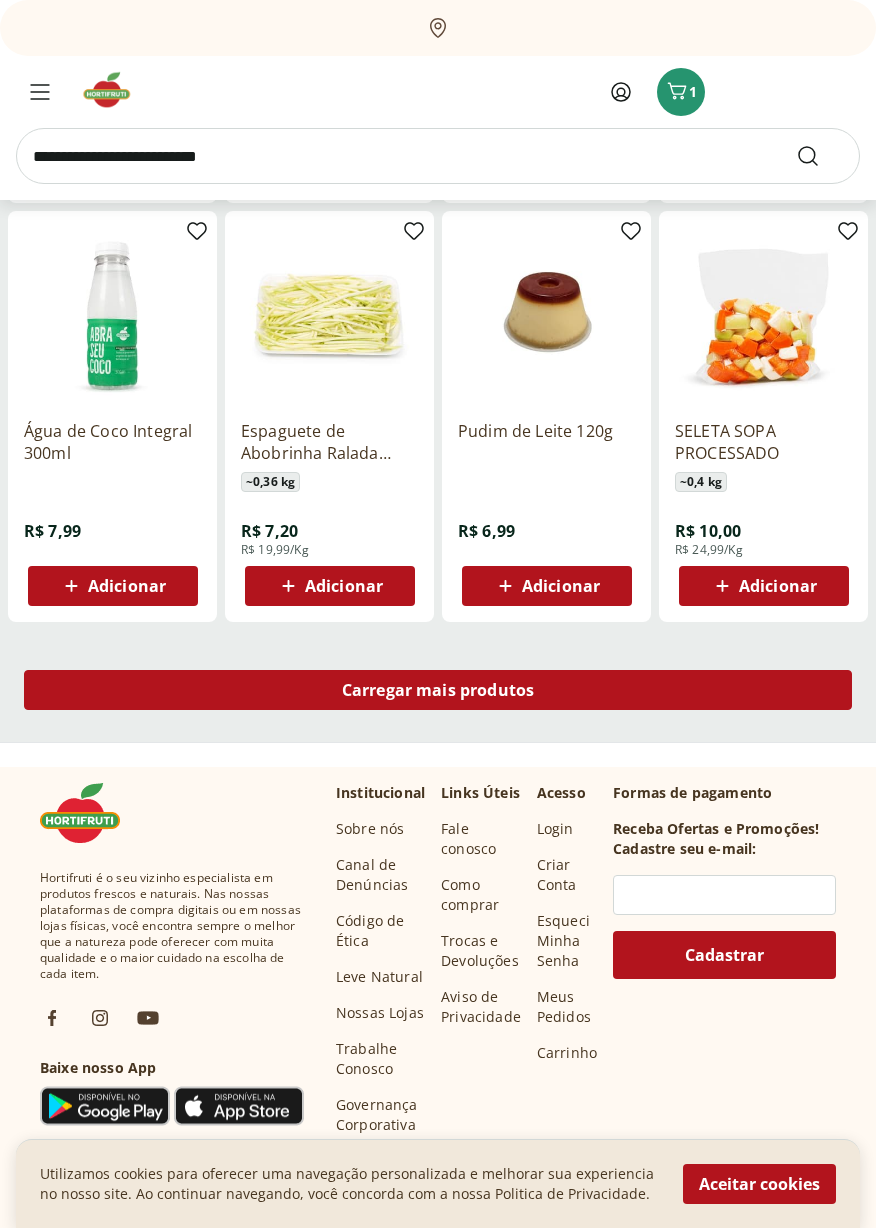 scroll, scrollTop: 6136, scrollLeft: 0, axis: vertical 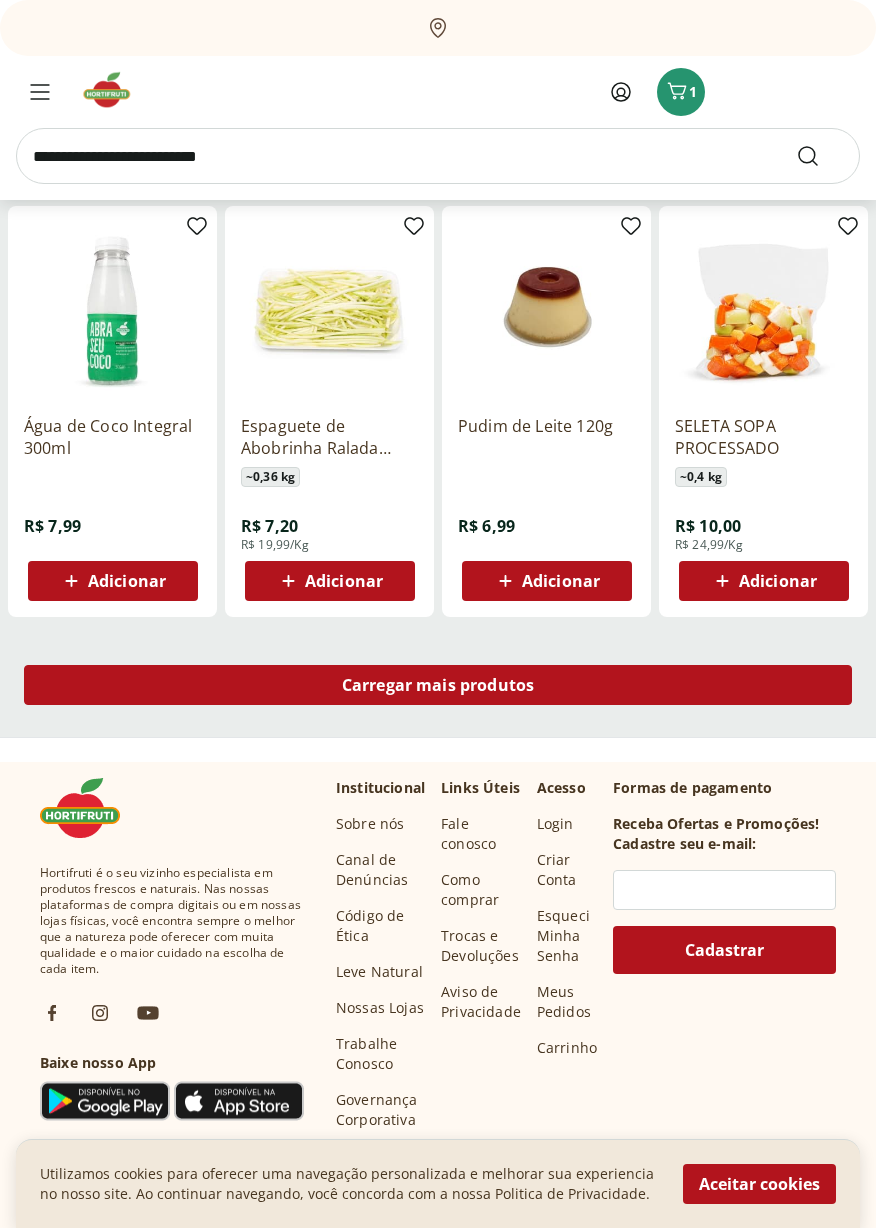 click on "Carregar mais produtos" at bounding box center (438, 685) 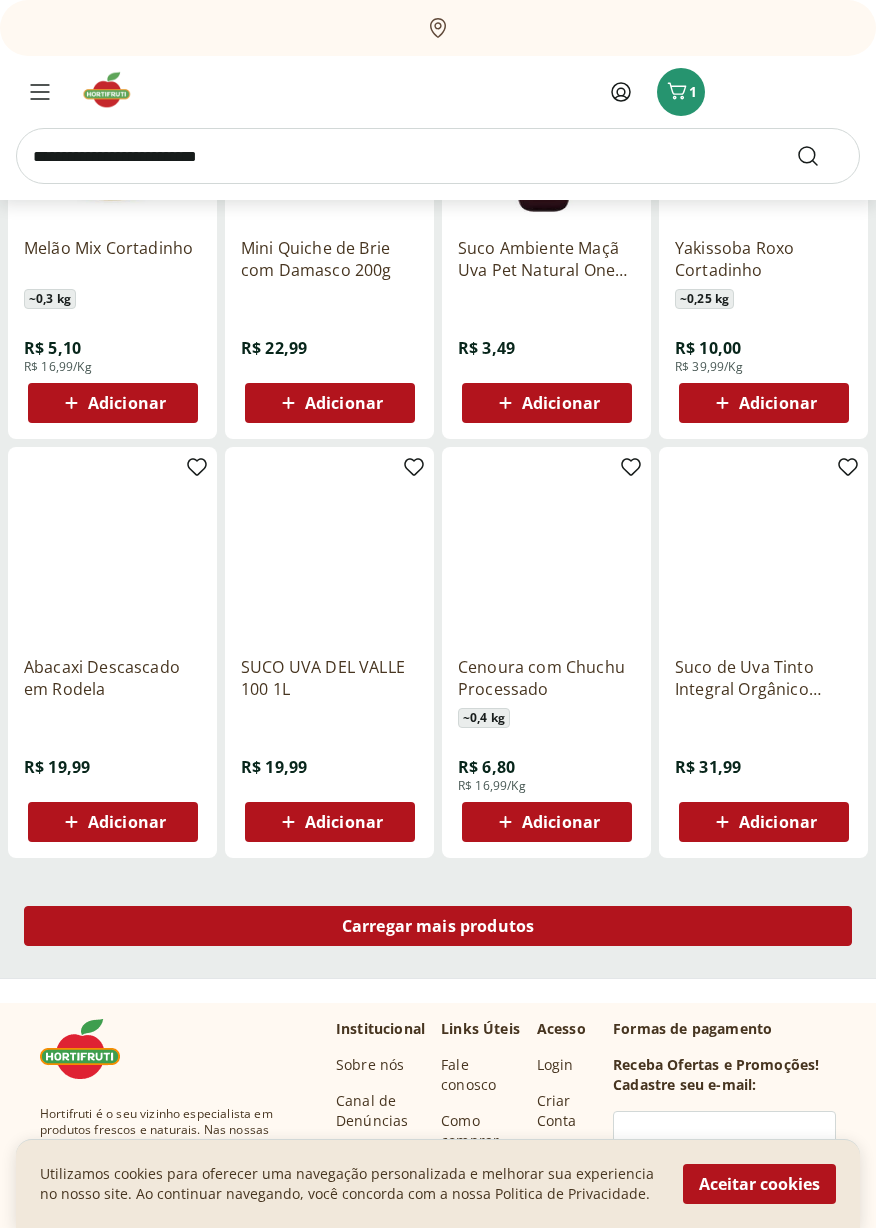 scroll, scrollTop: 7161, scrollLeft: 0, axis: vertical 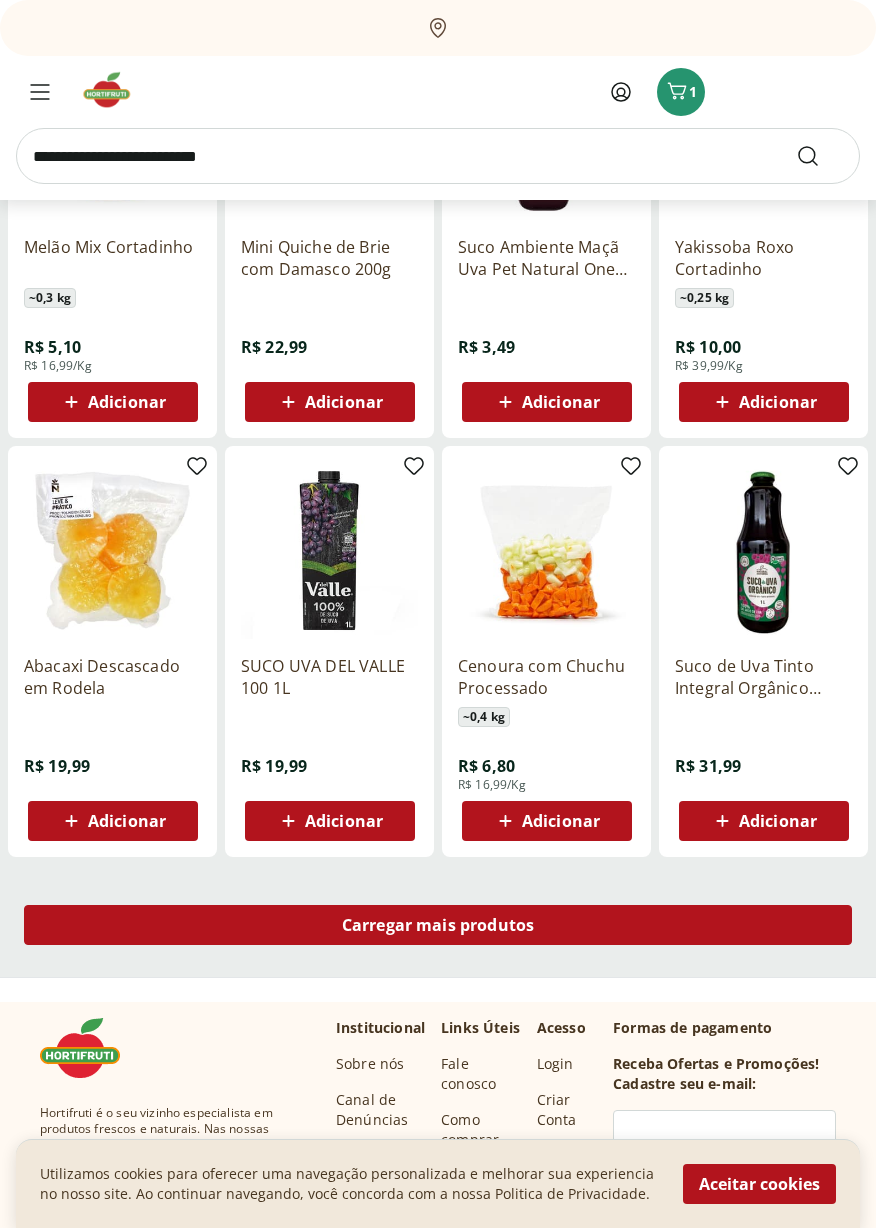 click on "Carregar mais produtos" at bounding box center [438, 925] 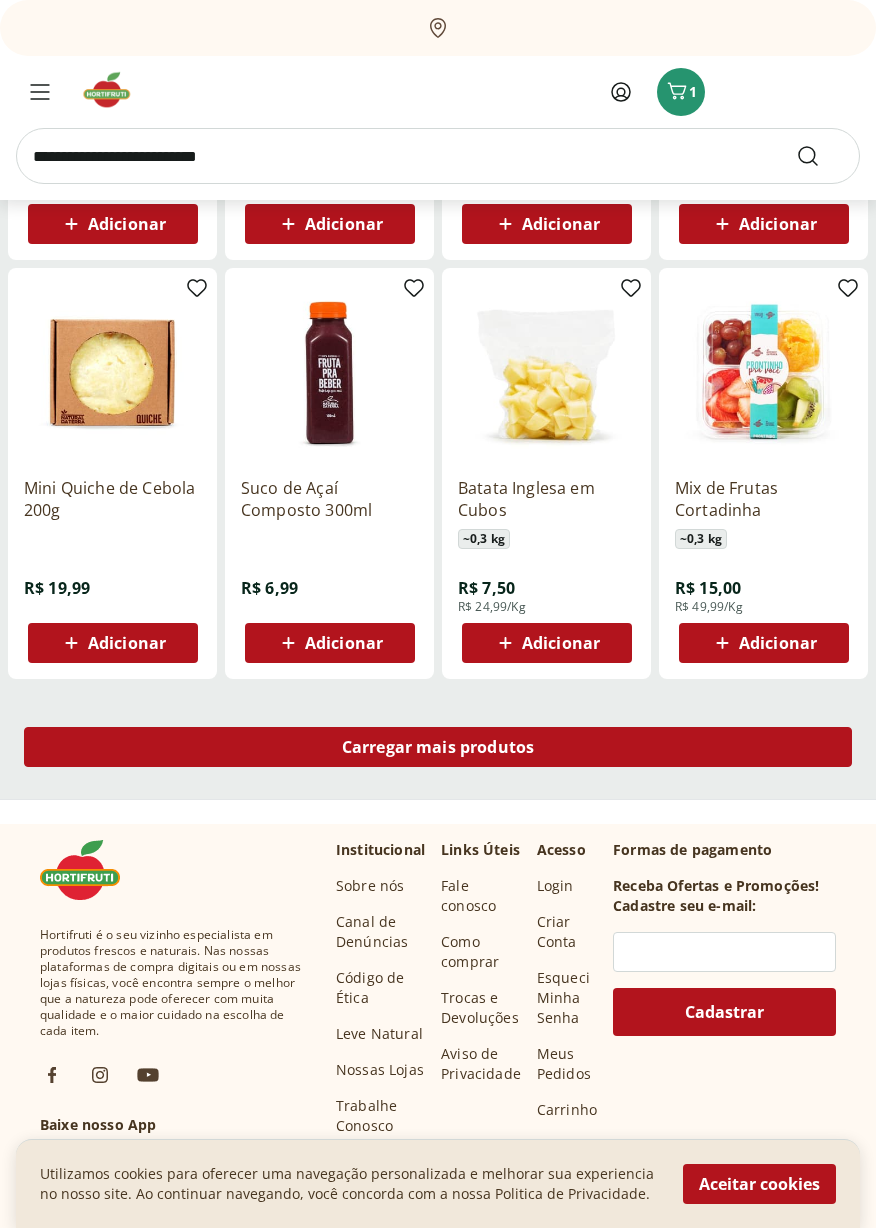 scroll, scrollTop: 8609, scrollLeft: 0, axis: vertical 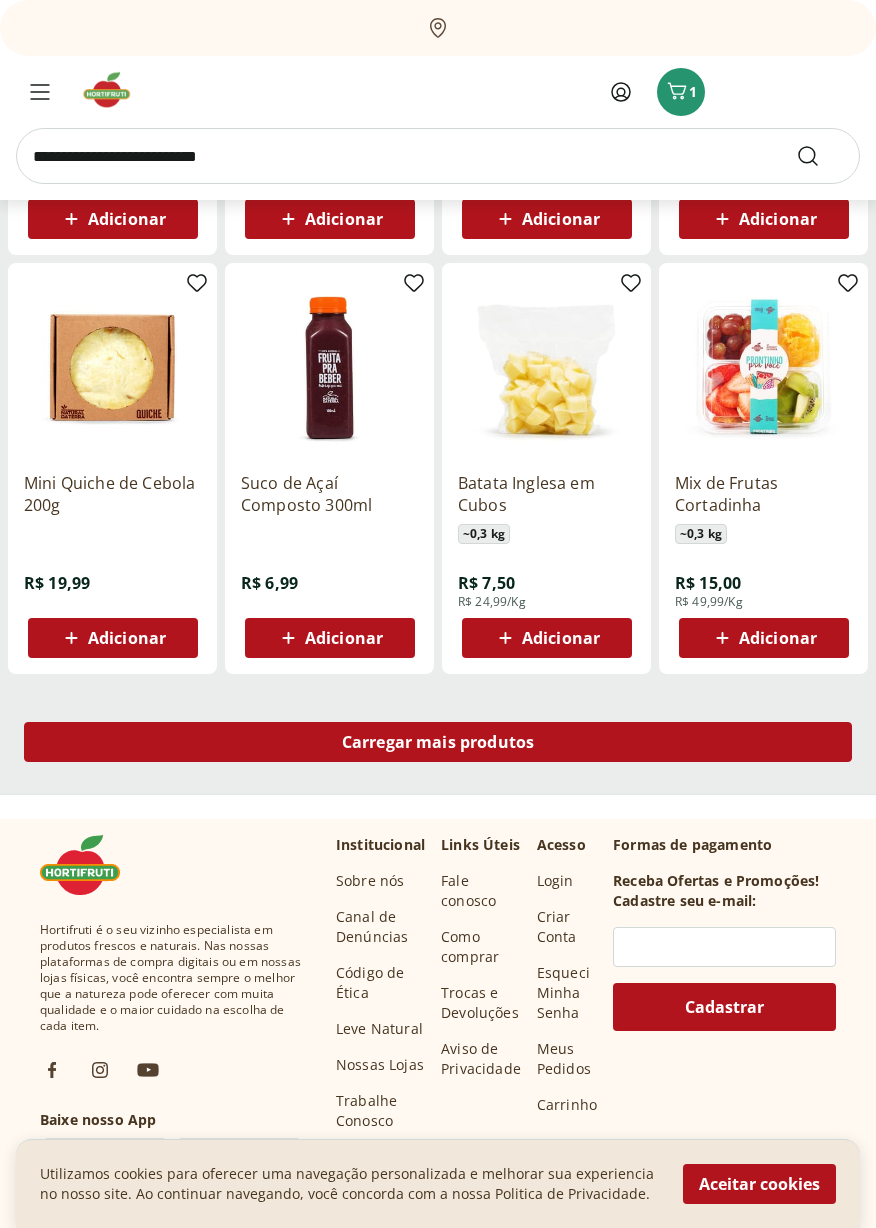 click on "Carregar mais produtos" at bounding box center [438, 742] 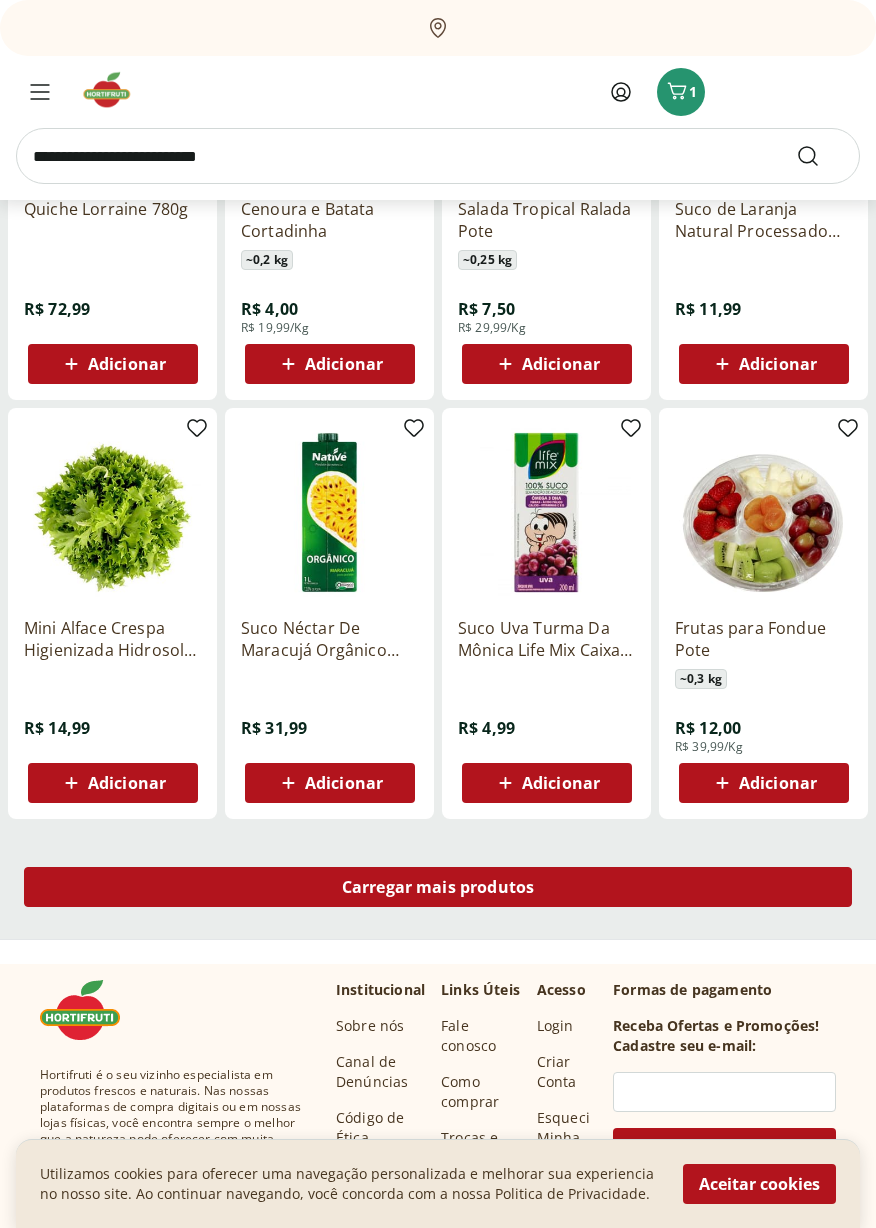 scroll, scrollTop: 9738, scrollLeft: 0, axis: vertical 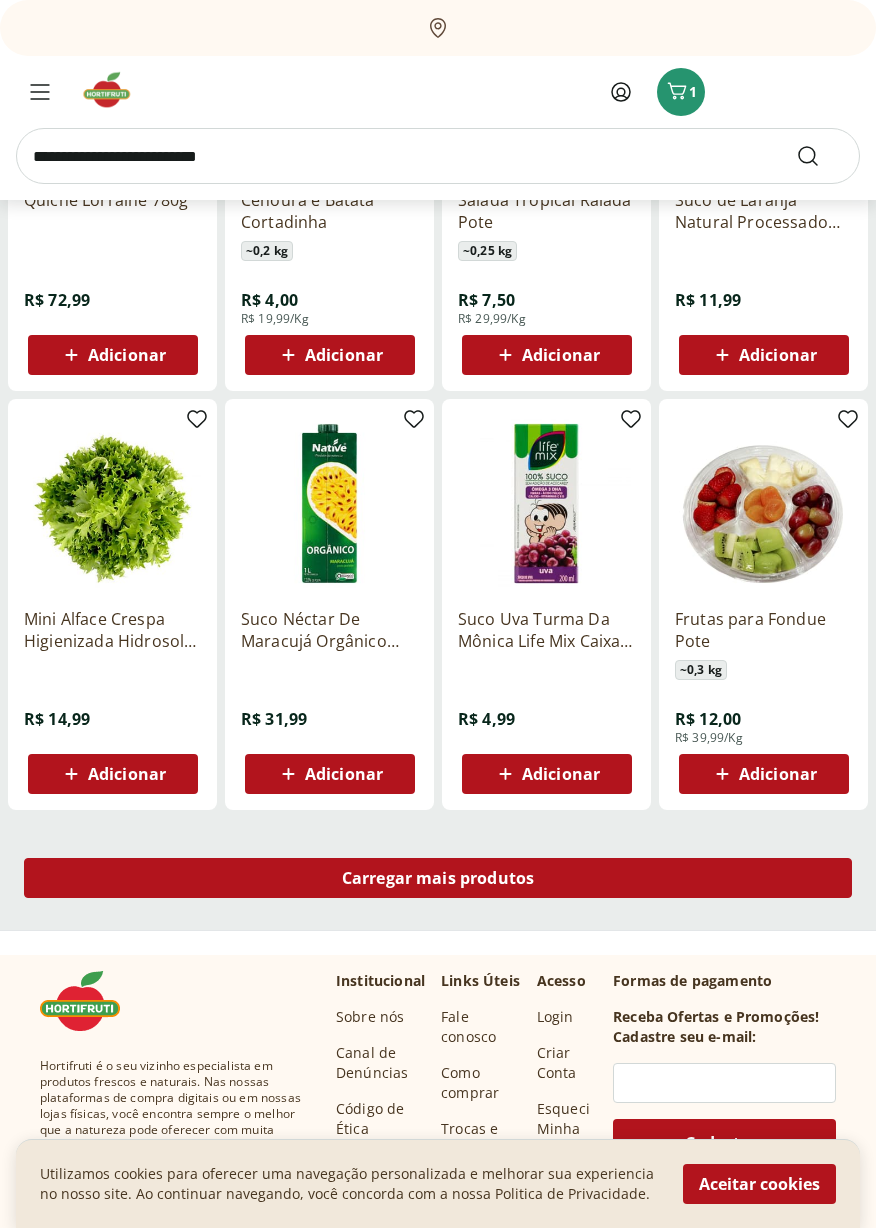 click on "Carregar mais produtos" at bounding box center (438, 878) 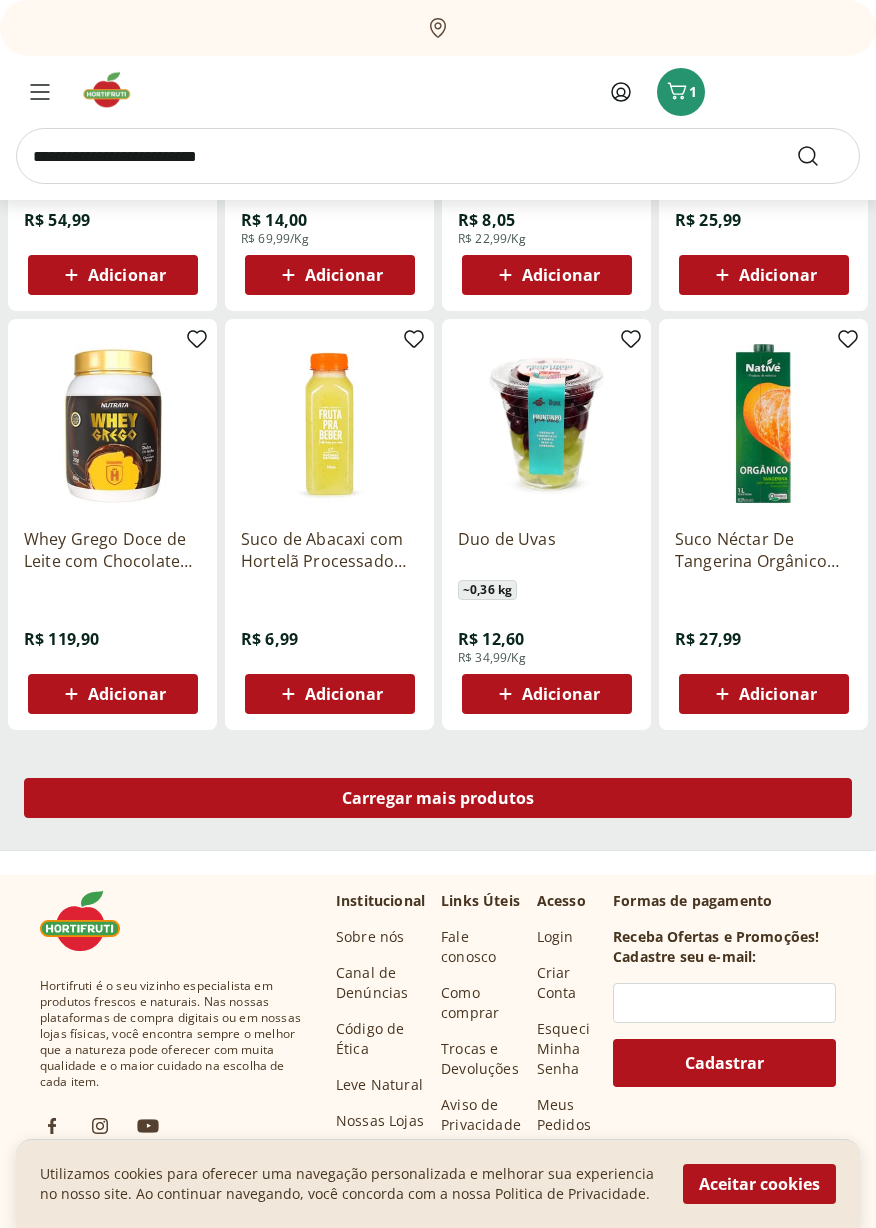scroll, scrollTop: 11086, scrollLeft: 0, axis: vertical 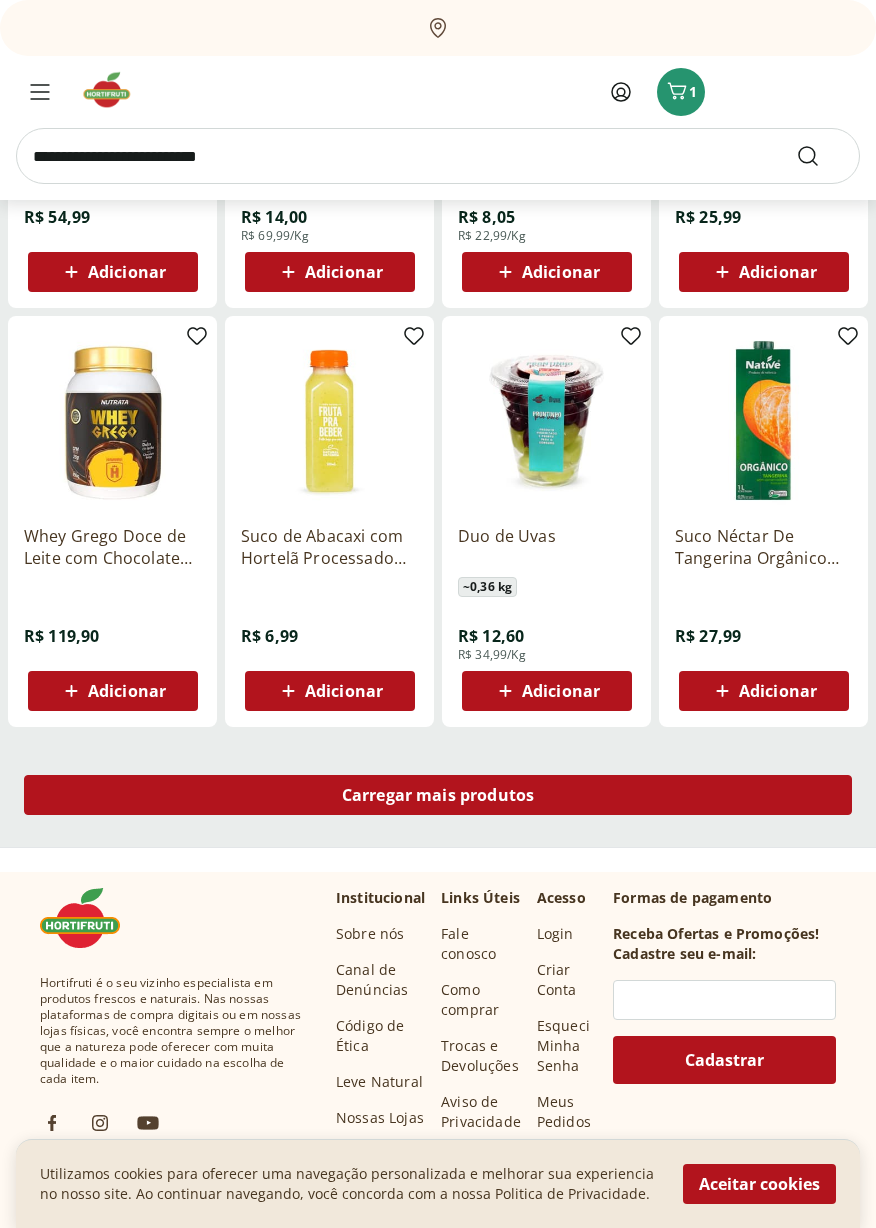click on "Carregar mais produtos" at bounding box center (438, 795) 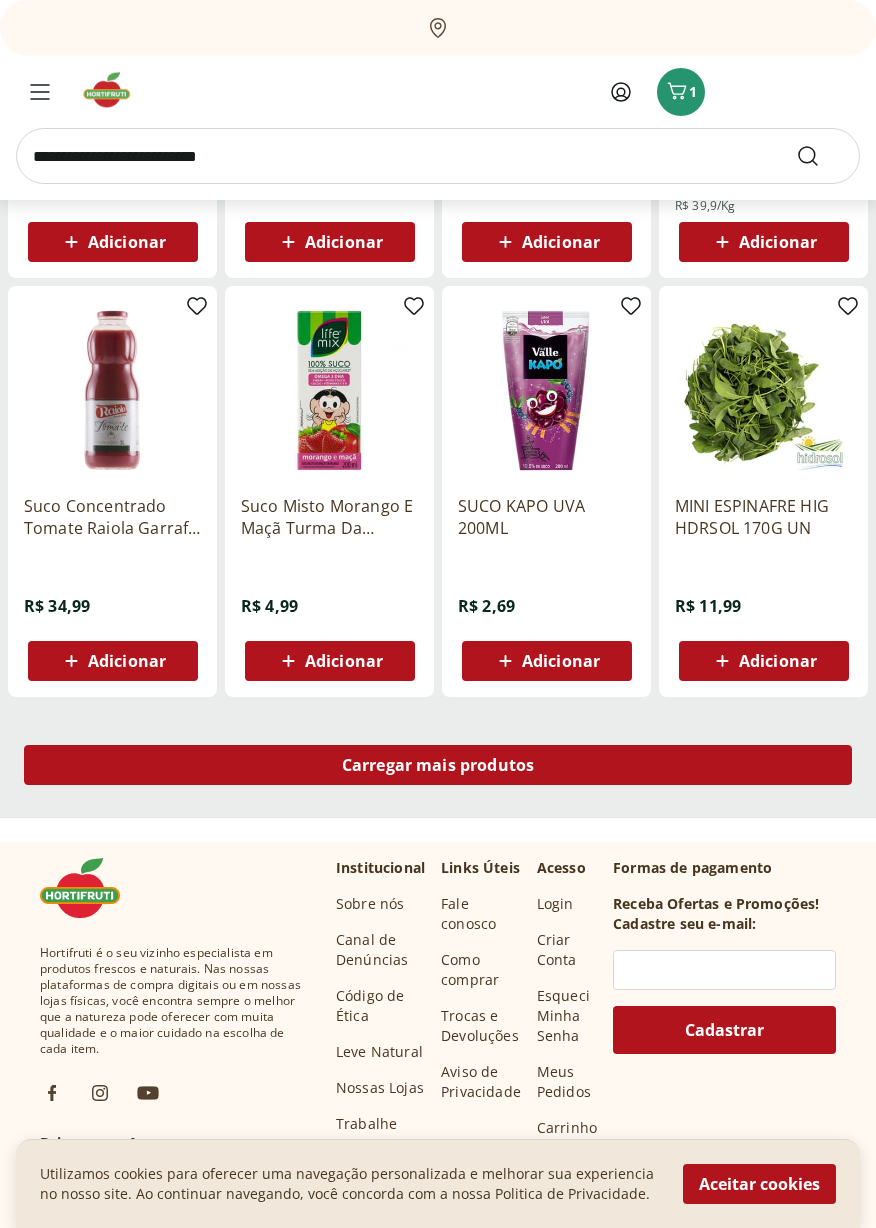 scroll, scrollTop: 12384, scrollLeft: 0, axis: vertical 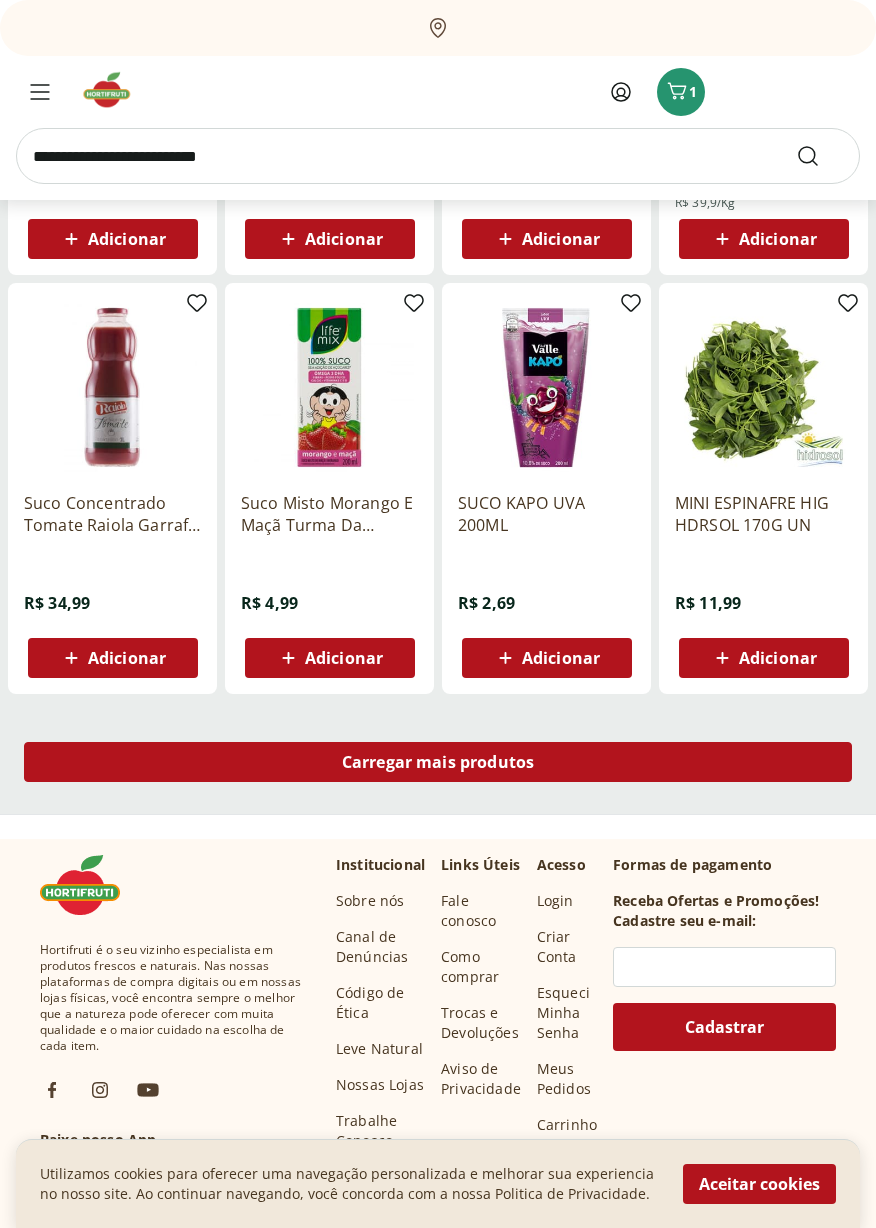 click on "Carregar mais produtos" at bounding box center [438, 762] 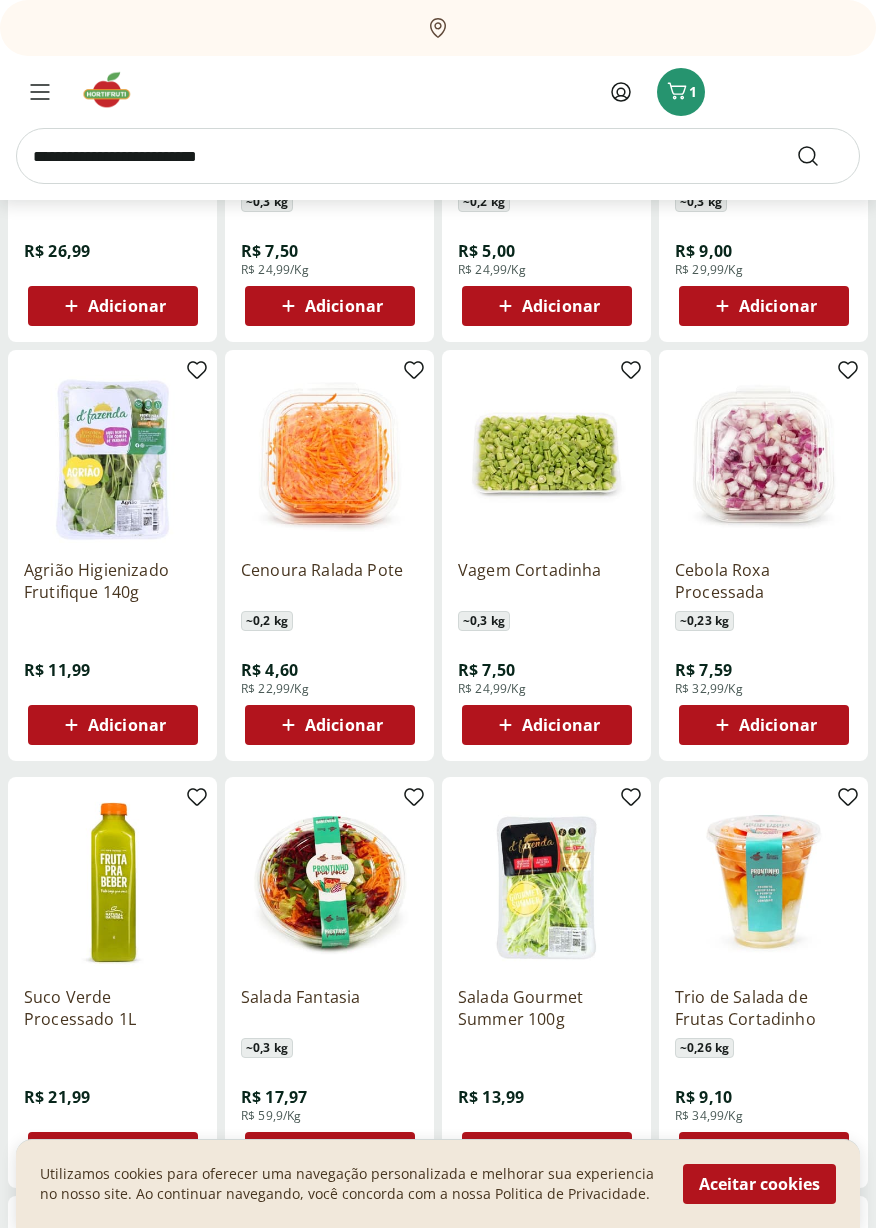 scroll, scrollTop: 3469, scrollLeft: 0, axis: vertical 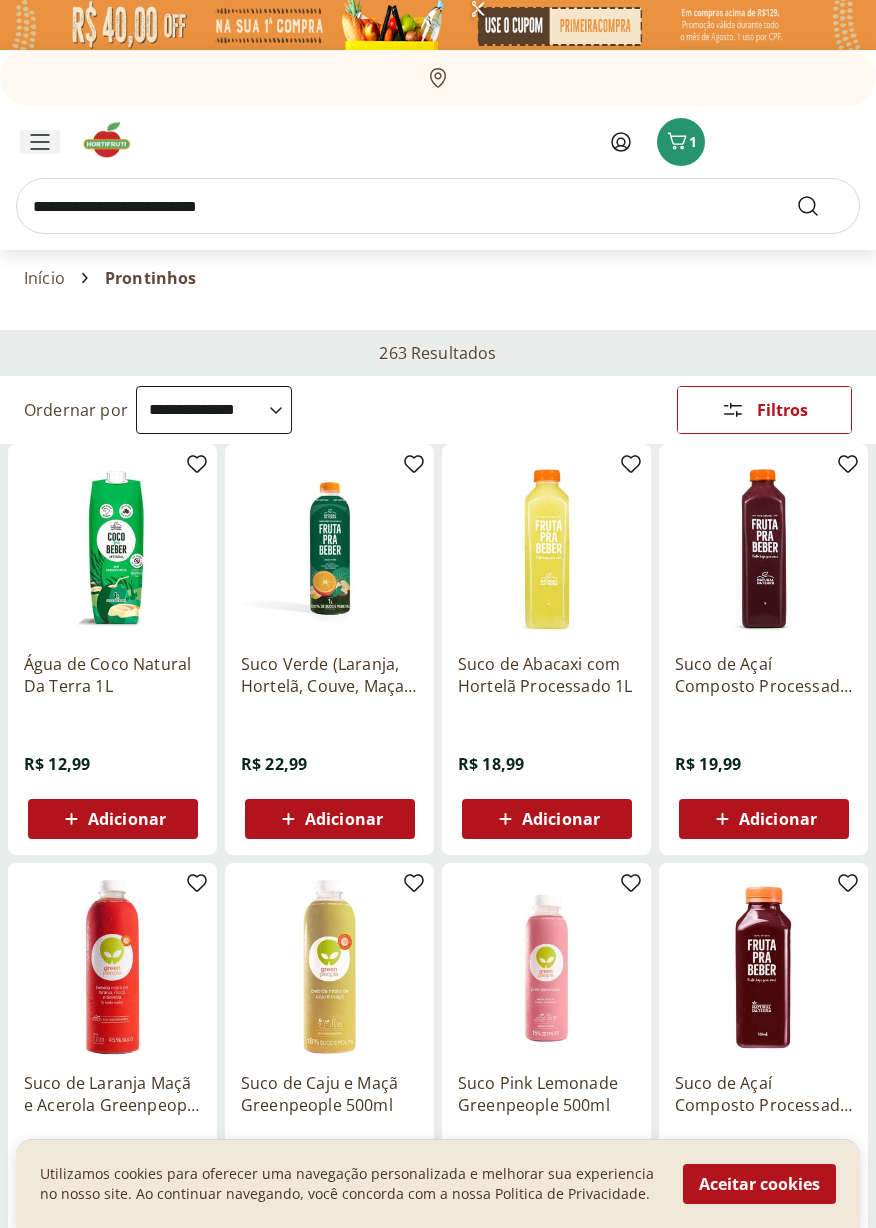 click 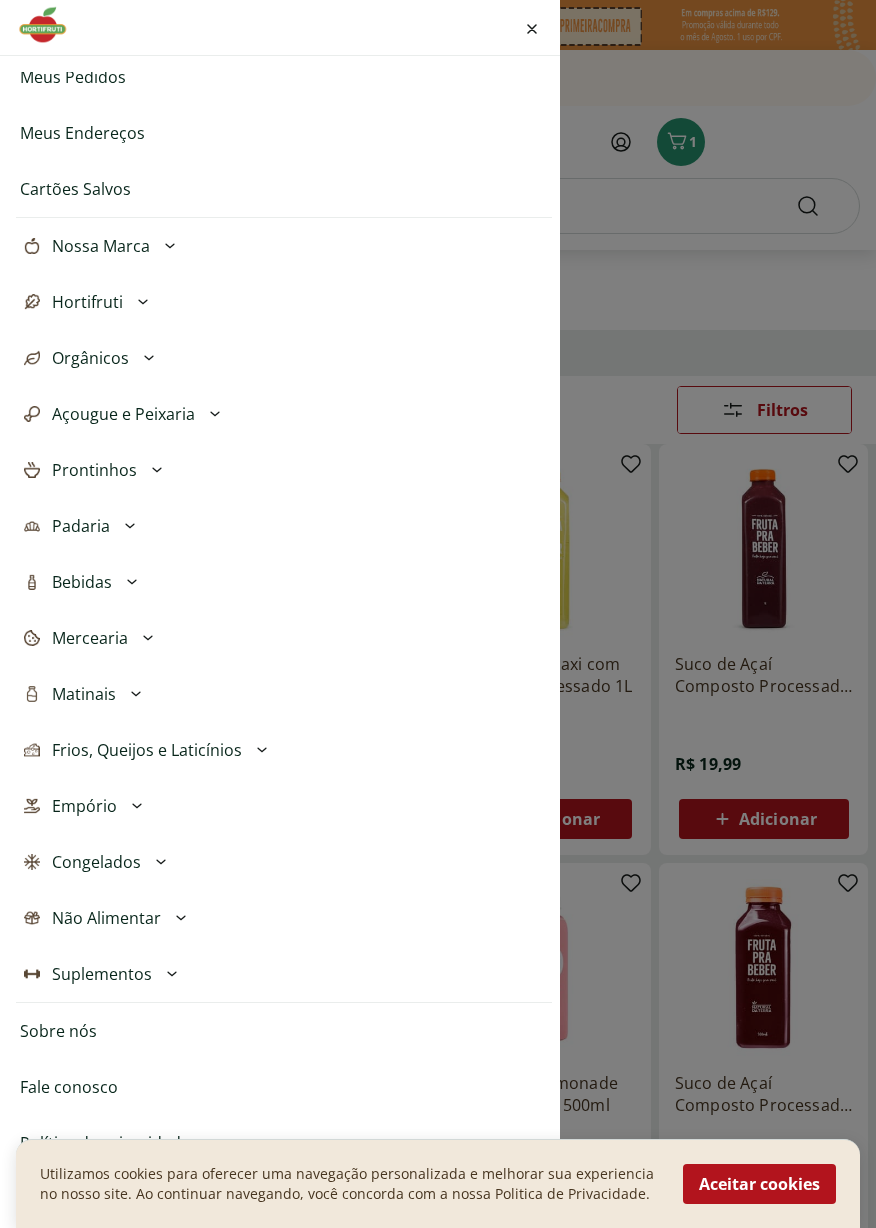 scroll, scrollTop: 224, scrollLeft: 0, axis: vertical 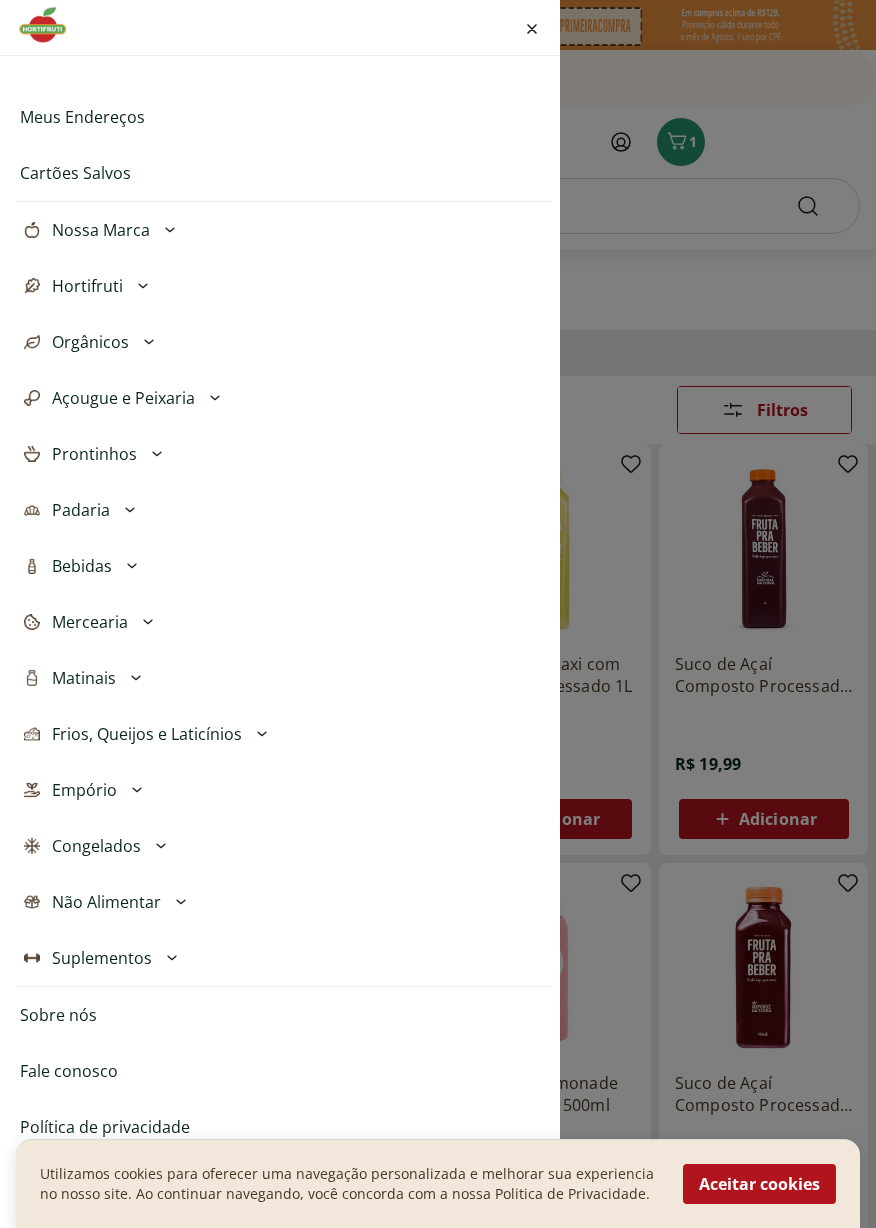 click on "Prontinhos" at bounding box center (94, 454) 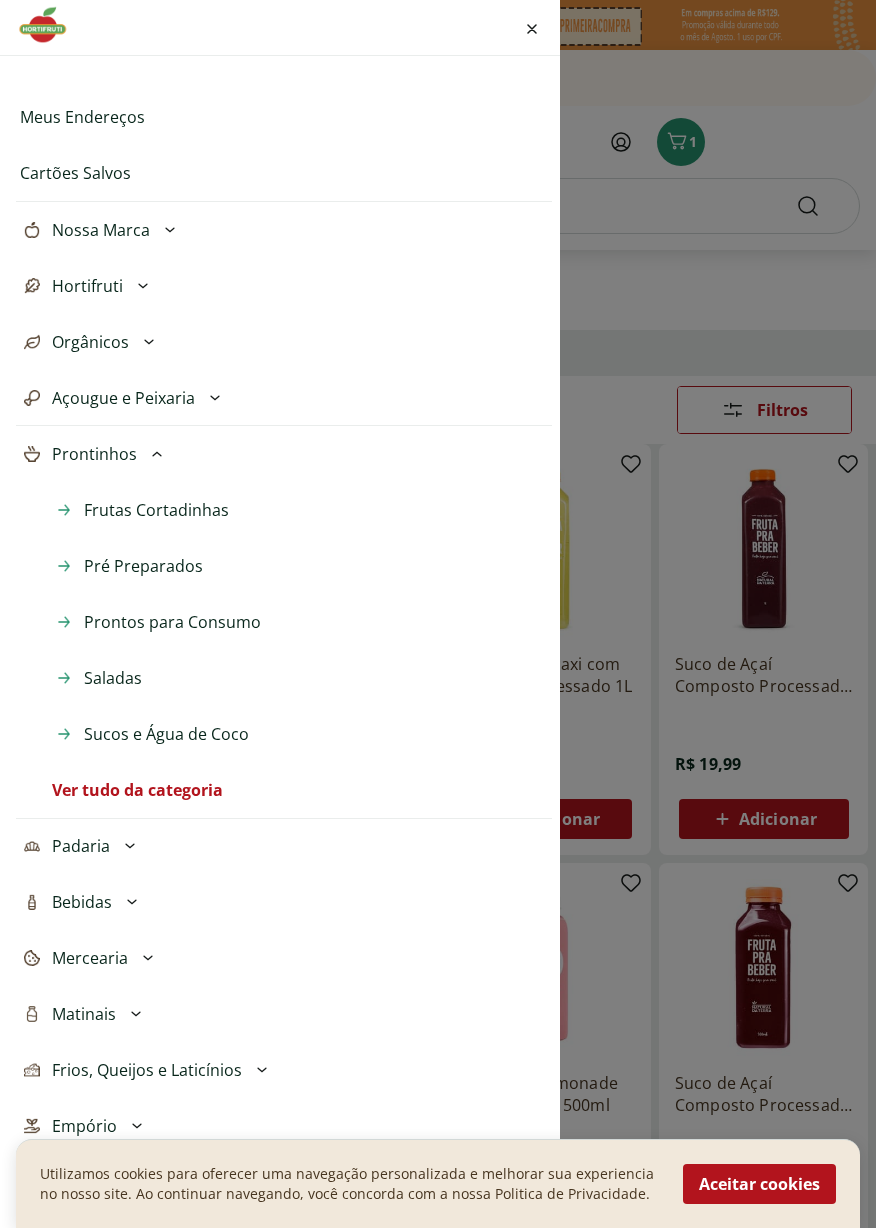 click on "Frutas Cortadinhas" at bounding box center (156, 510) 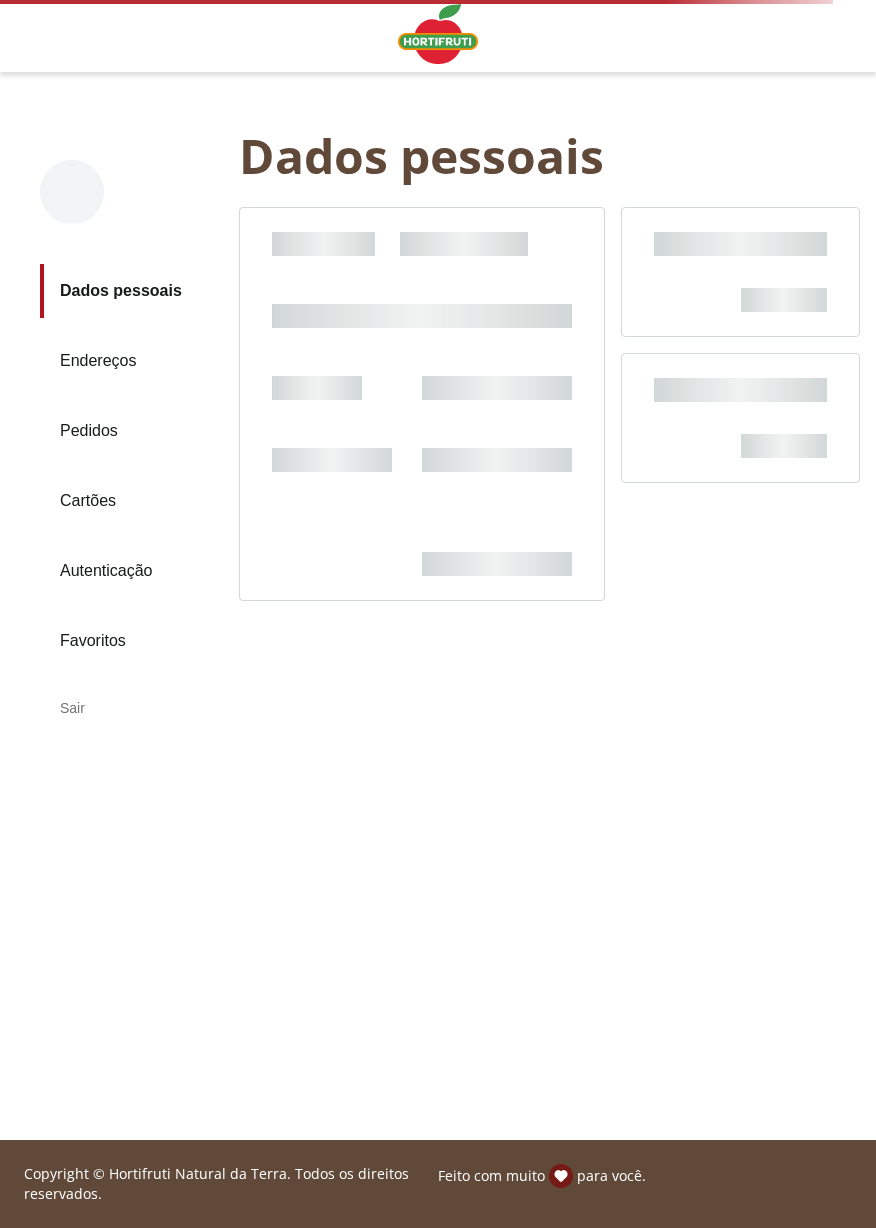 scroll, scrollTop: 0, scrollLeft: 0, axis: both 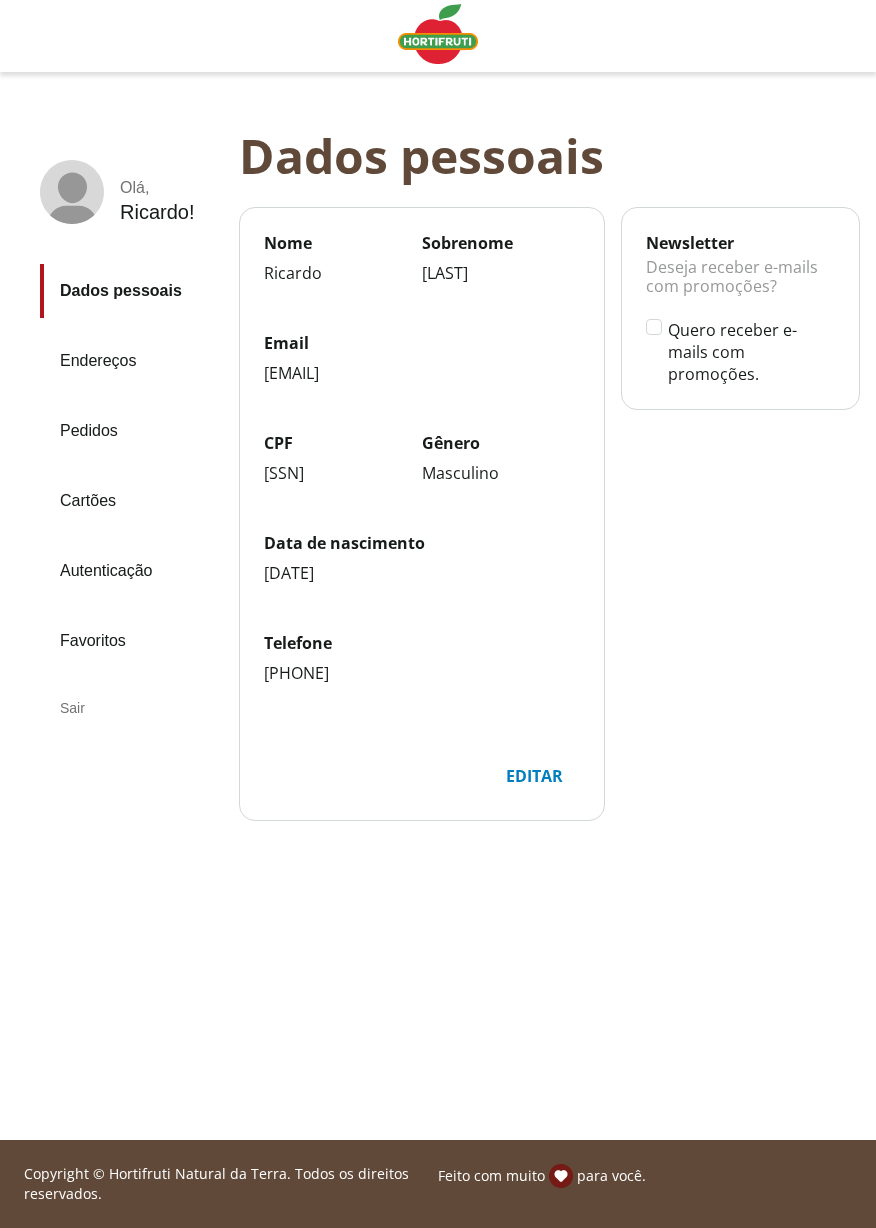 click on "Endereços" at bounding box center (131, 361) 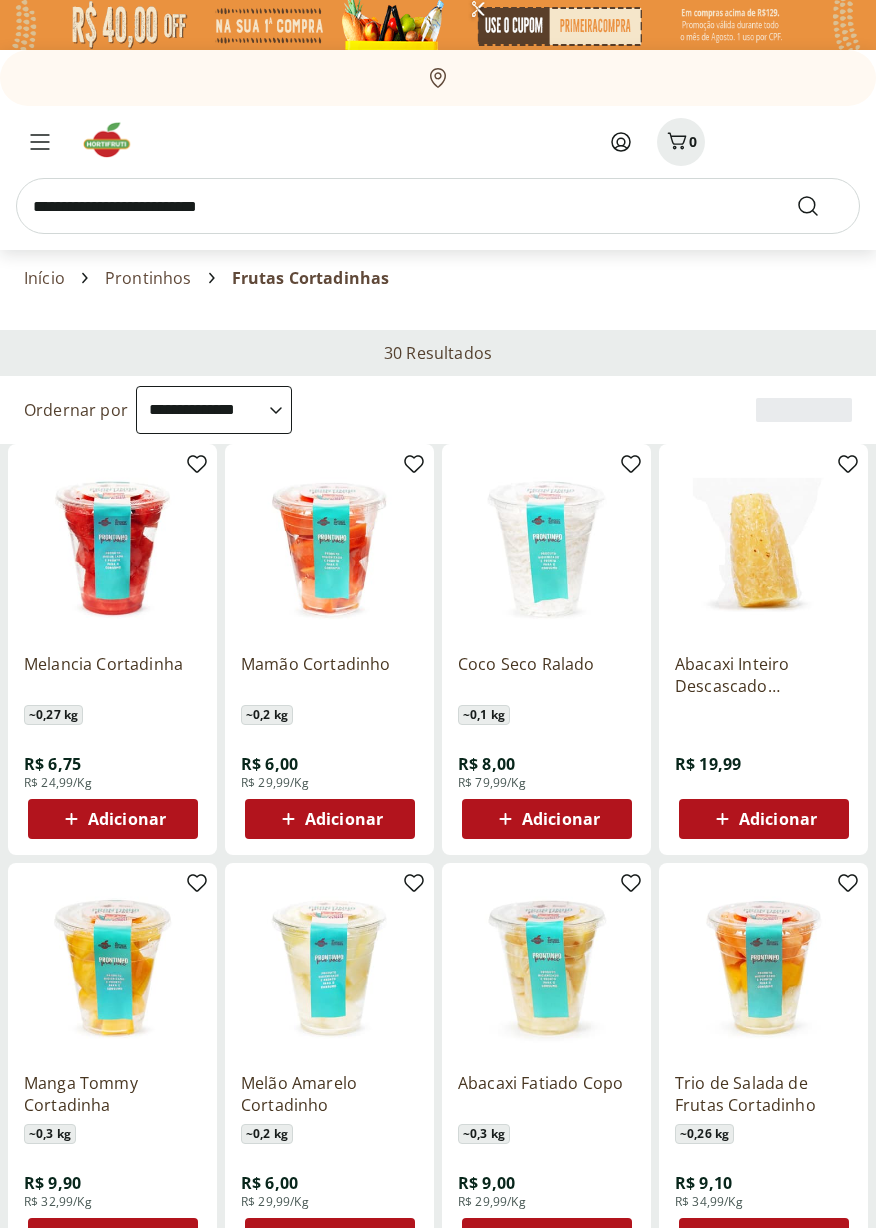select on "**********" 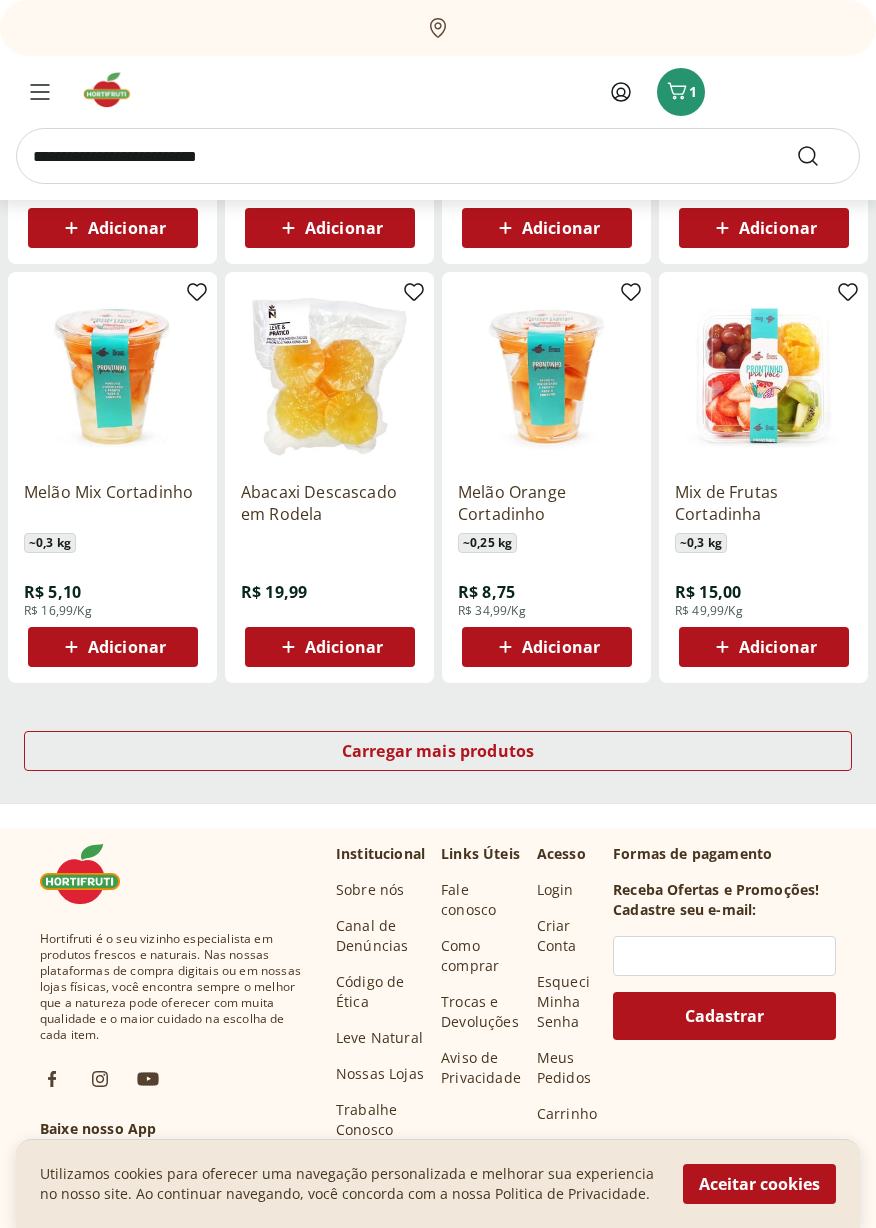 scroll, scrollTop: 1020, scrollLeft: 0, axis: vertical 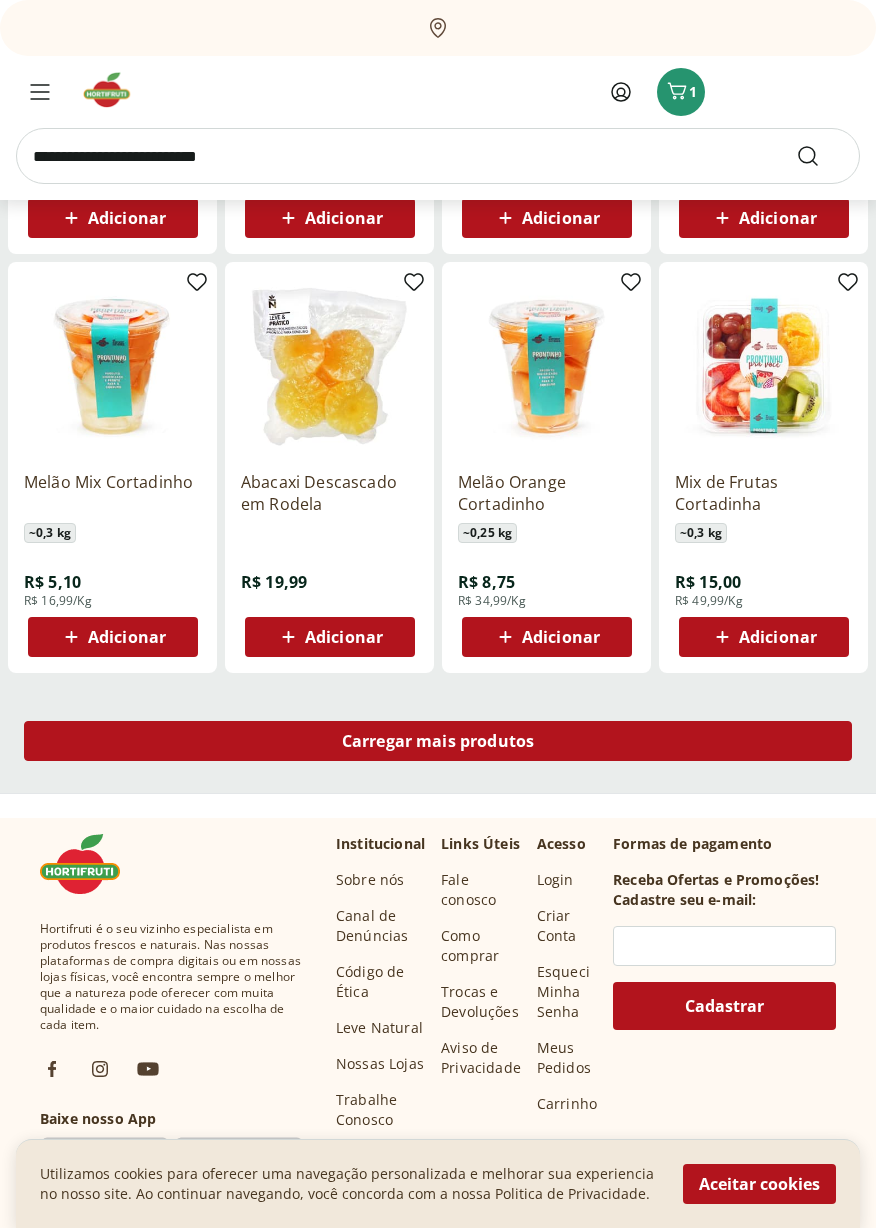 click on "Carregar mais produtos" at bounding box center [438, 741] 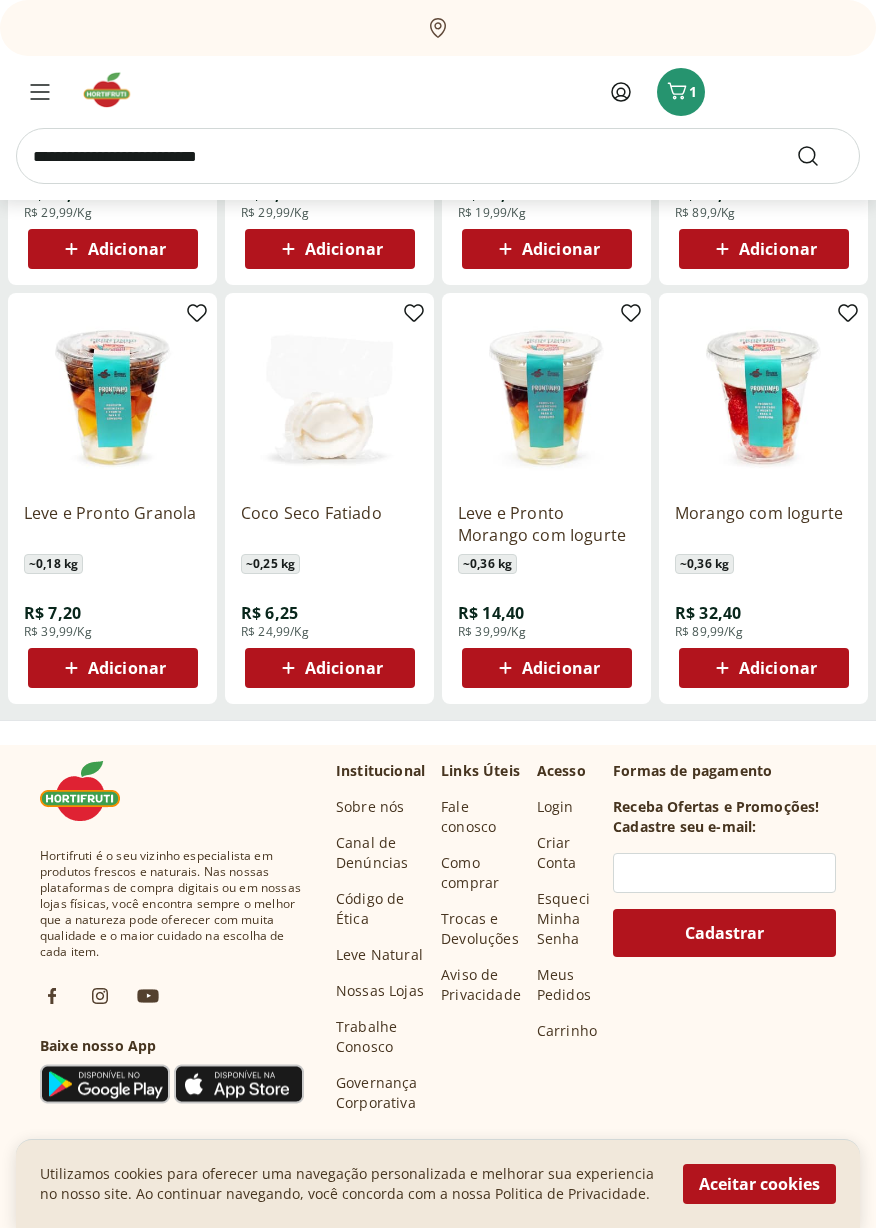 scroll, scrollTop: 2255, scrollLeft: 0, axis: vertical 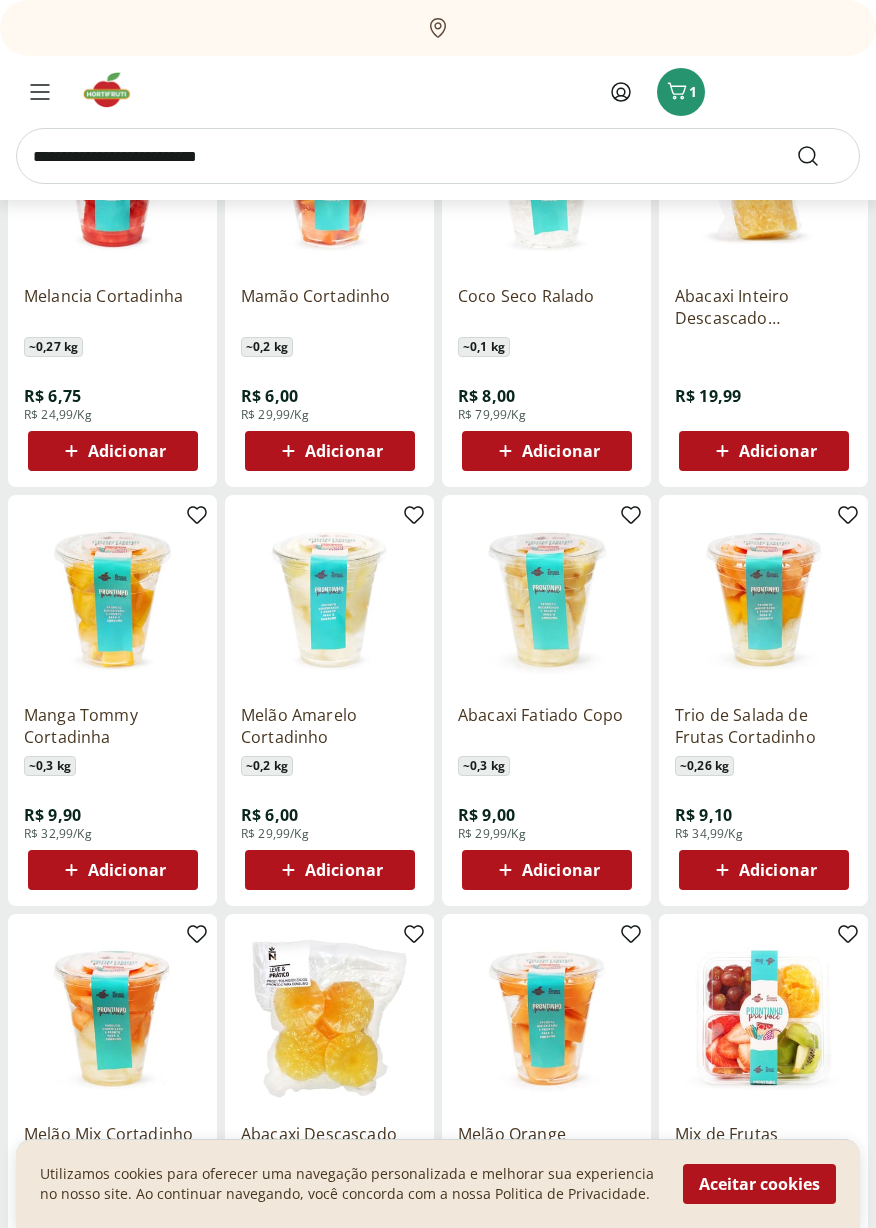 click at bounding box center [763, 599] 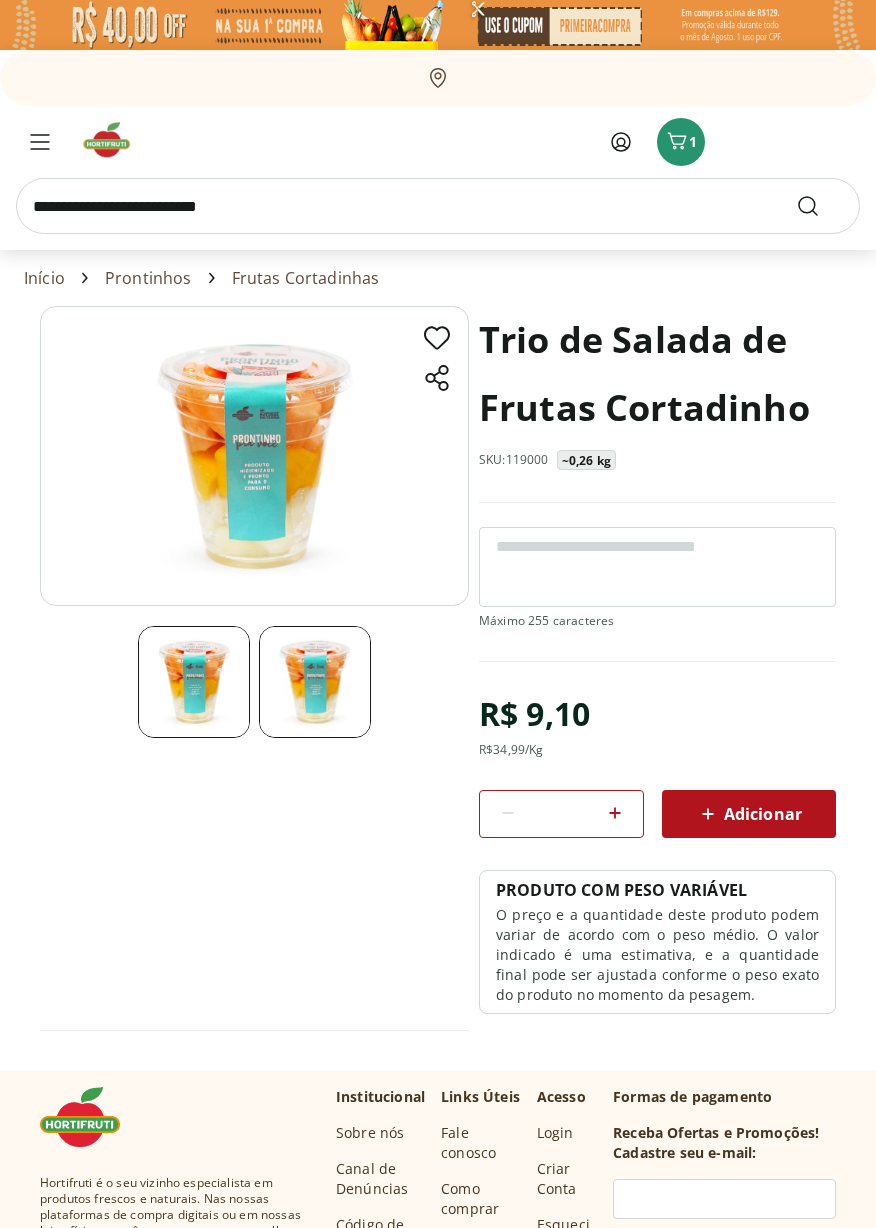 click 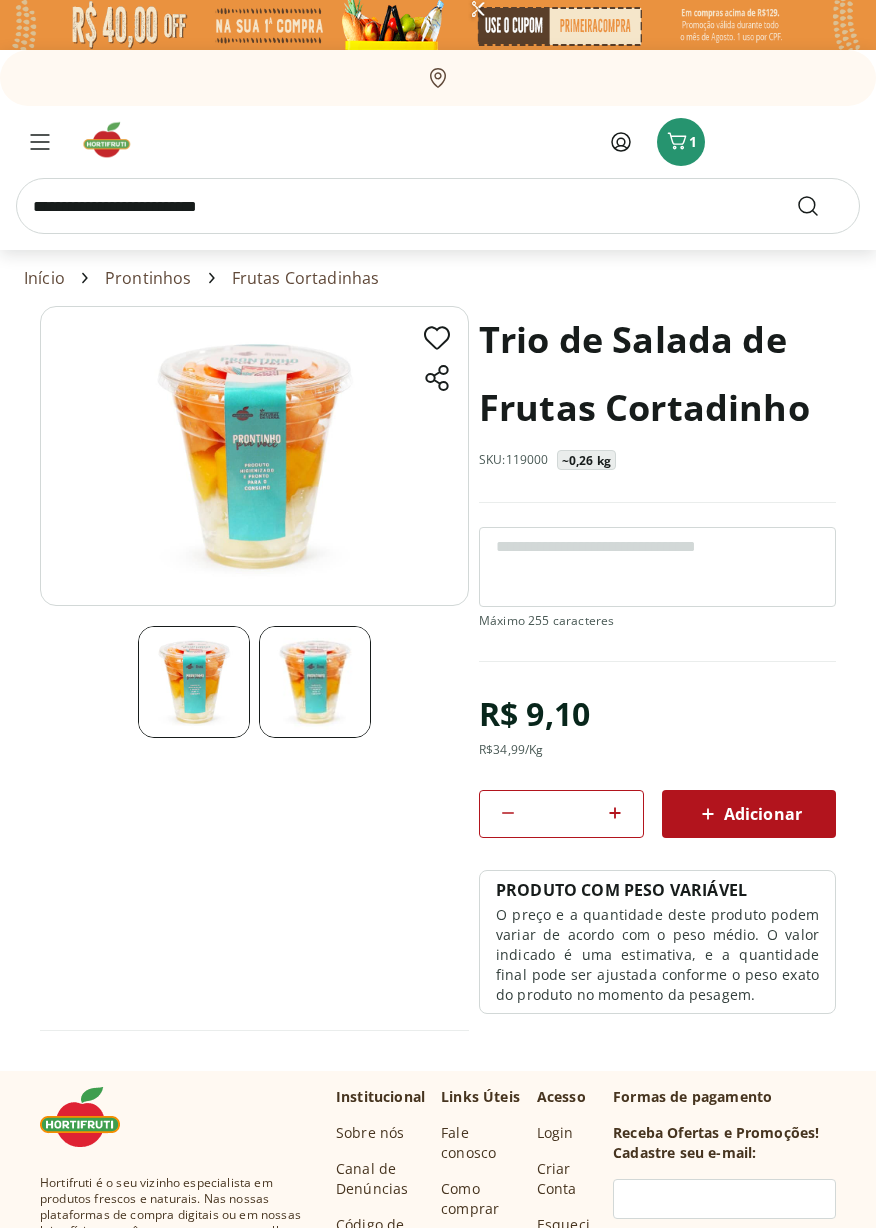 click 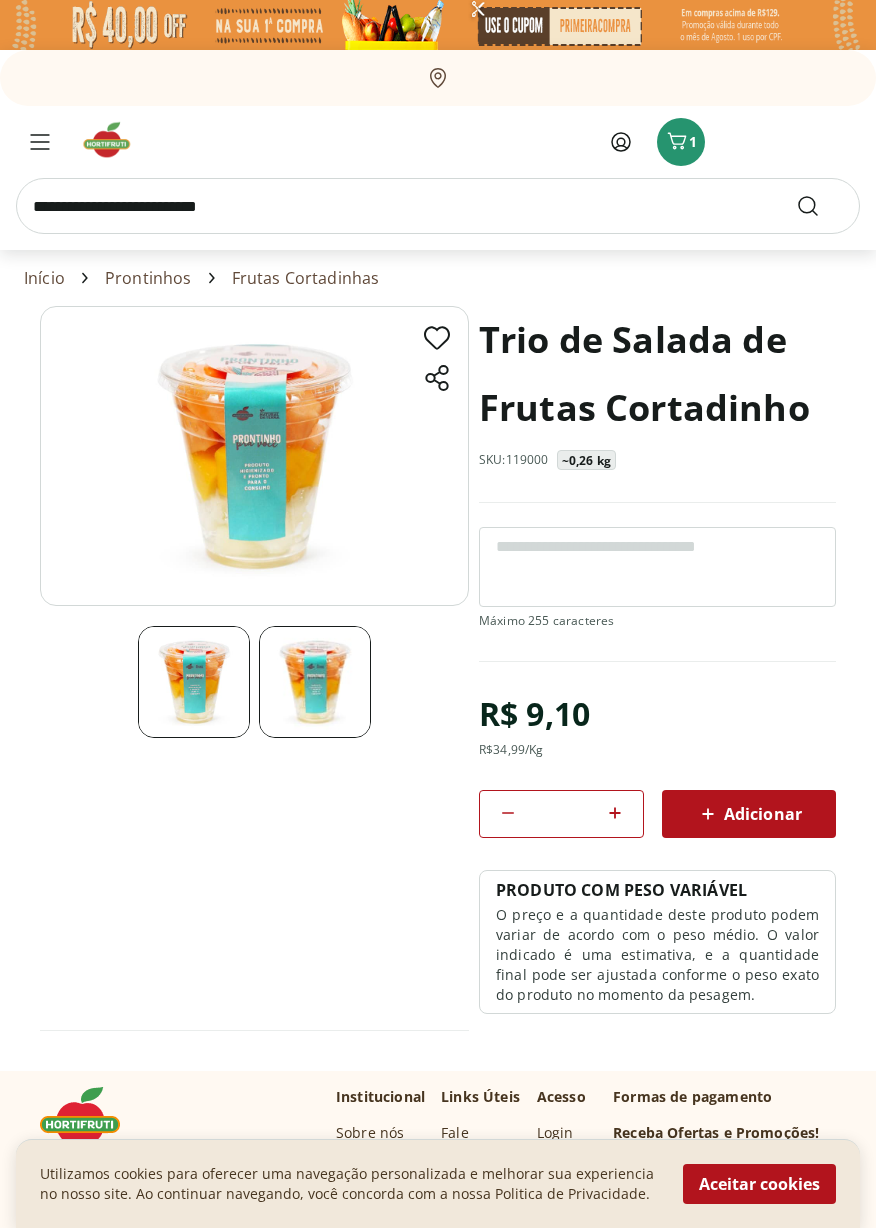 click on "Adicionar" at bounding box center [749, 814] 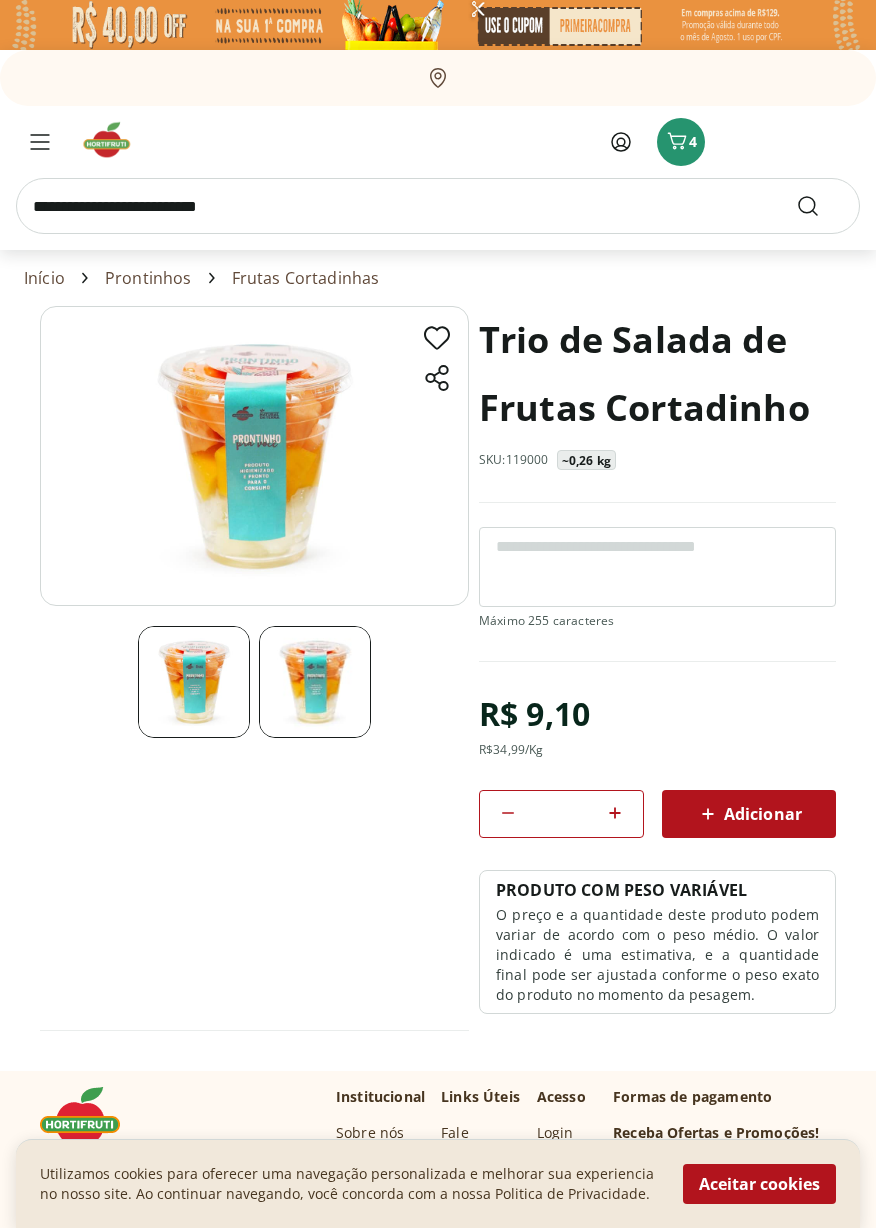 select on "**********" 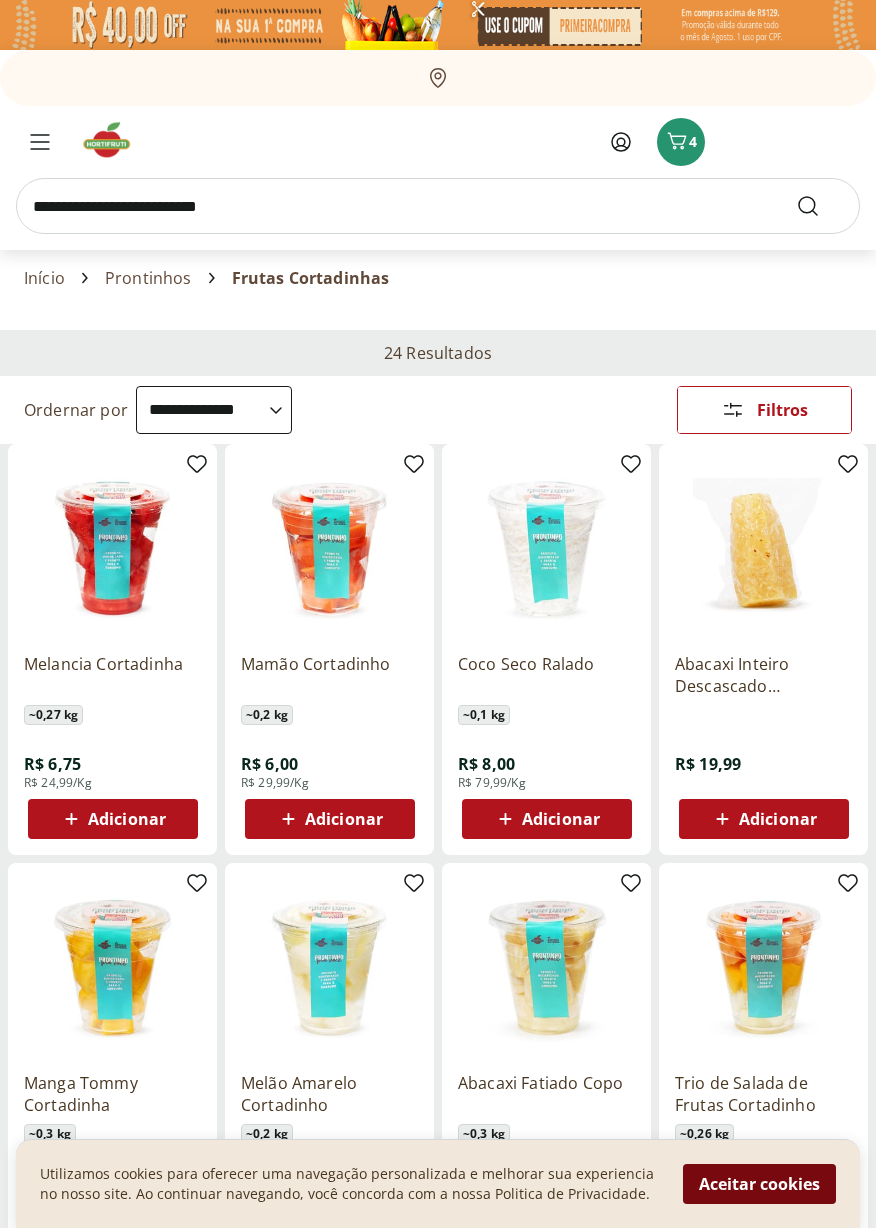 click on "Aceitar cookies" at bounding box center [759, 1184] 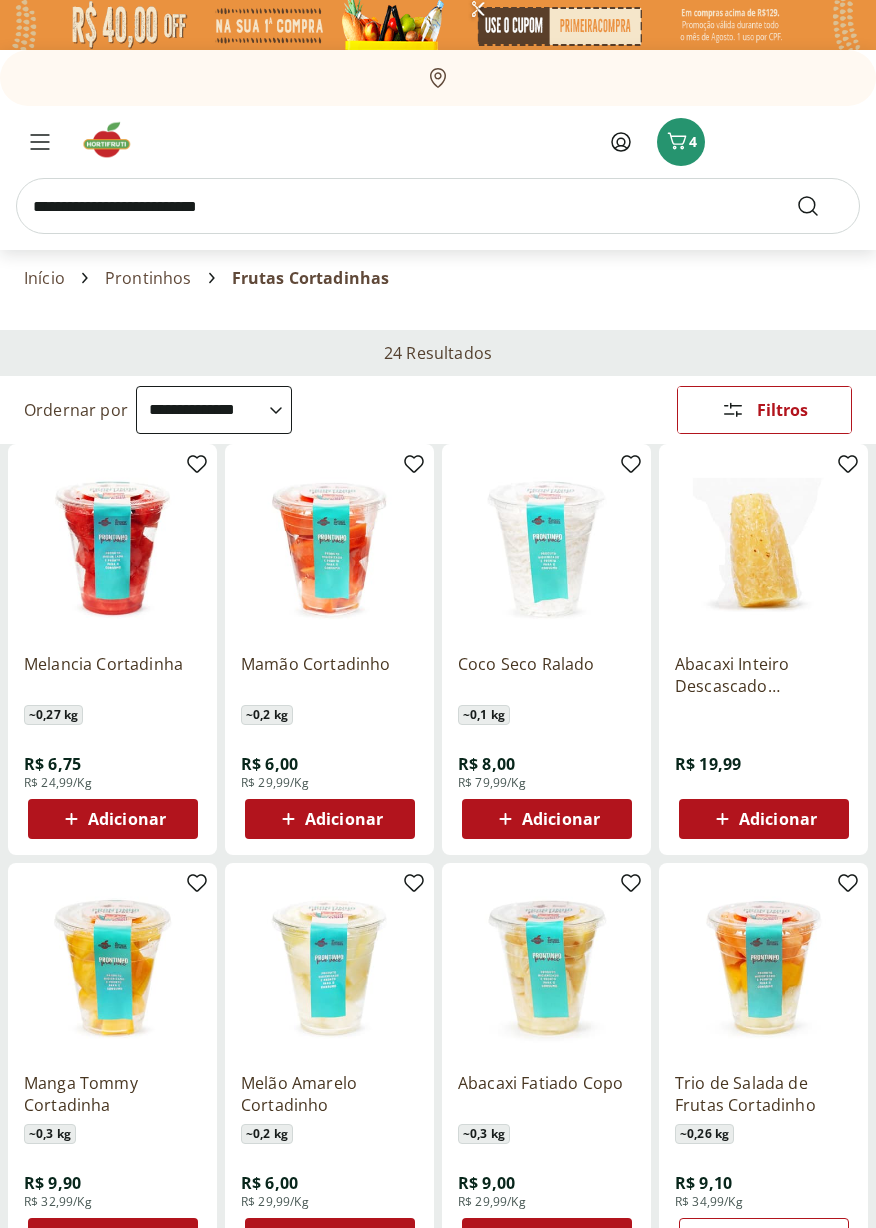 click at bounding box center [438, 206] 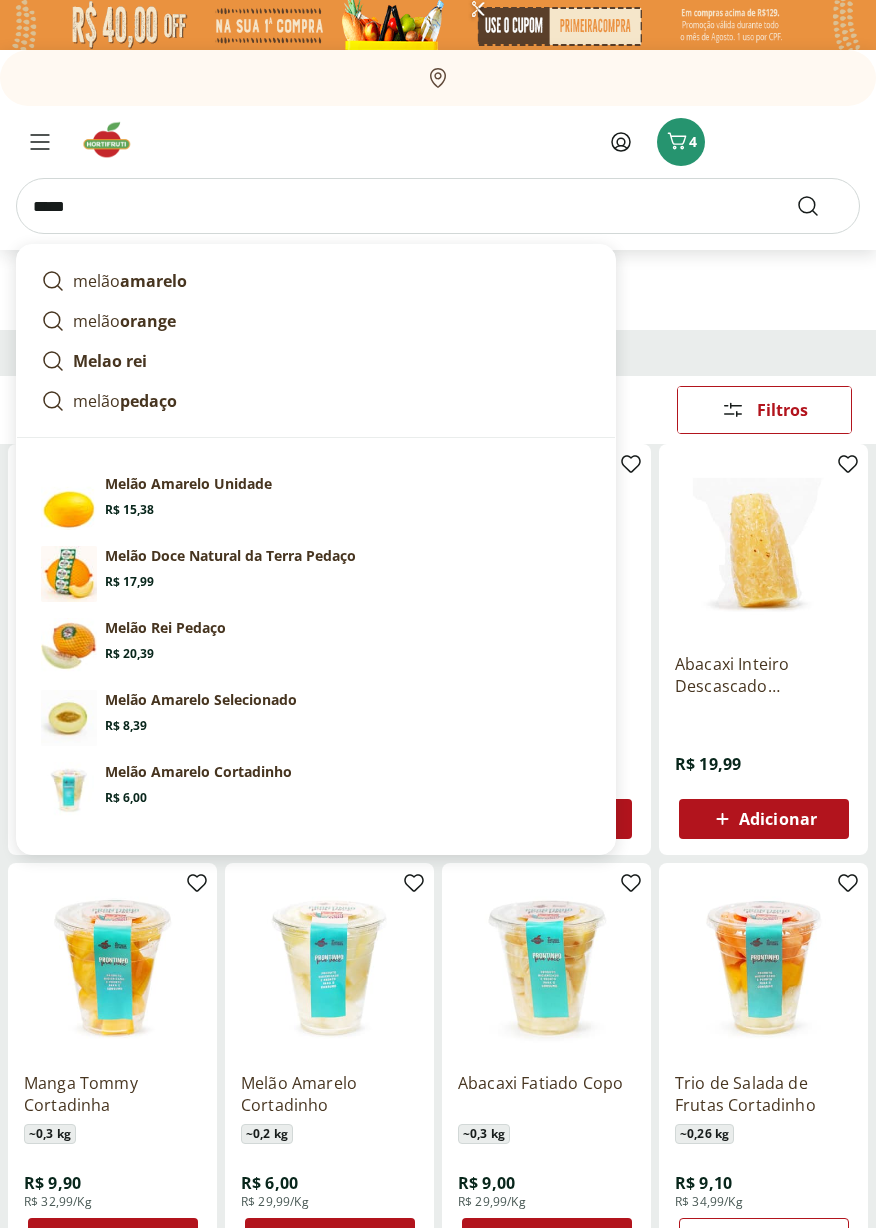 type on "*****" 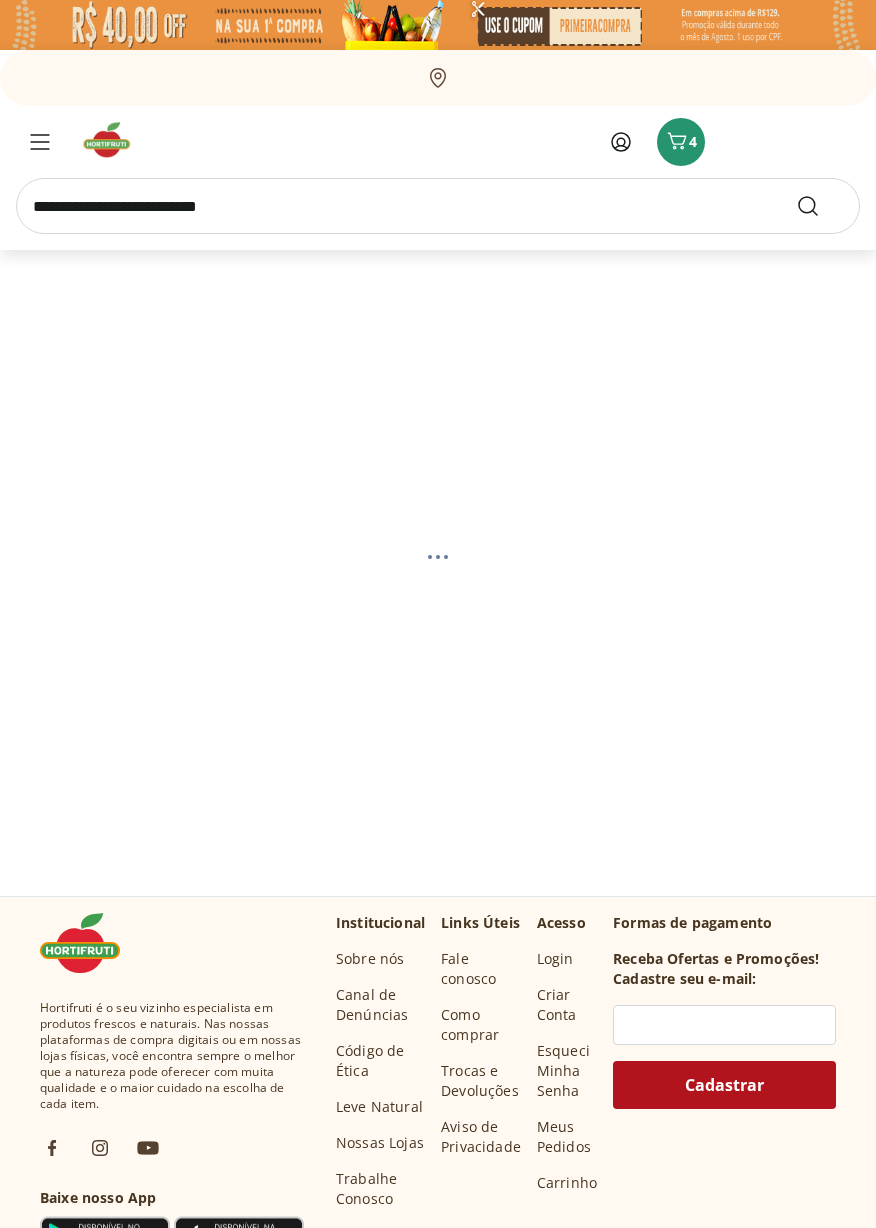 select on "**********" 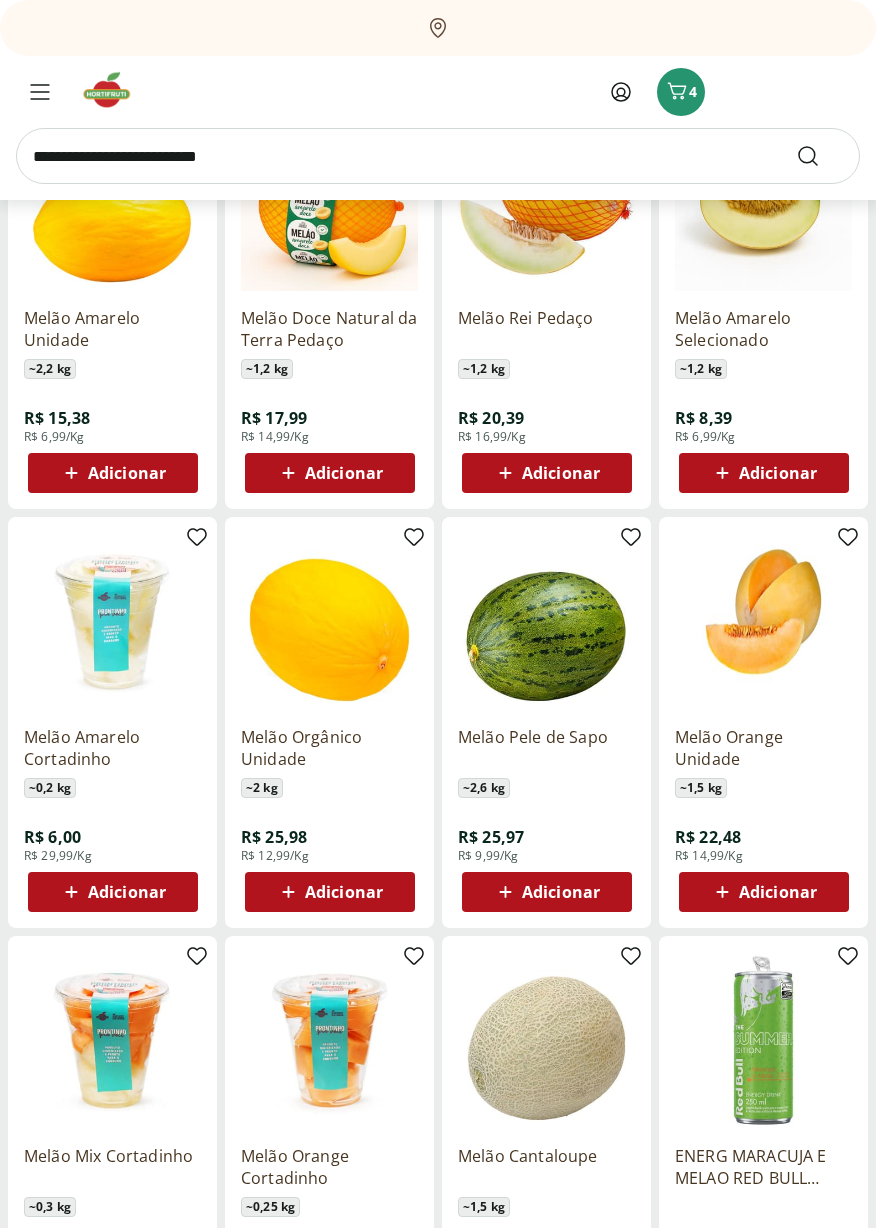 scroll, scrollTop: 346, scrollLeft: 0, axis: vertical 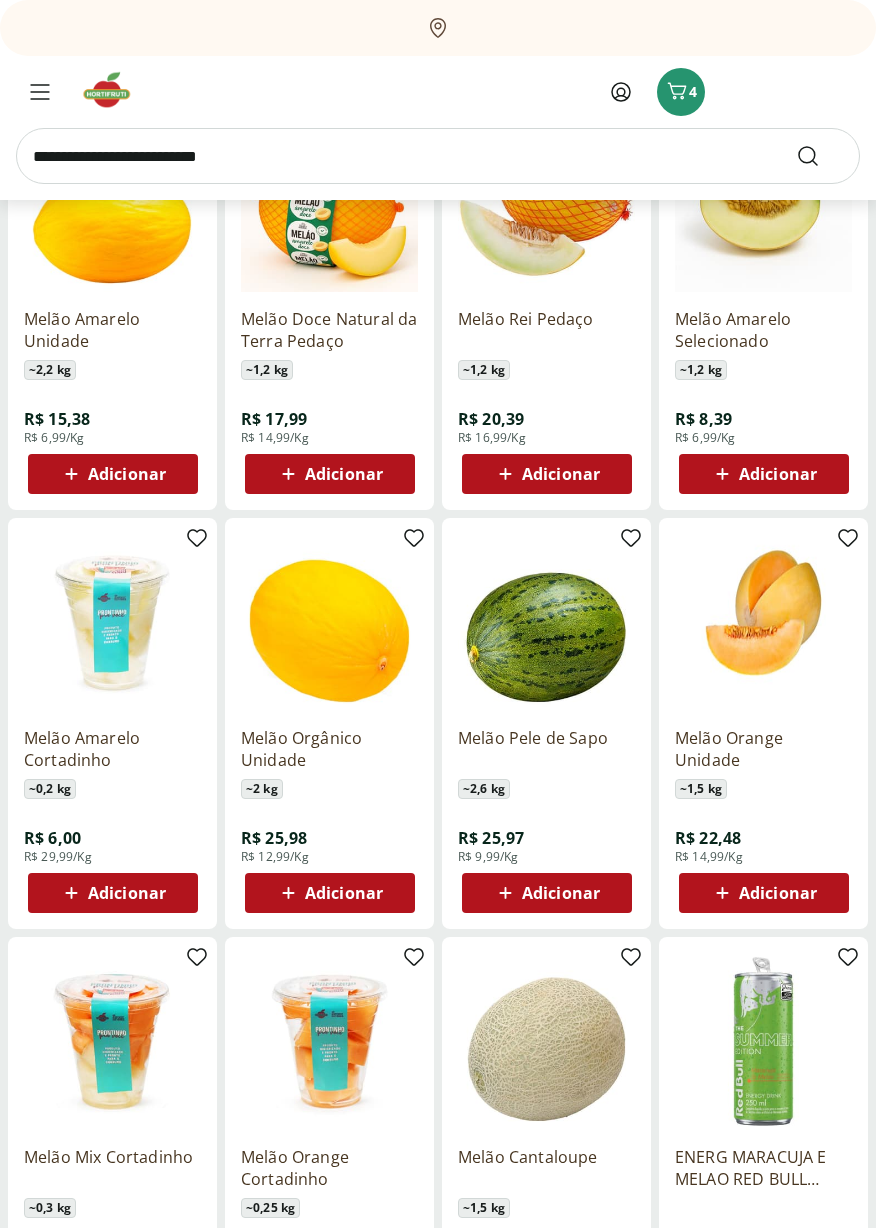click on "Adicionar" at bounding box center (127, 474) 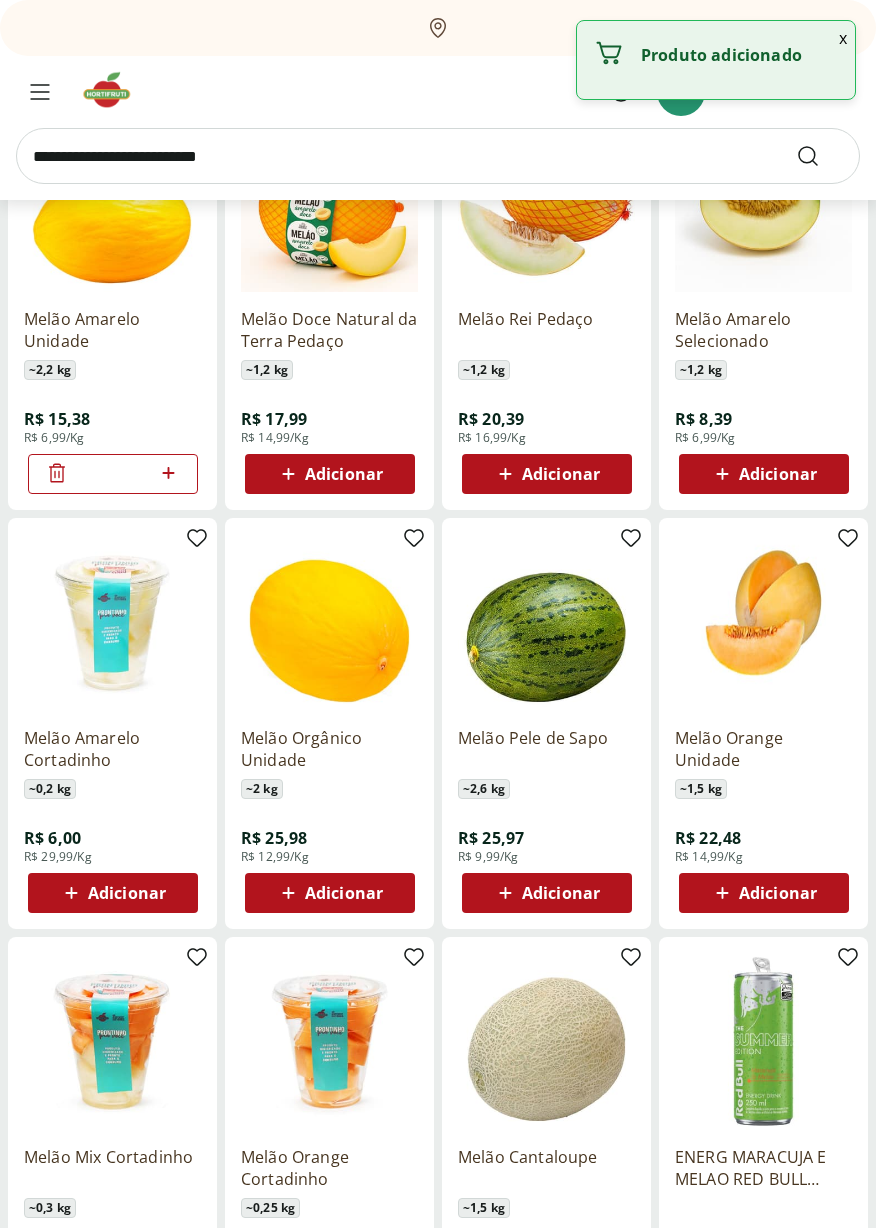 click at bounding box center (438, 156) 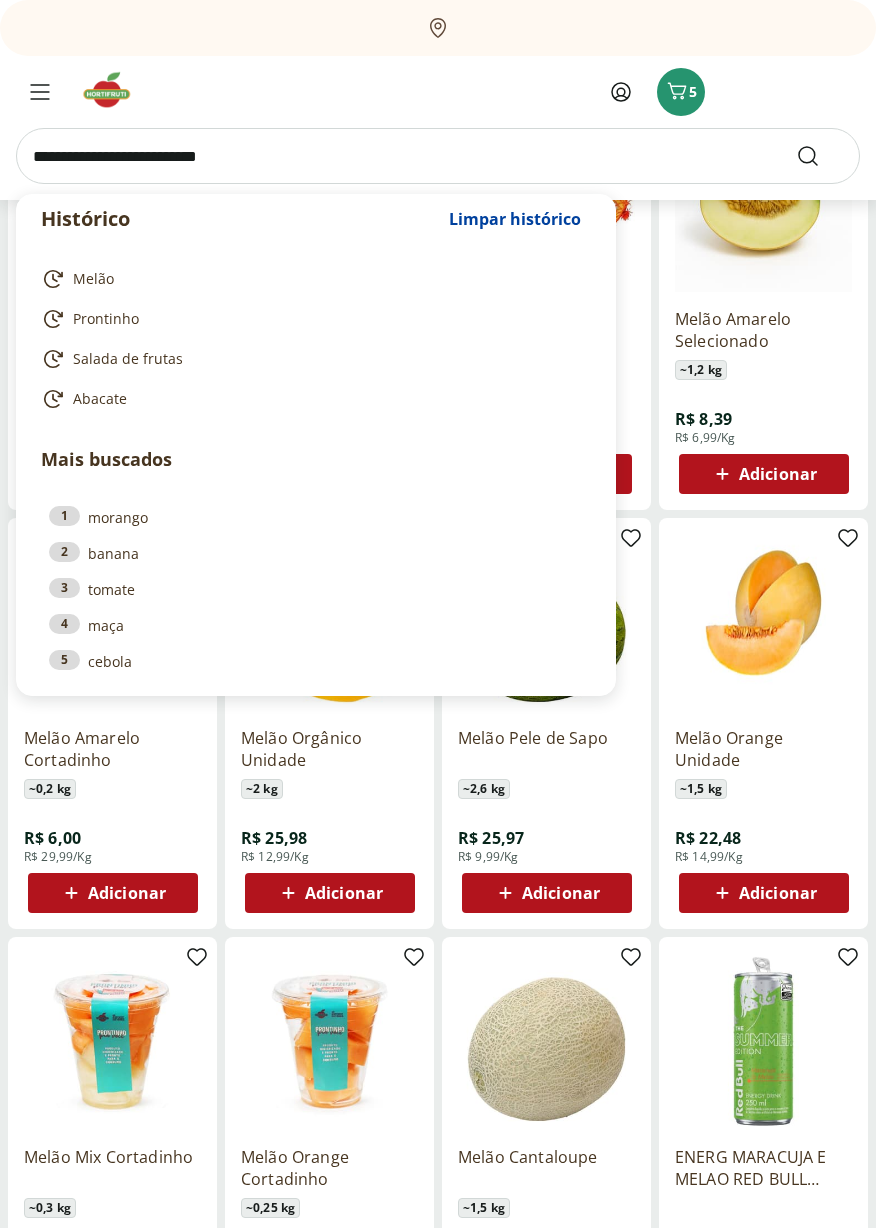 click at bounding box center (438, 156) 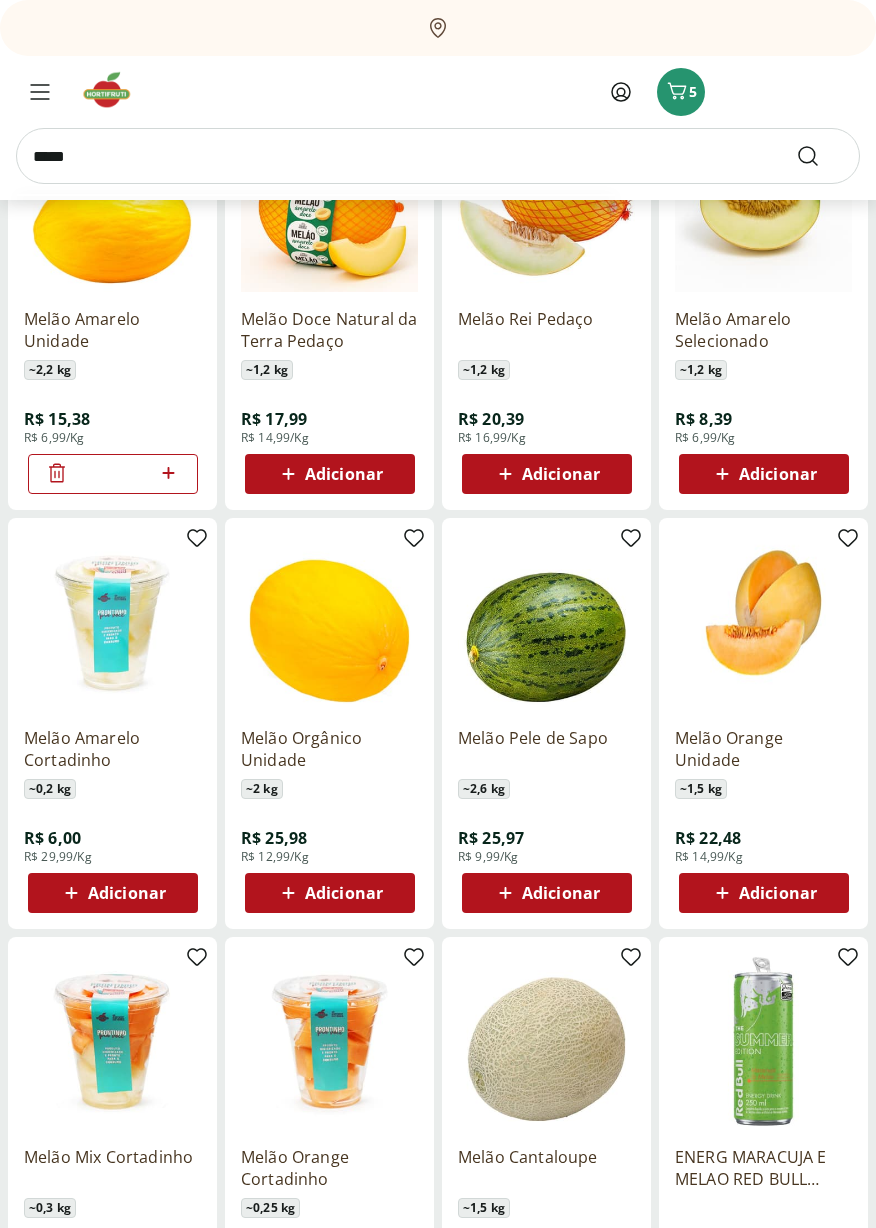 type on "*****" 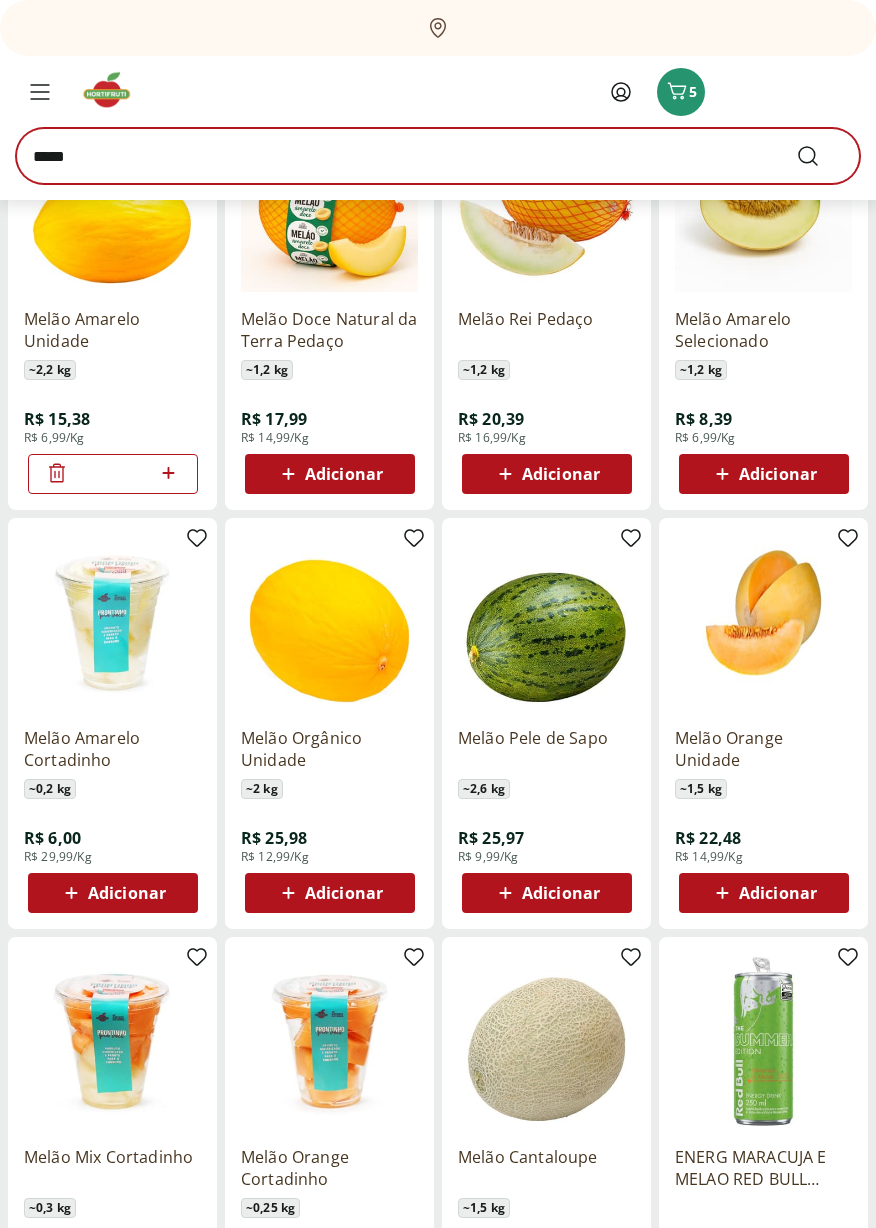 scroll, scrollTop: 0, scrollLeft: 0, axis: both 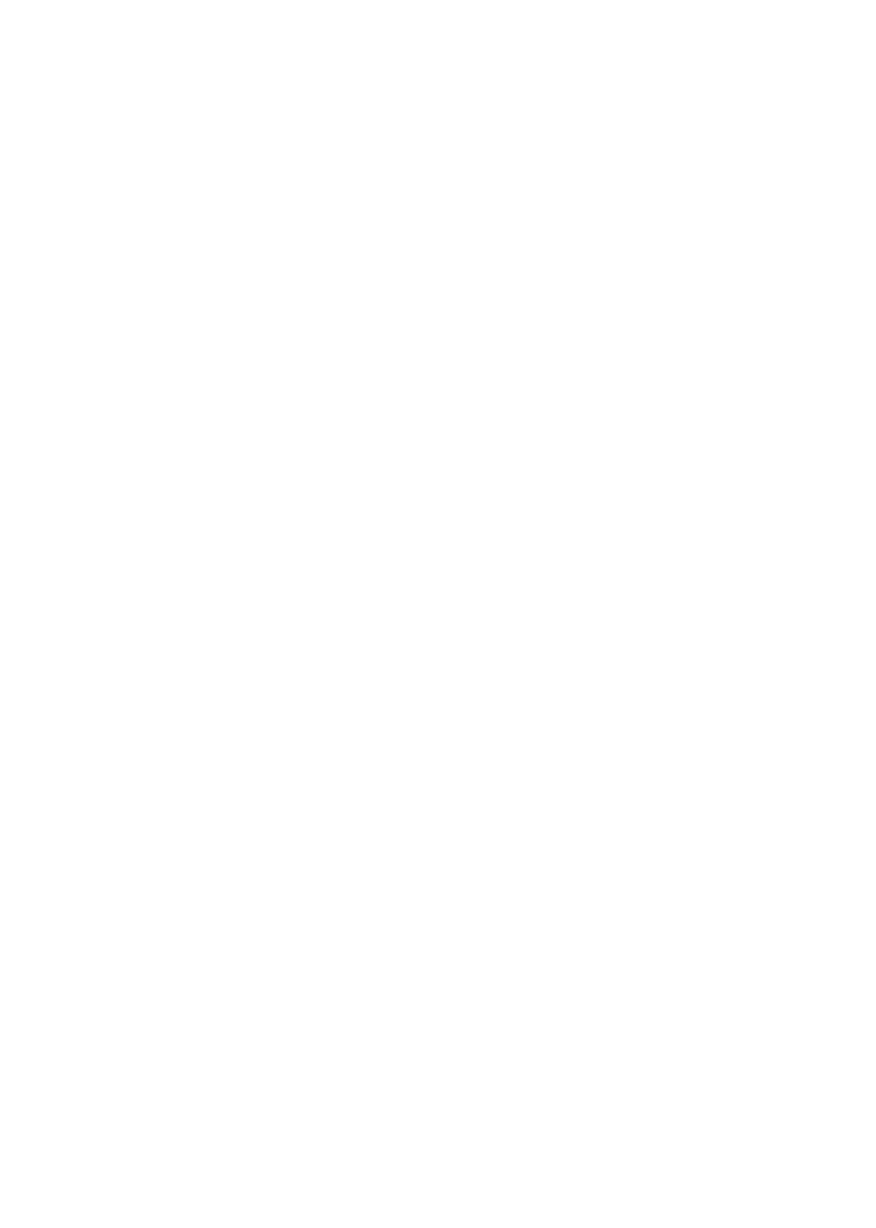 select on "**********" 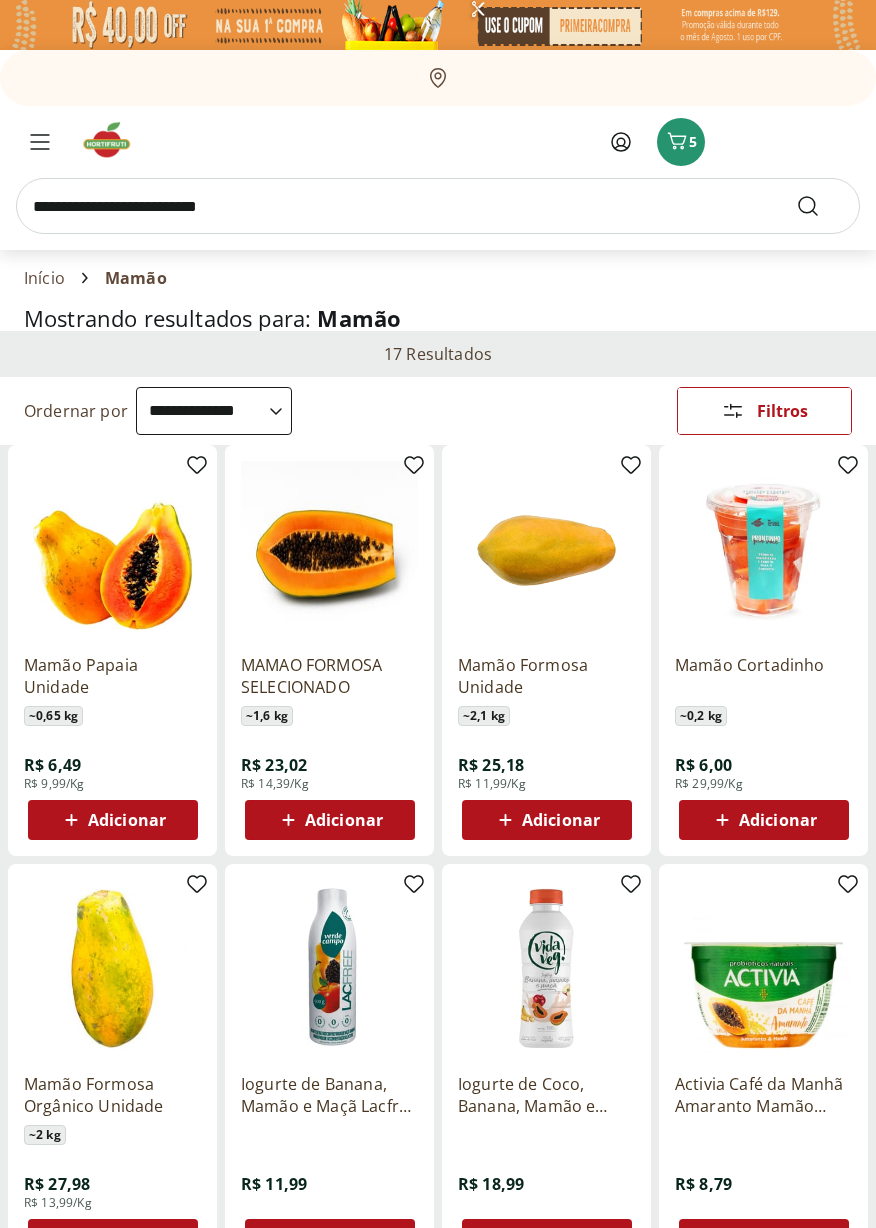 click on "Adicionar" at bounding box center (127, 820) 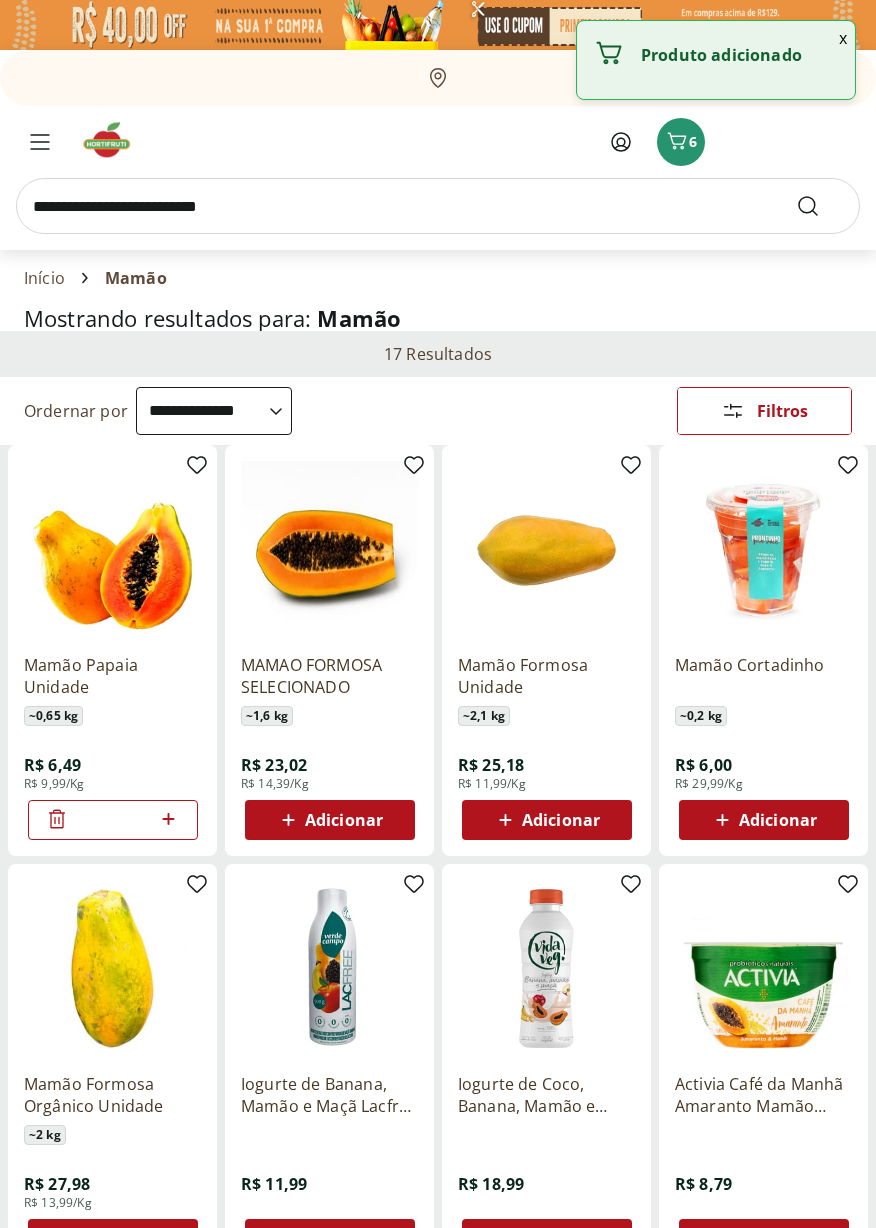 click 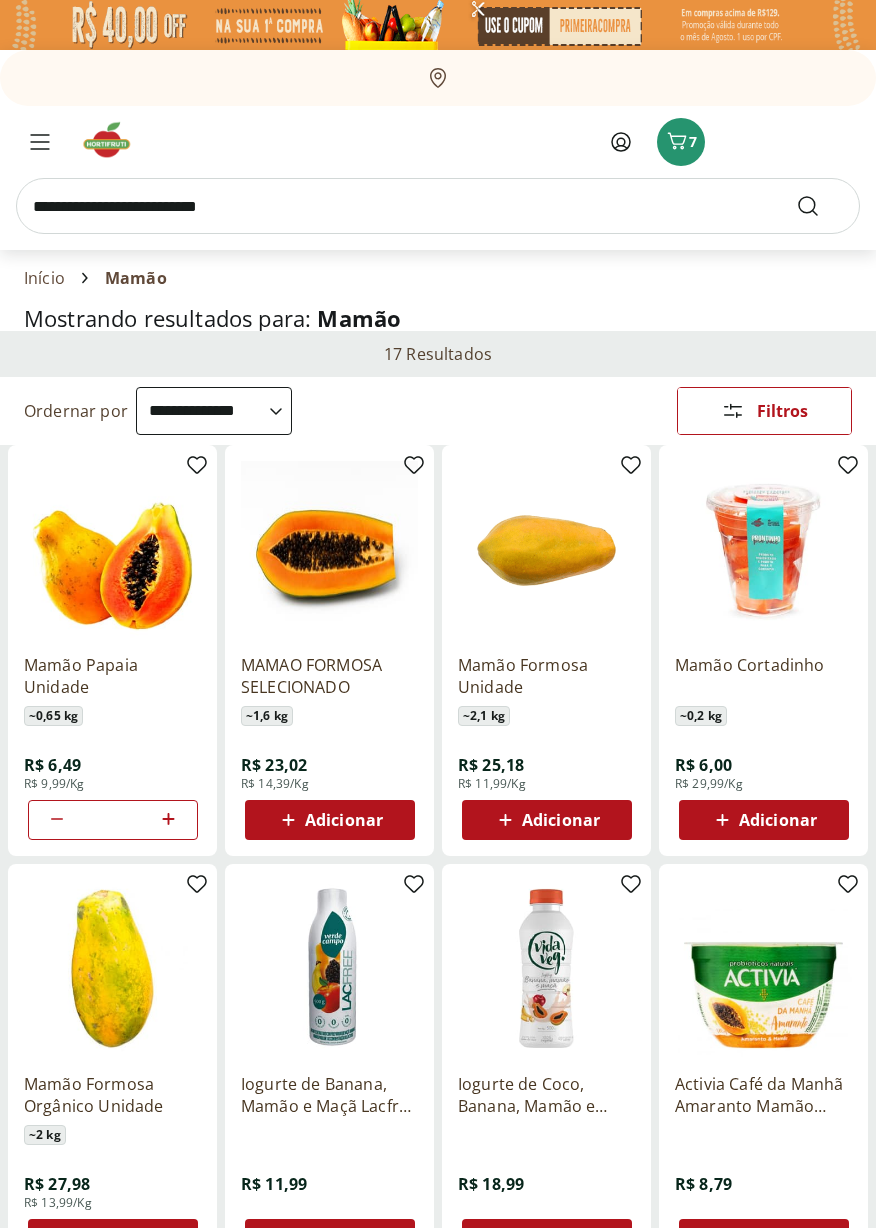 click at bounding box center (438, 206) 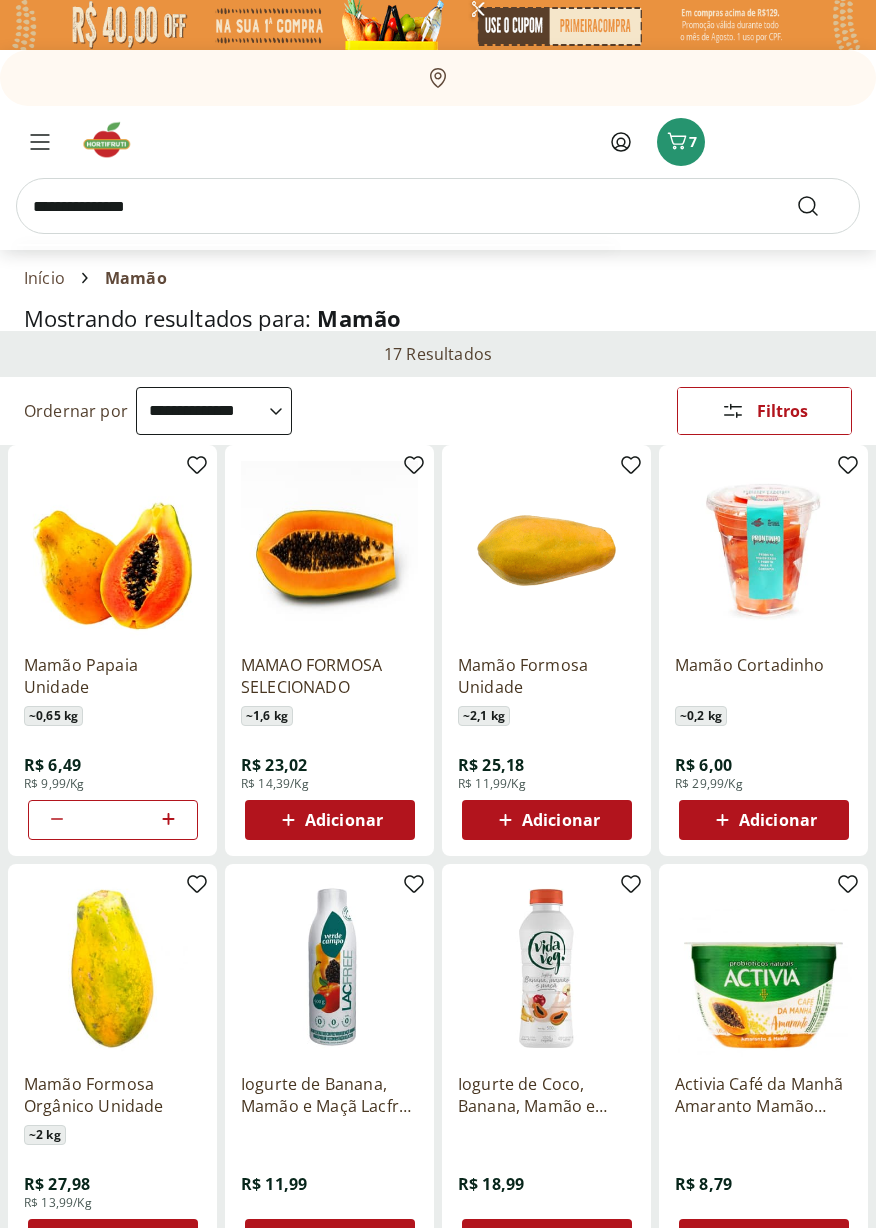 type on "**********" 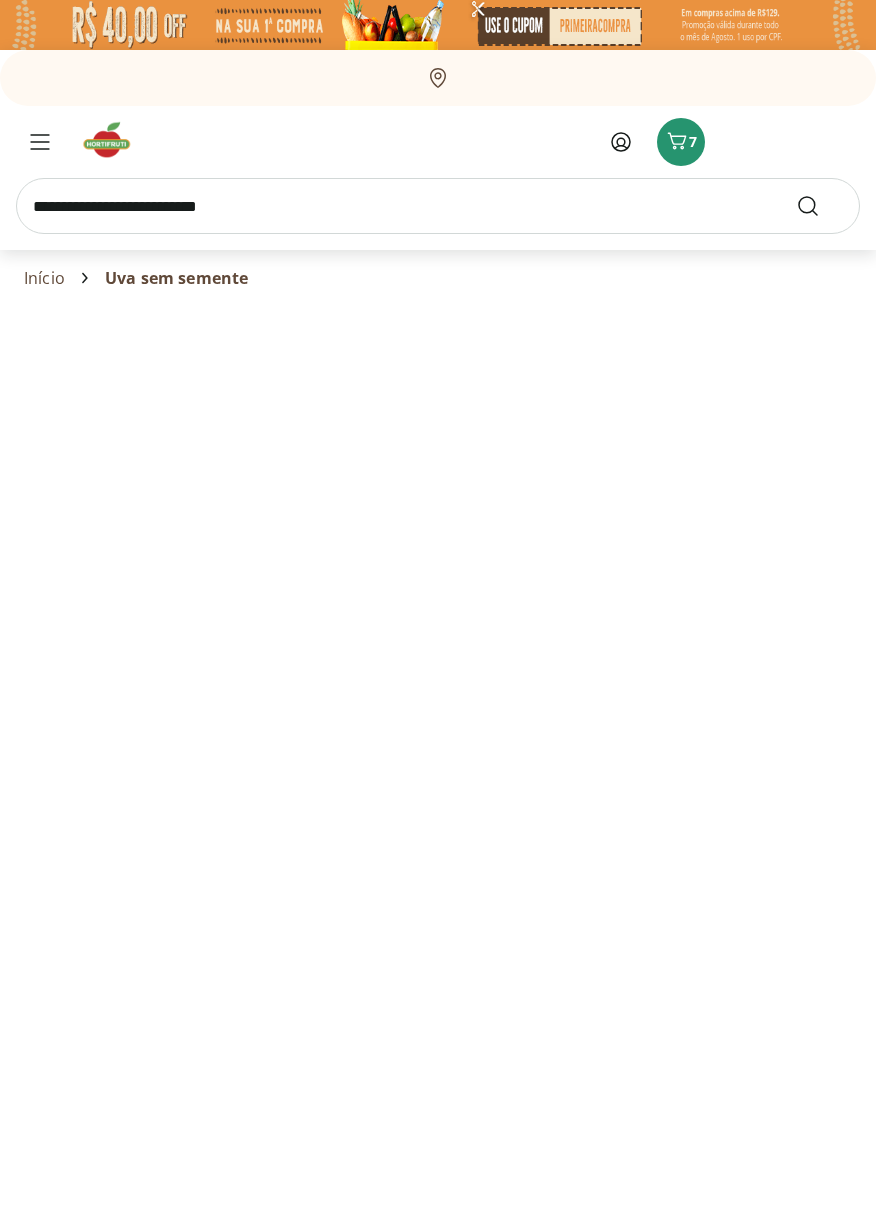 select on "**********" 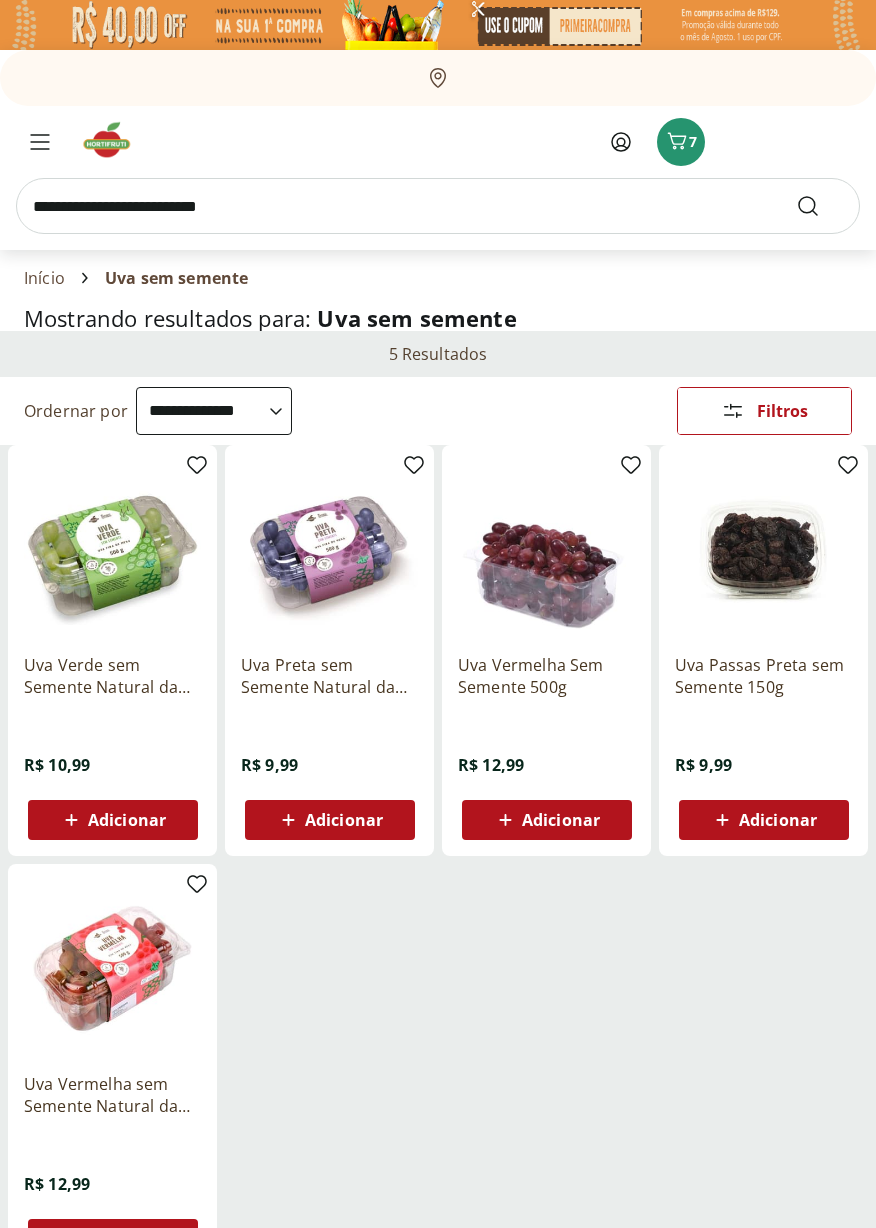click on "Adicionar" at bounding box center (561, 820) 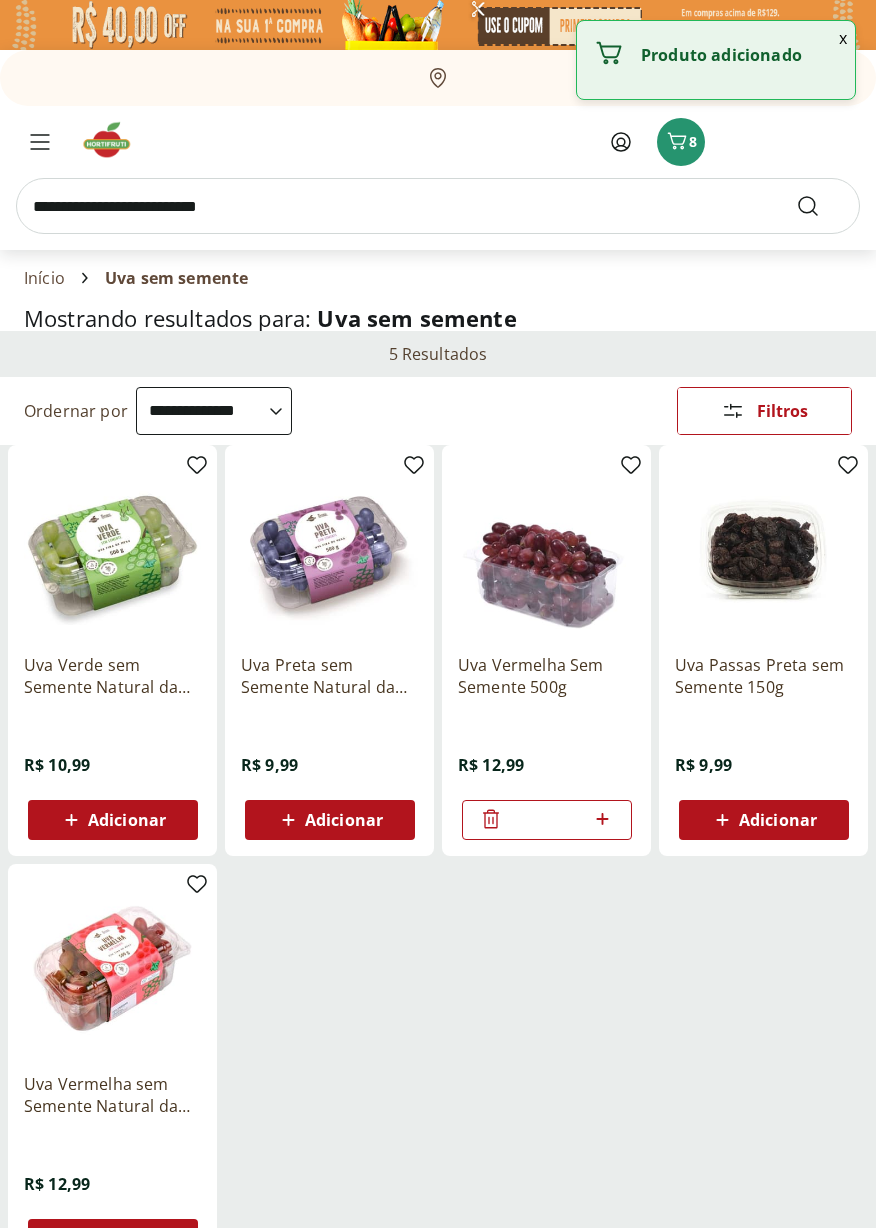 click at bounding box center (438, 206) 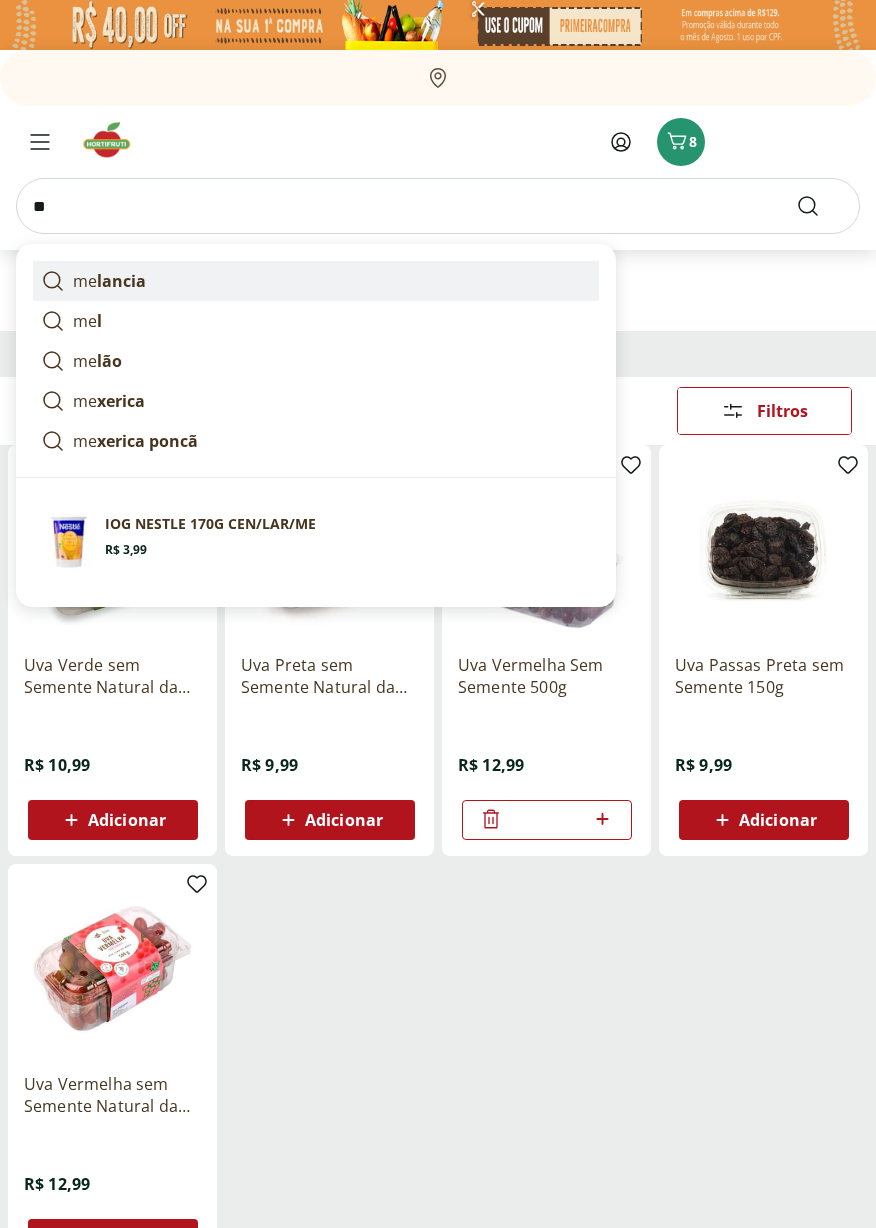 click on "lancia" at bounding box center (121, 281) 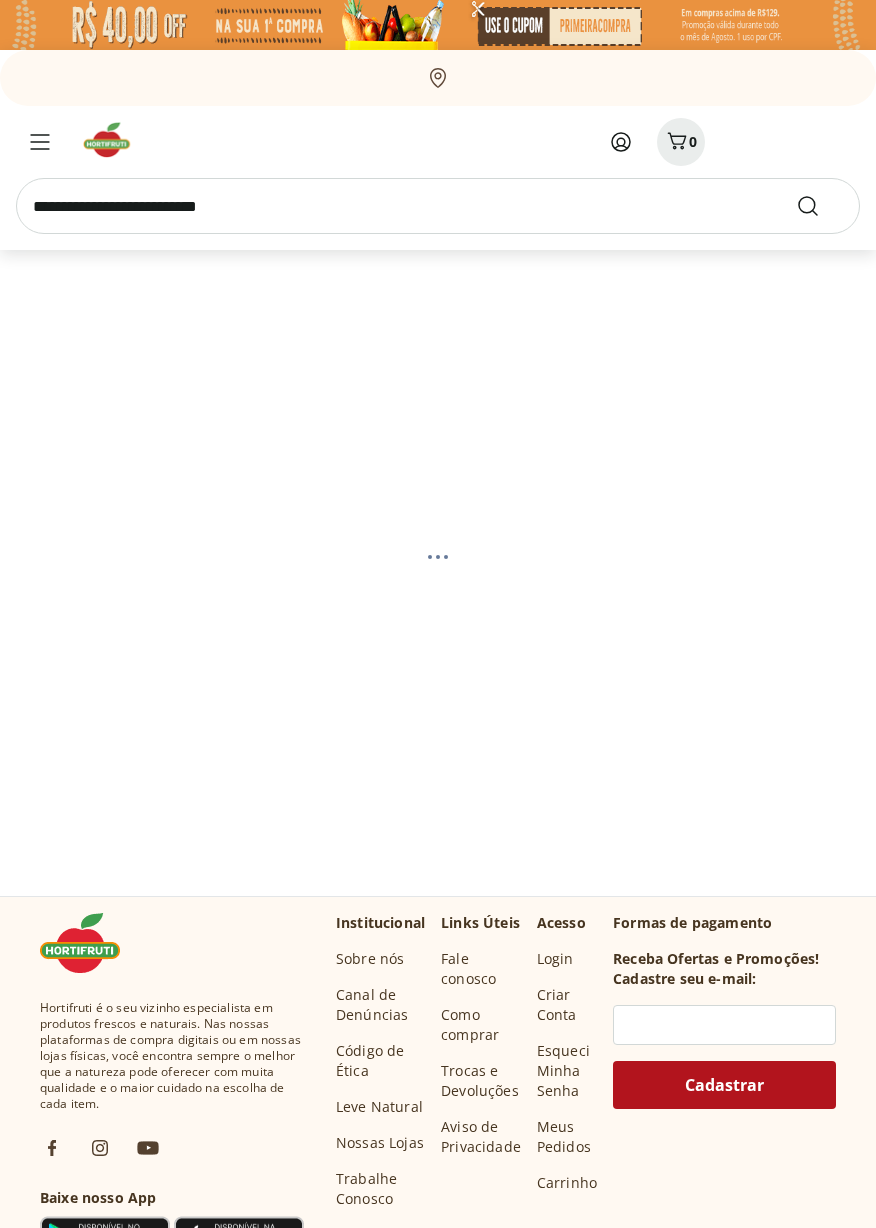 scroll, scrollTop: 0, scrollLeft: 0, axis: both 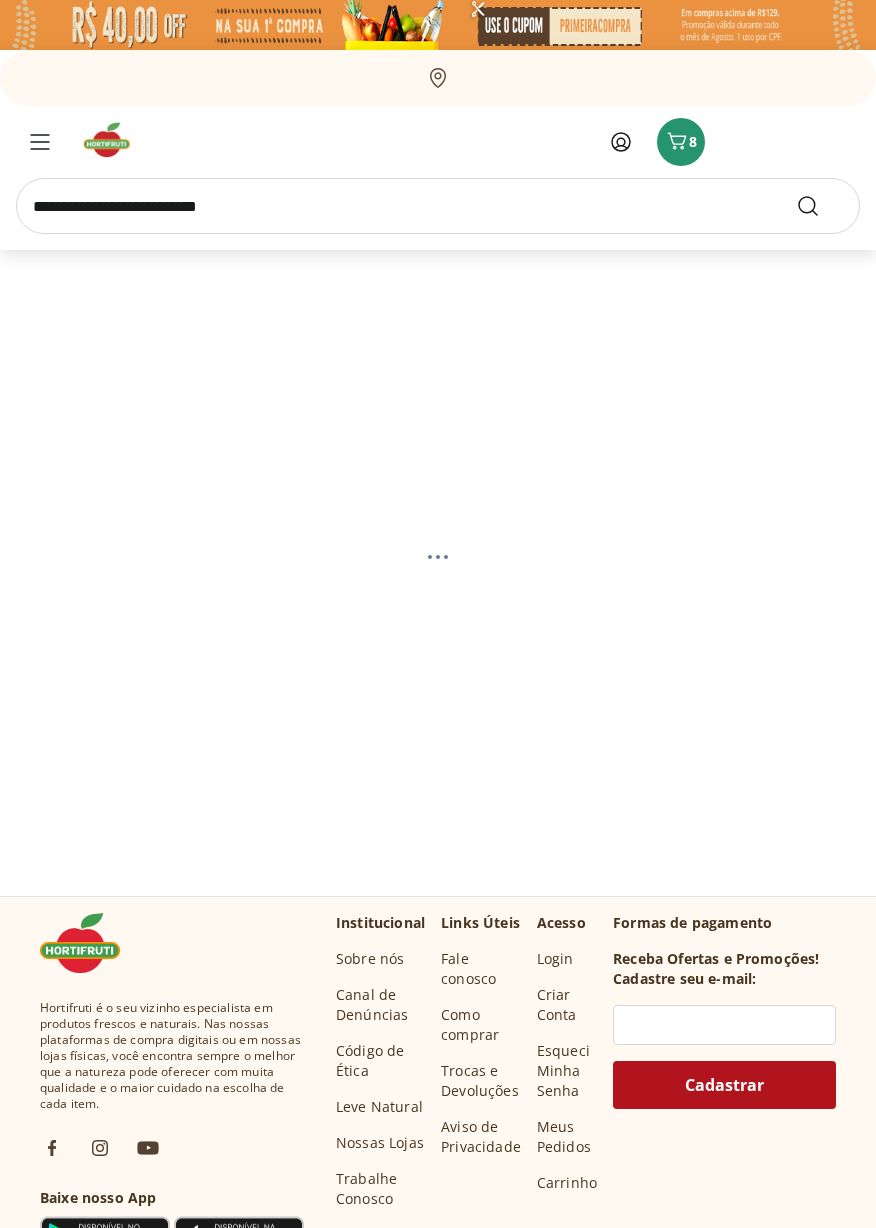 select on "**********" 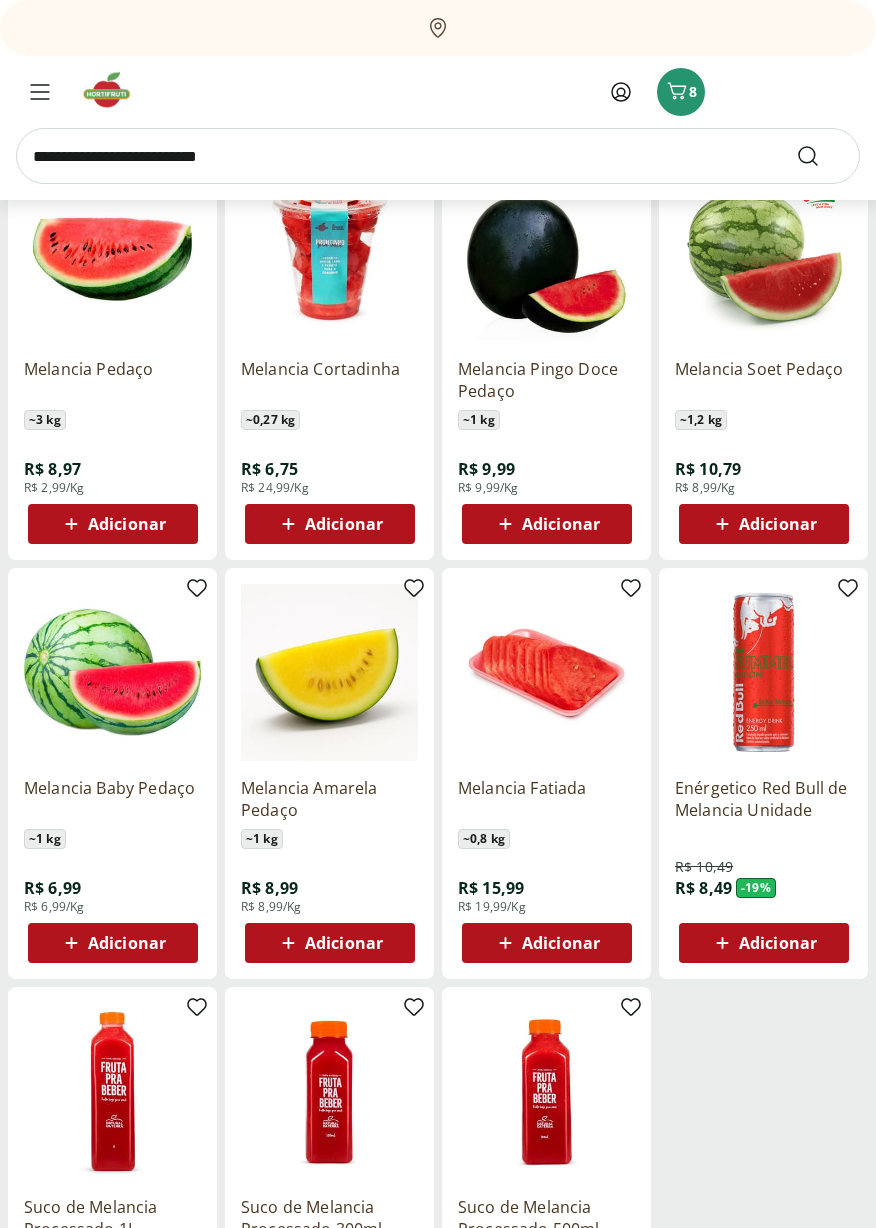 scroll, scrollTop: 299, scrollLeft: 0, axis: vertical 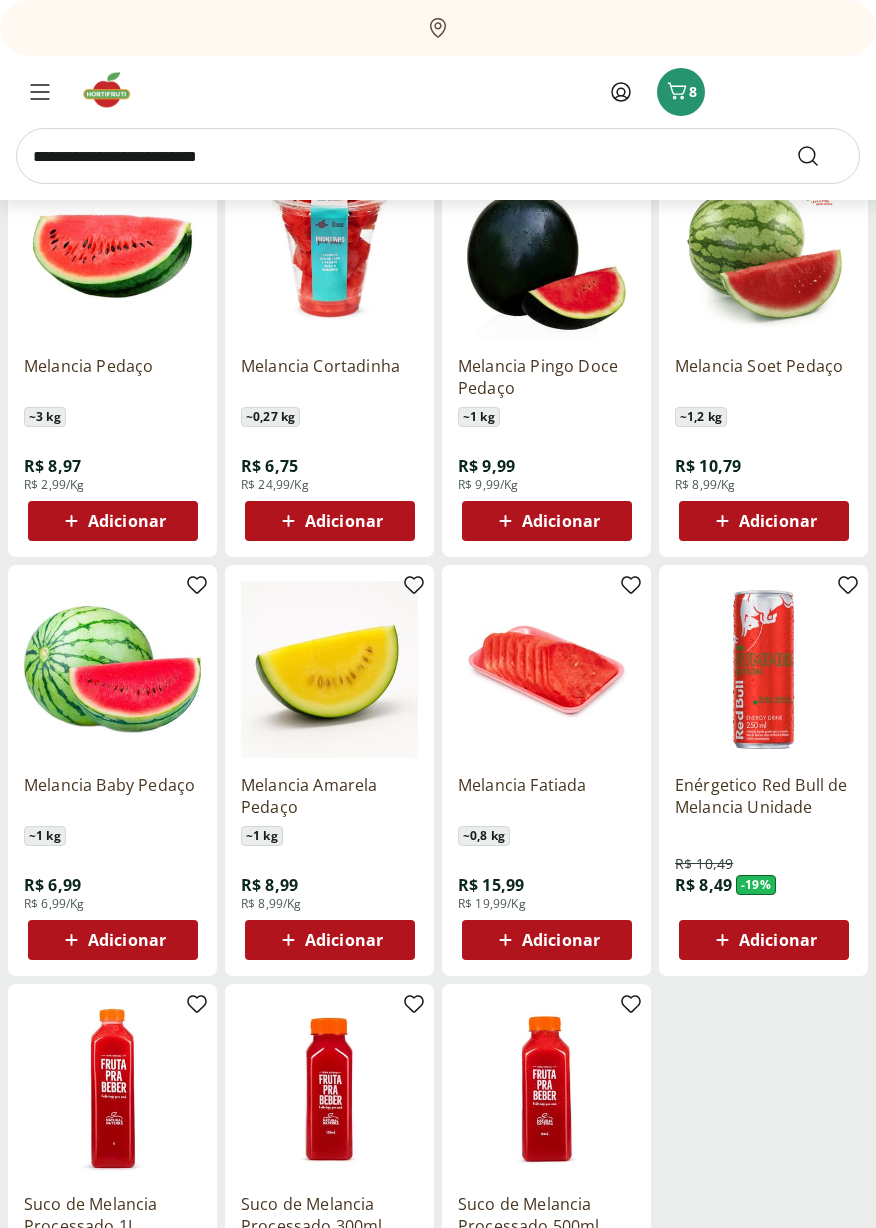 click on "Adicionar" at bounding box center (127, 521) 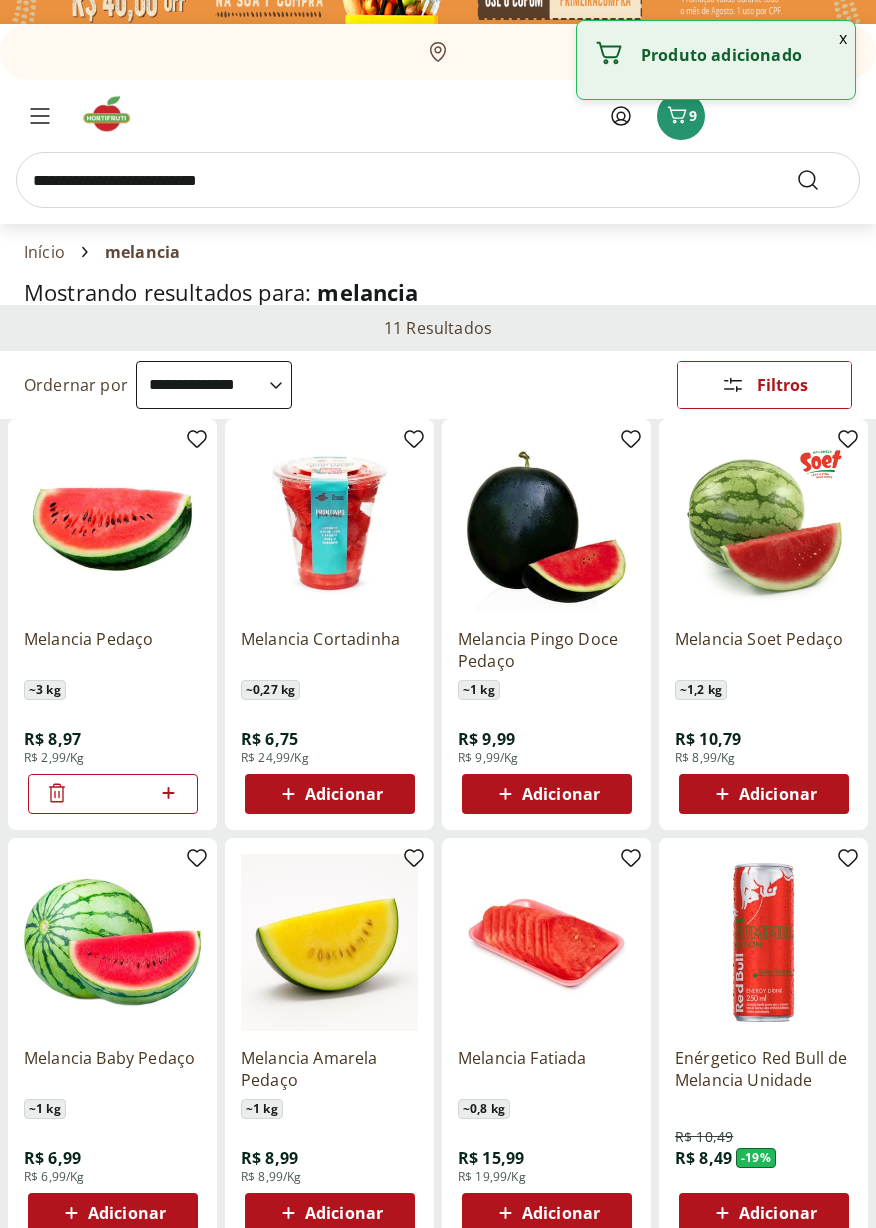 scroll, scrollTop: 24, scrollLeft: 0, axis: vertical 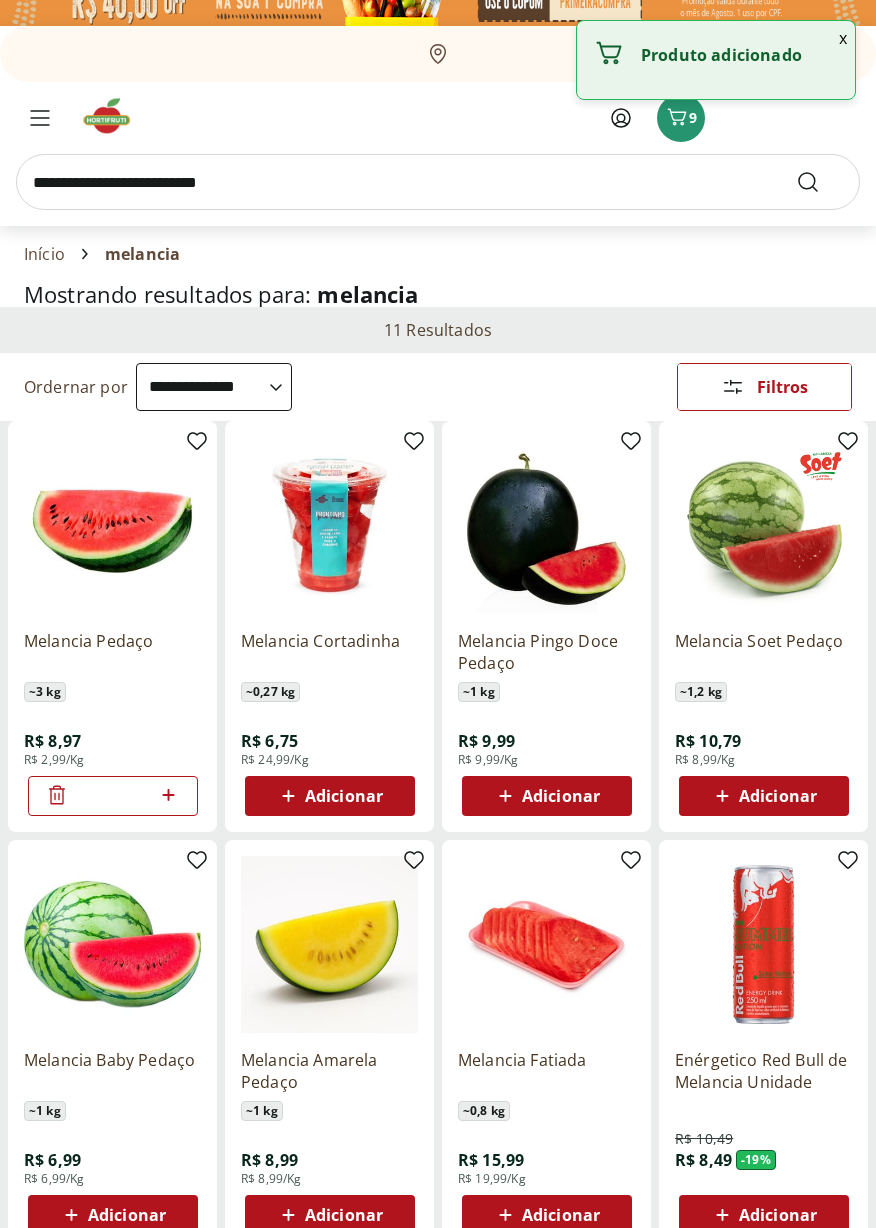 click at bounding box center (438, 182) 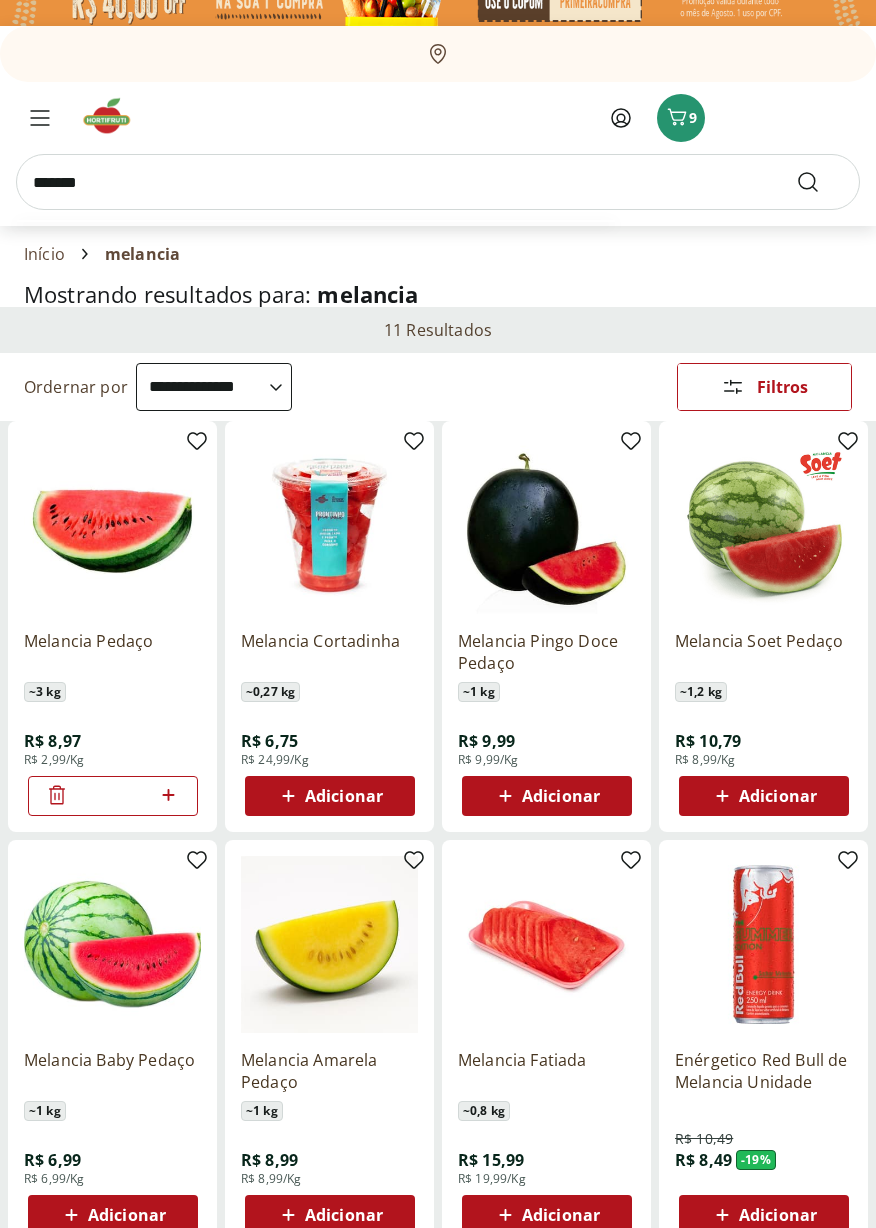 type on "*******" 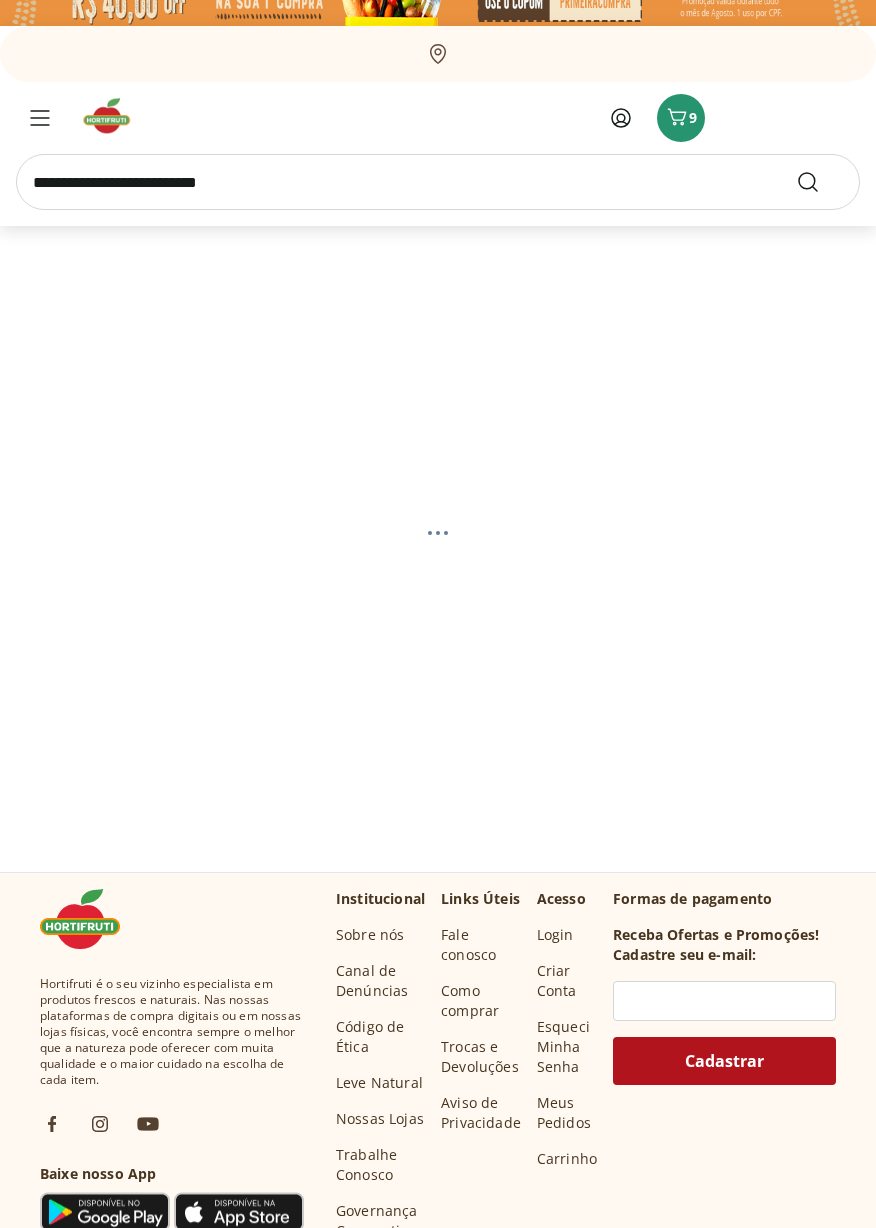 scroll, scrollTop: 0, scrollLeft: 0, axis: both 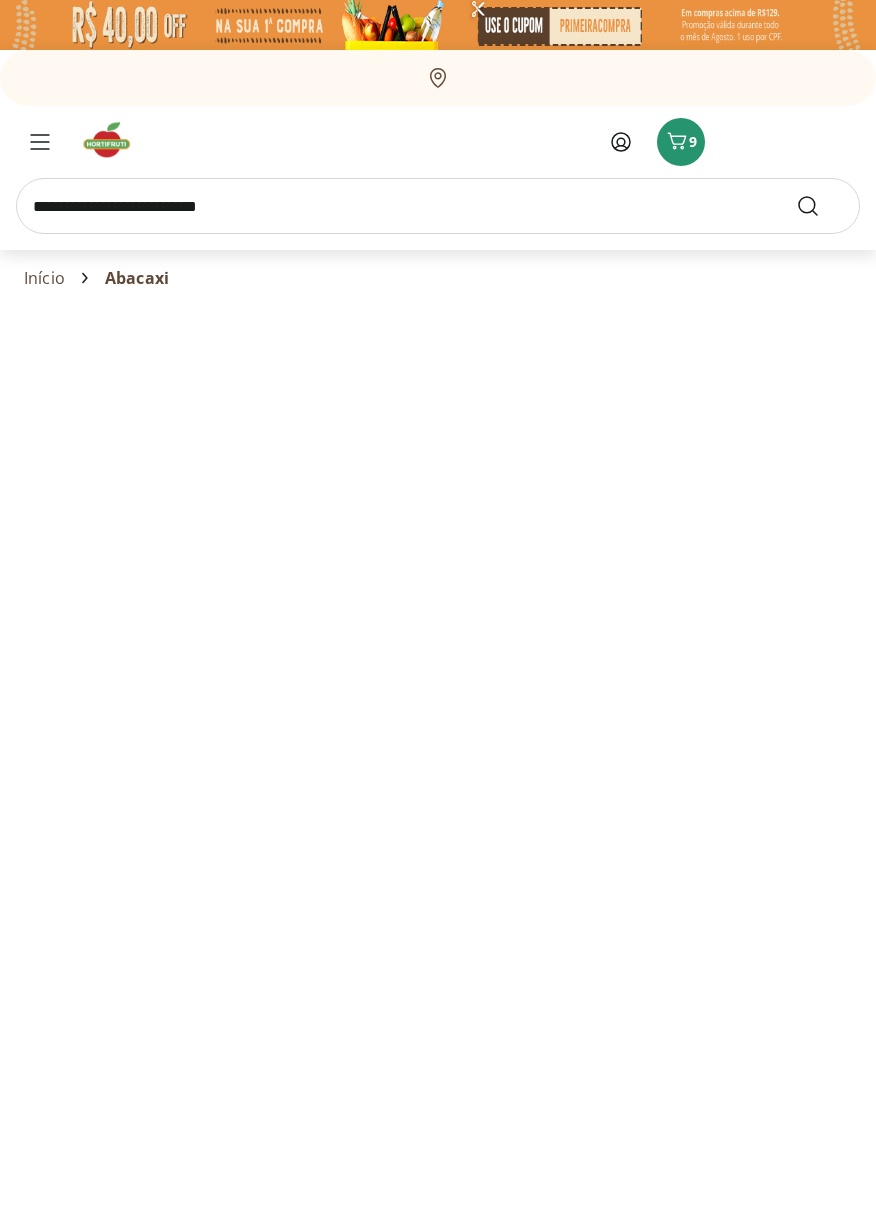select on "**********" 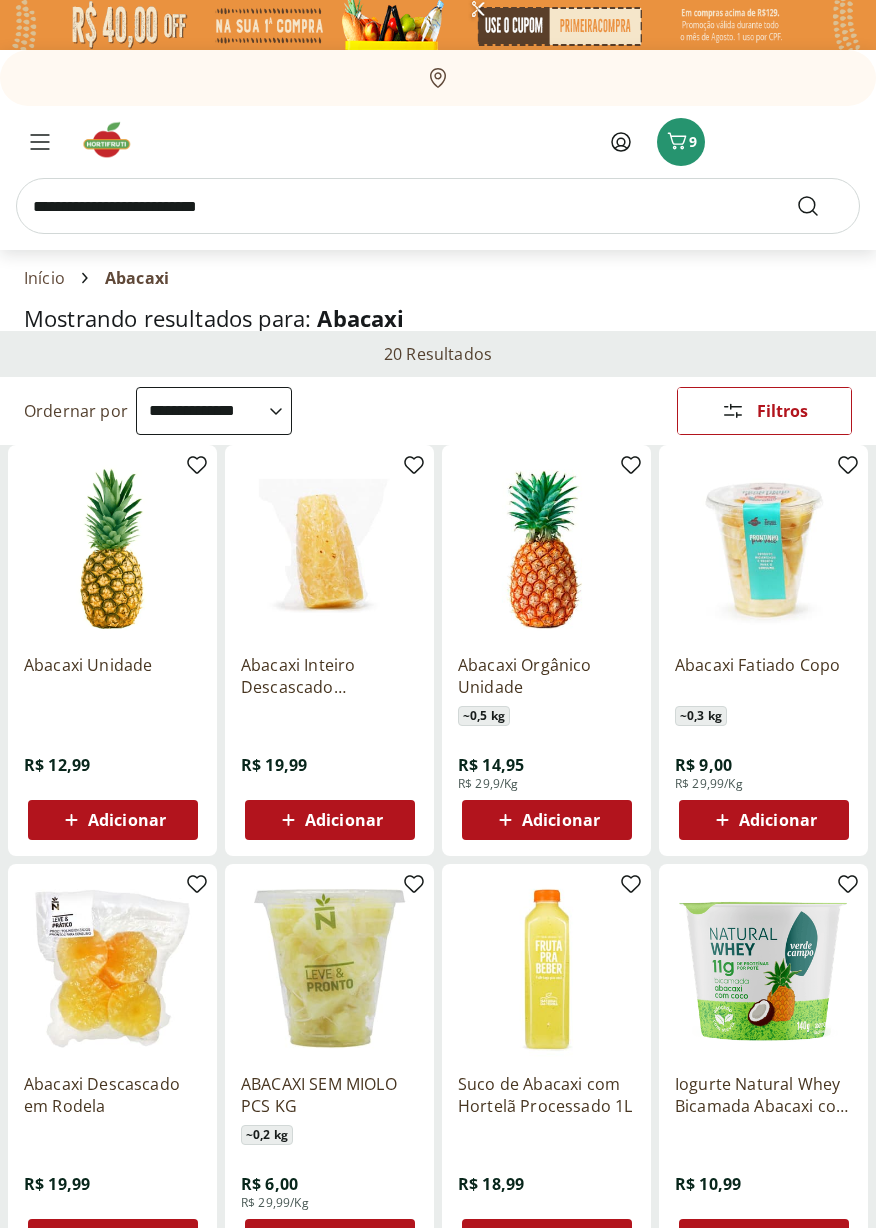 click on "Adicionar" at bounding box center (127, 820) 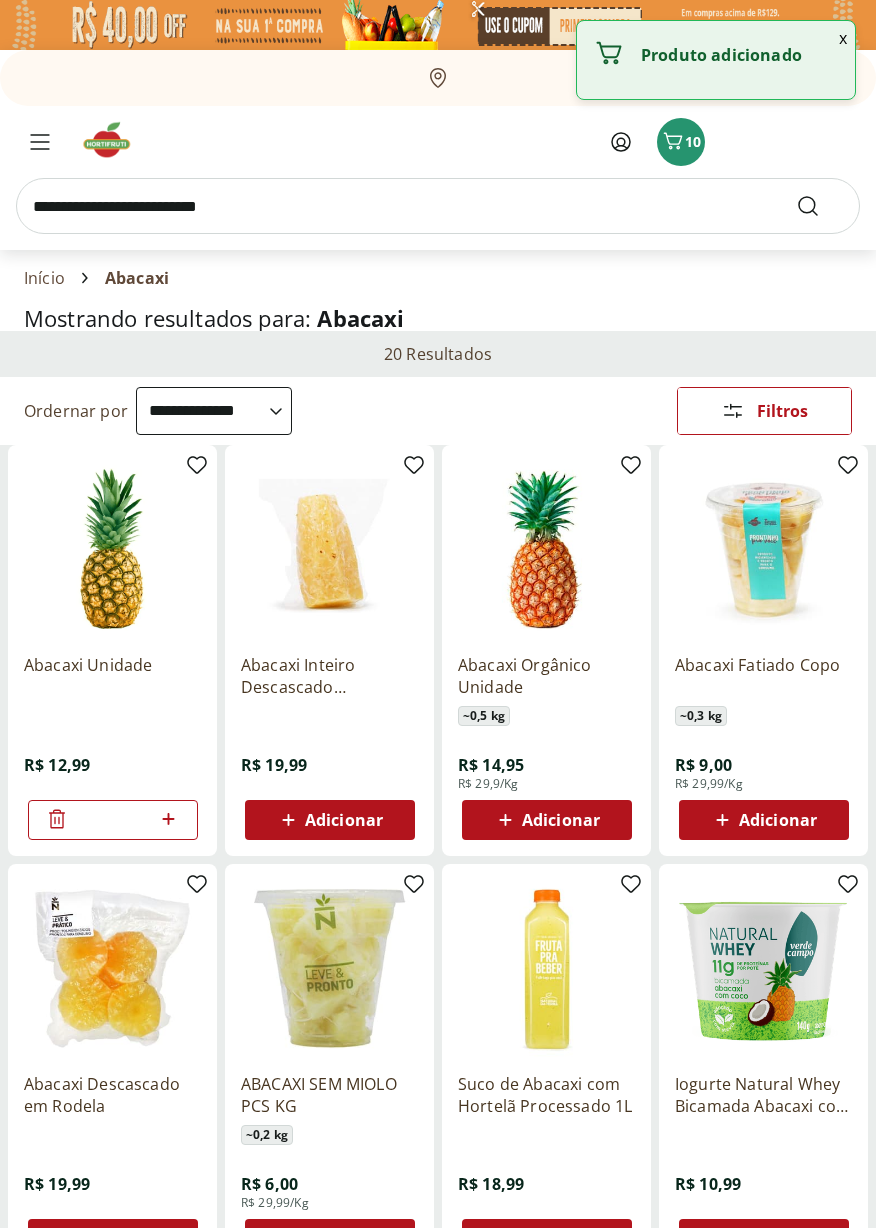click at bounding box center [438, 206] 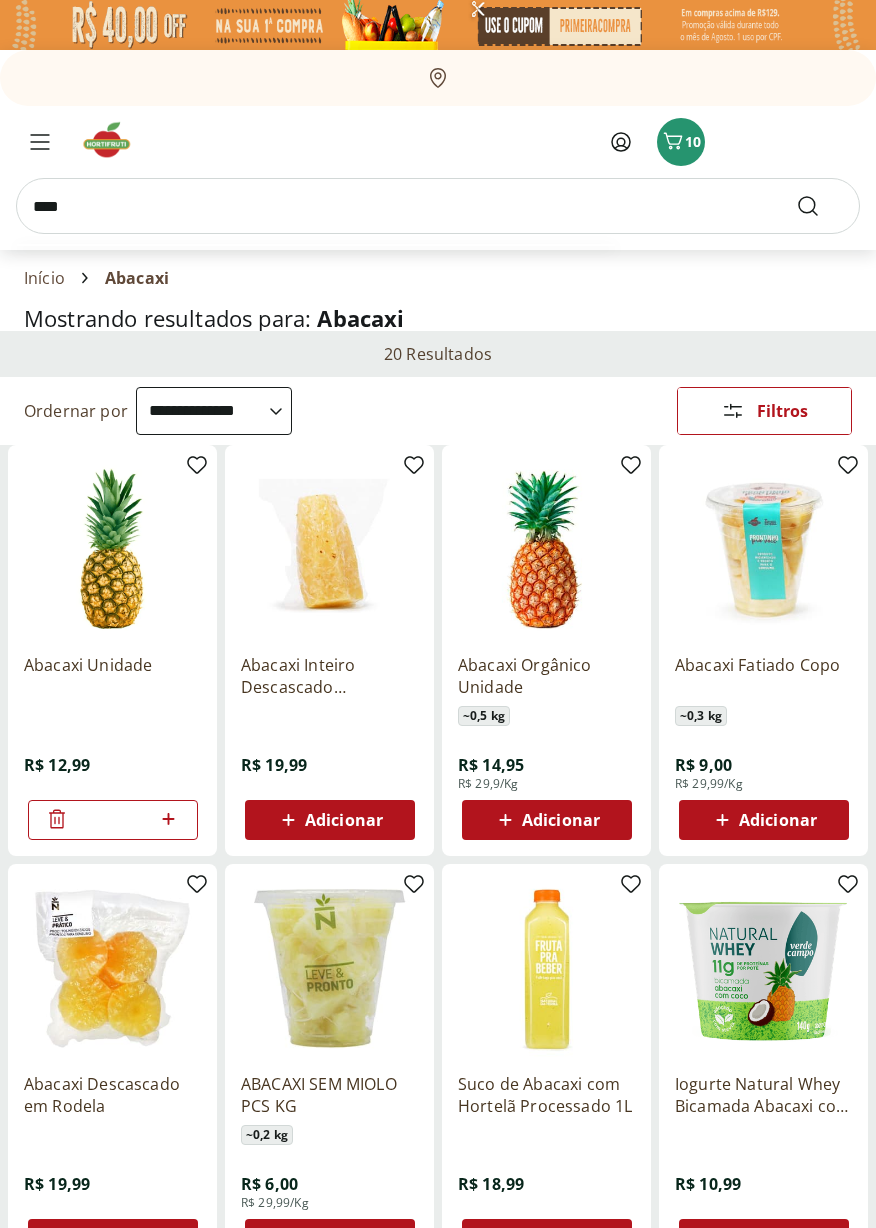 type on "****" 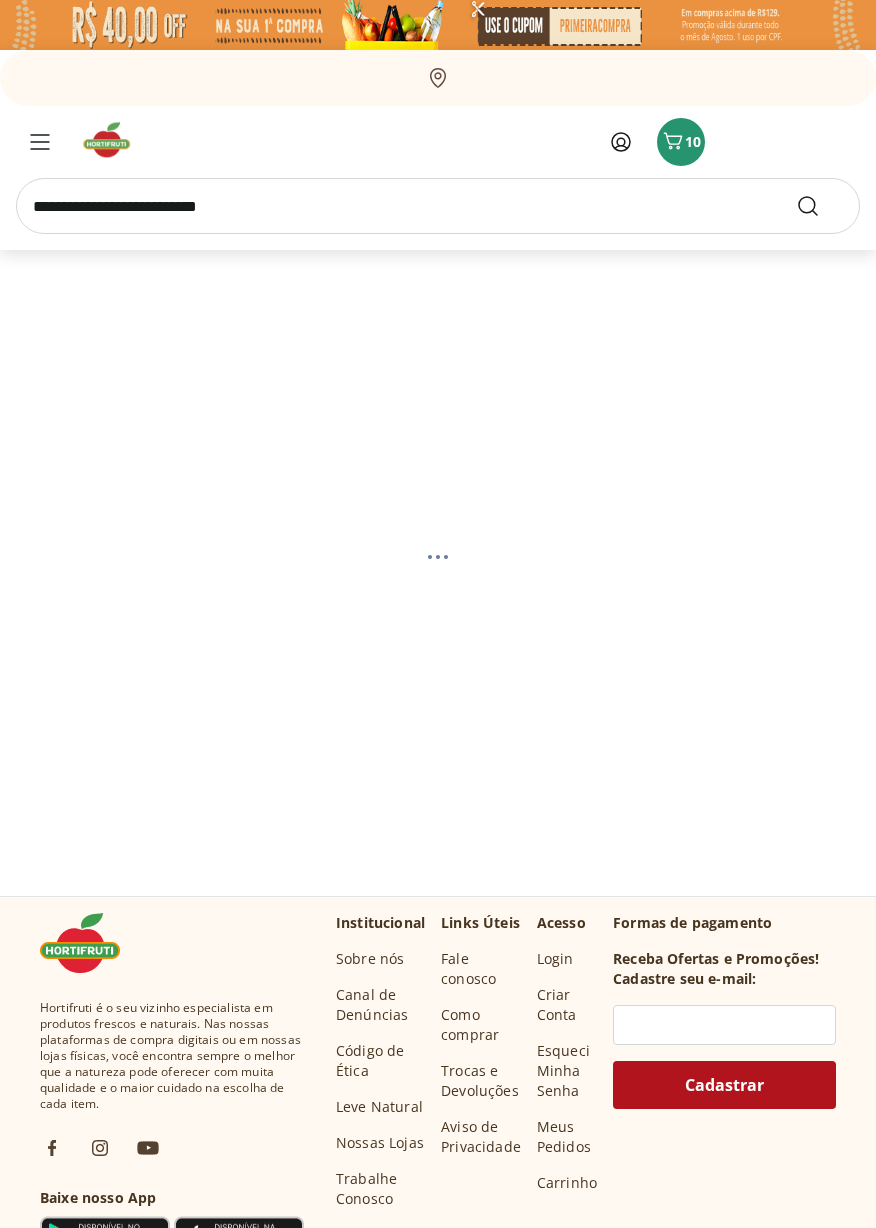 select on "**********" 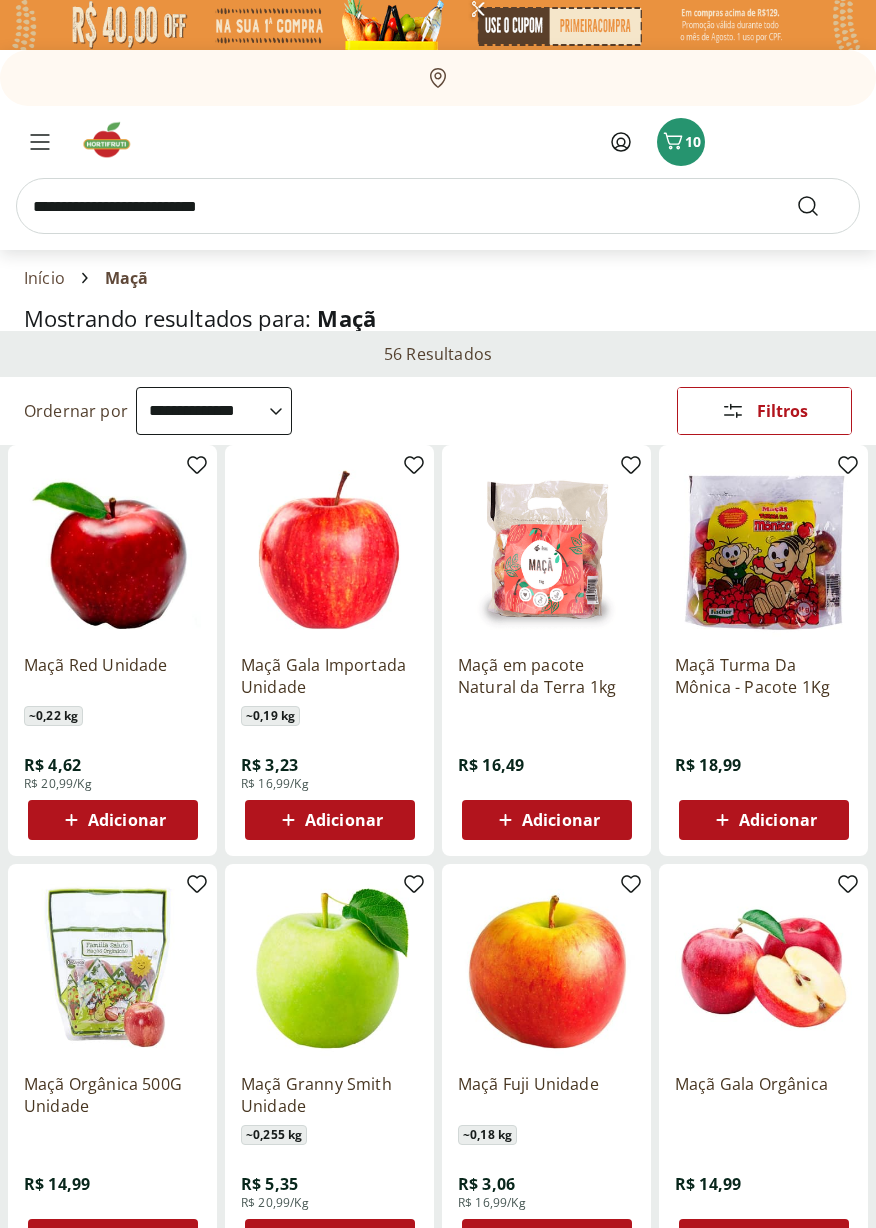 click on "Adicionar" at bounding box center [127, 820] 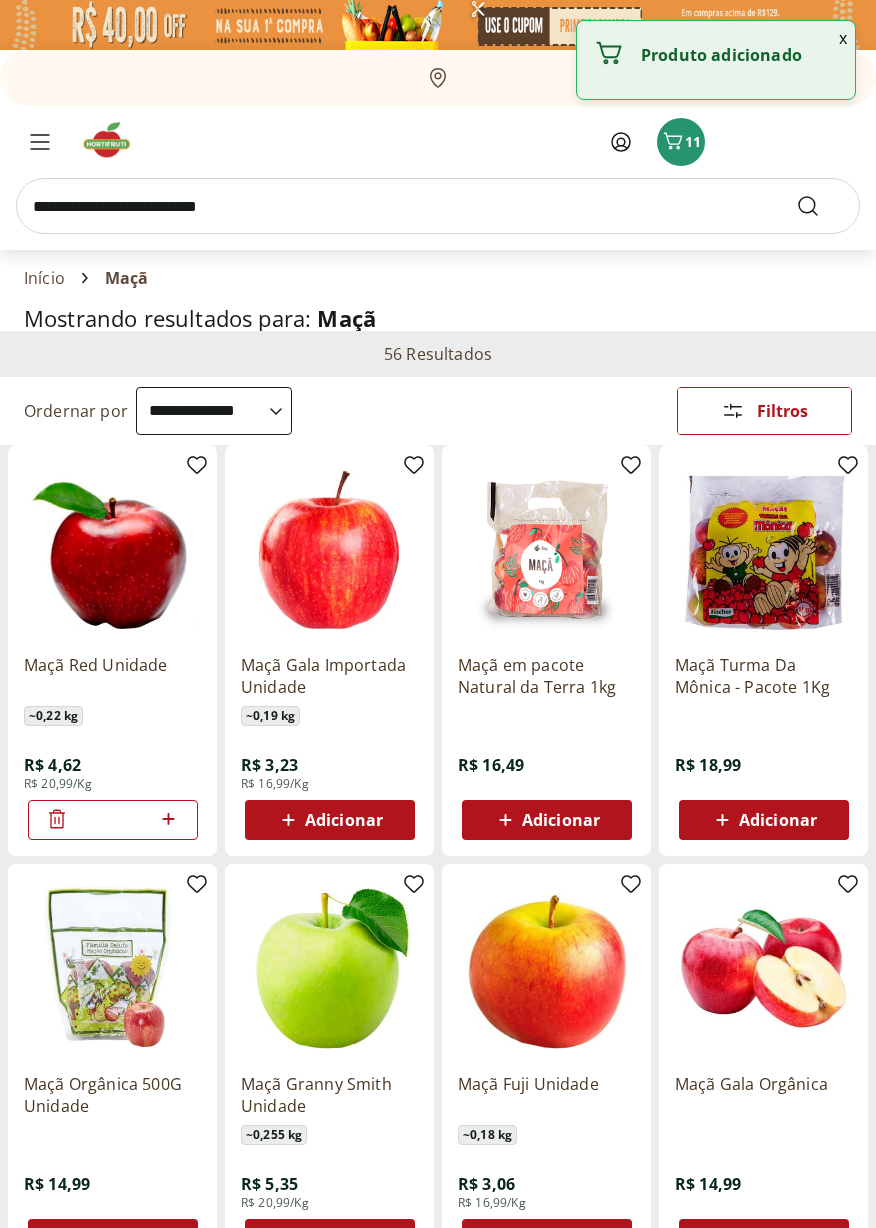 click 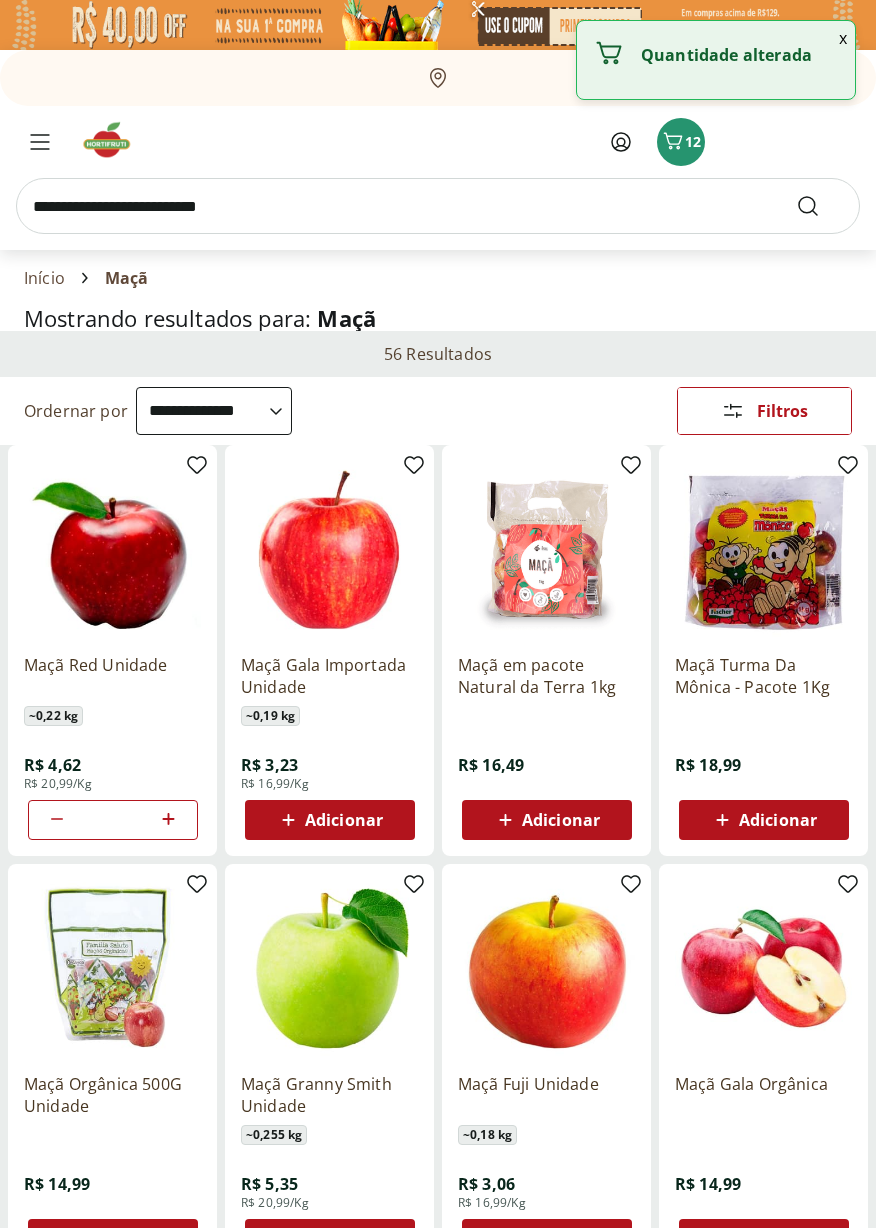 click at bounding box center (168, 820) 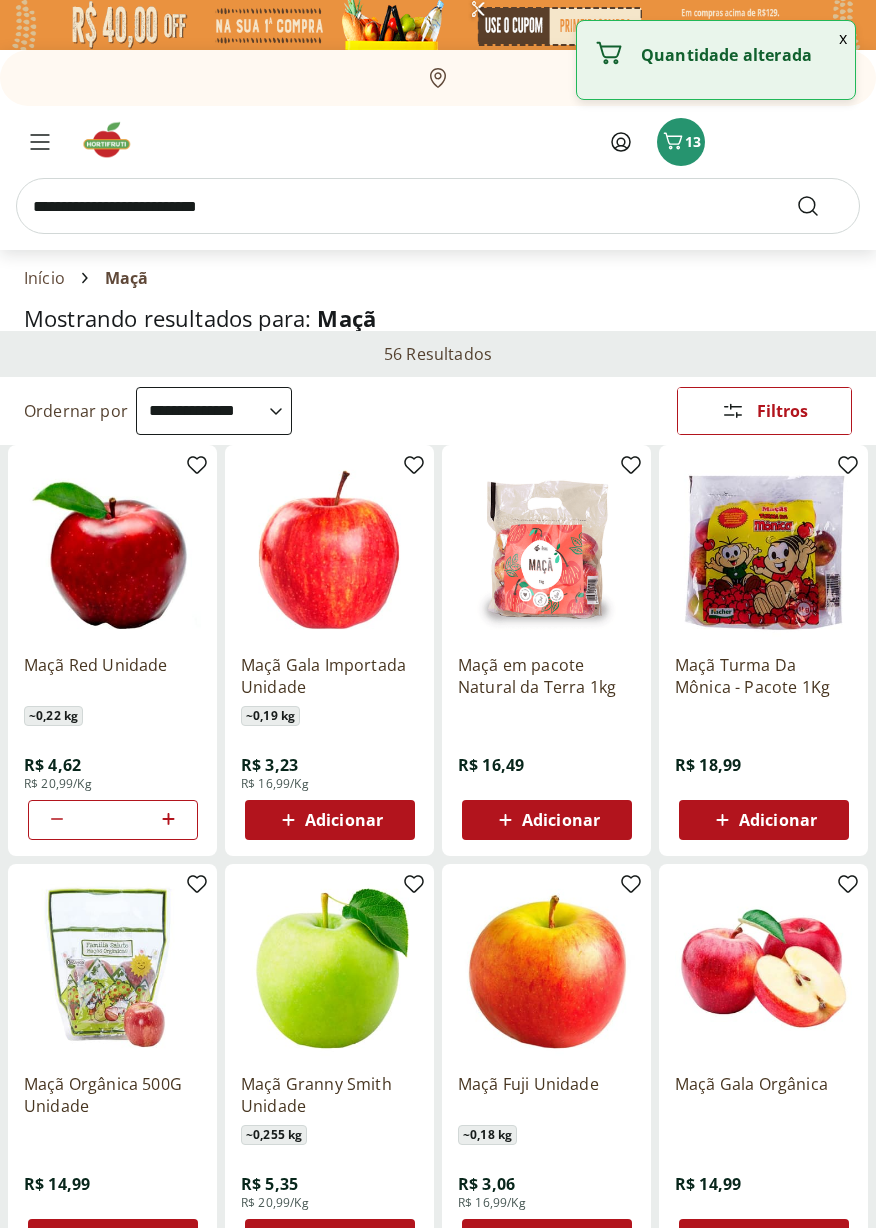 click 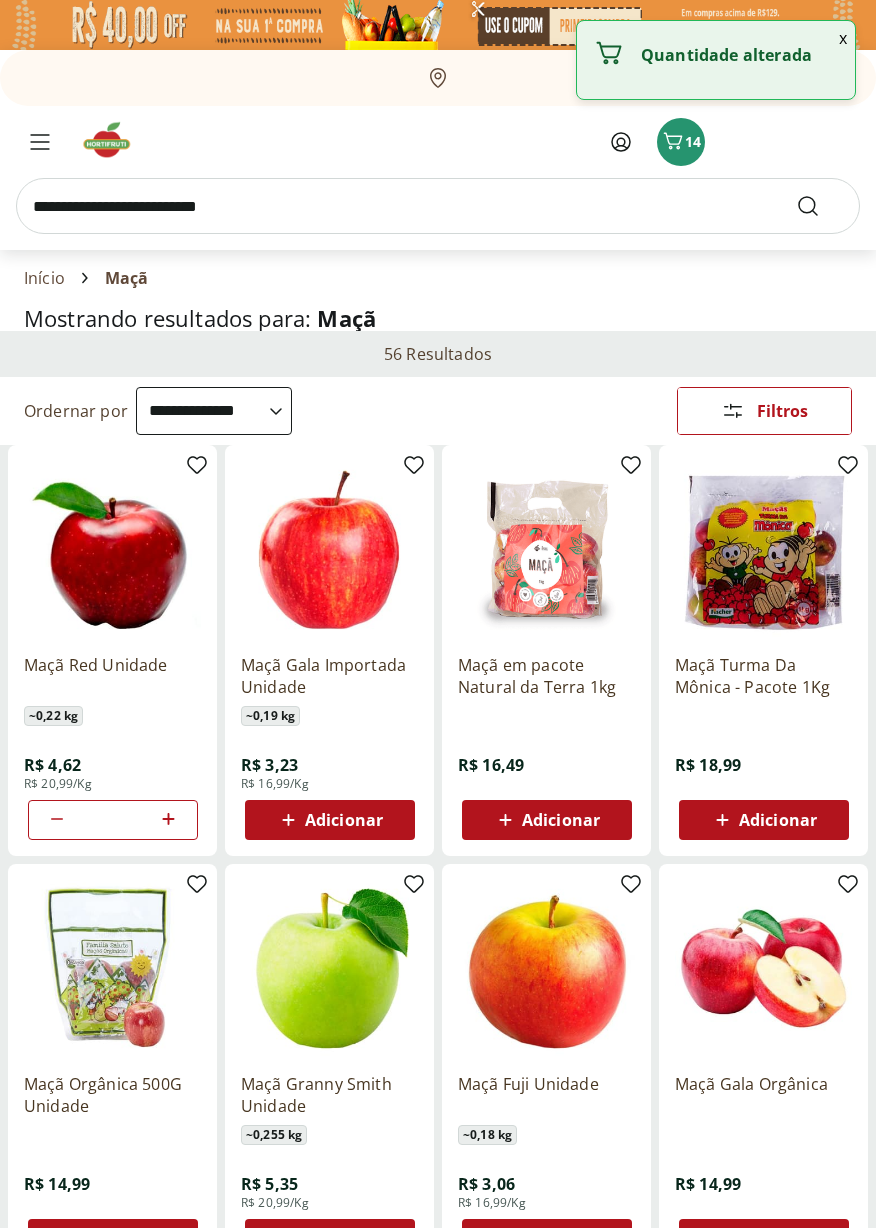 click 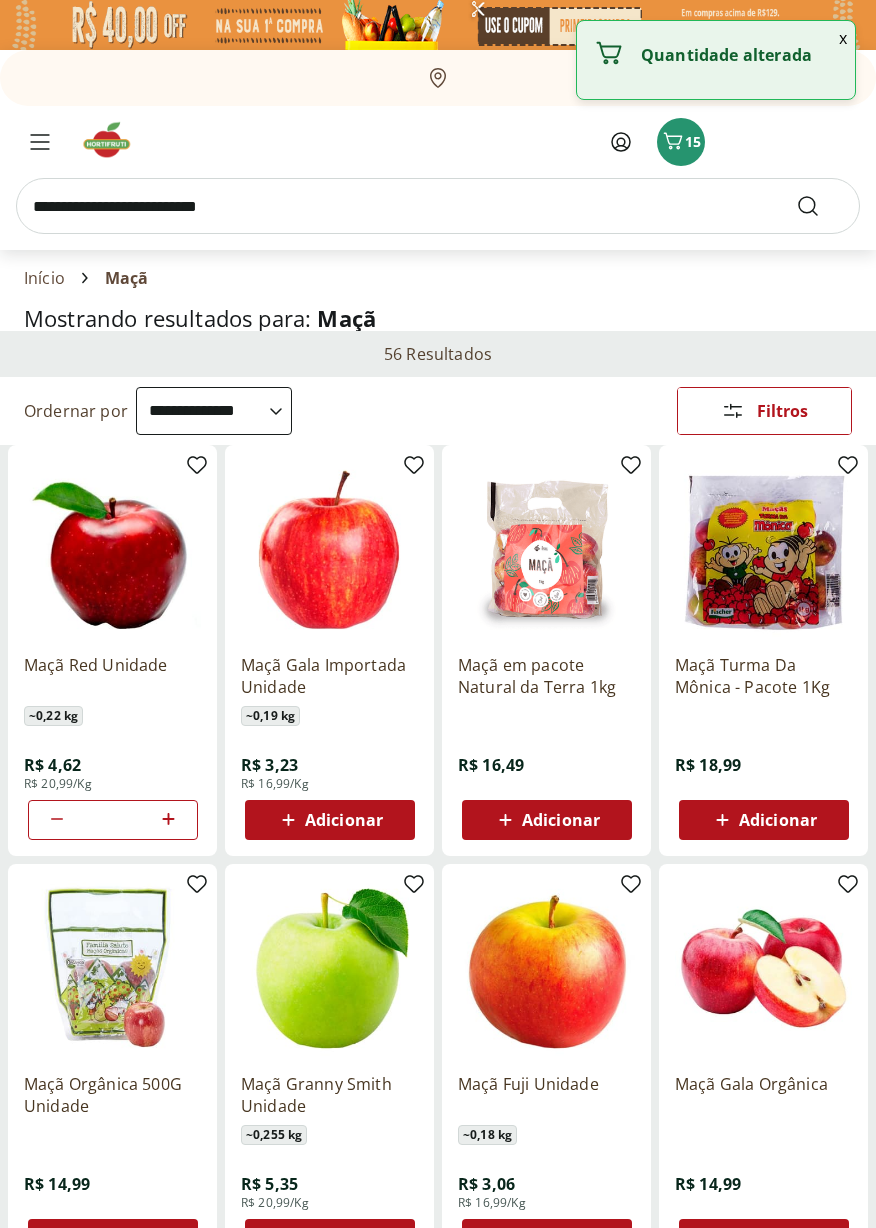 click at bounding box center [438, 206] 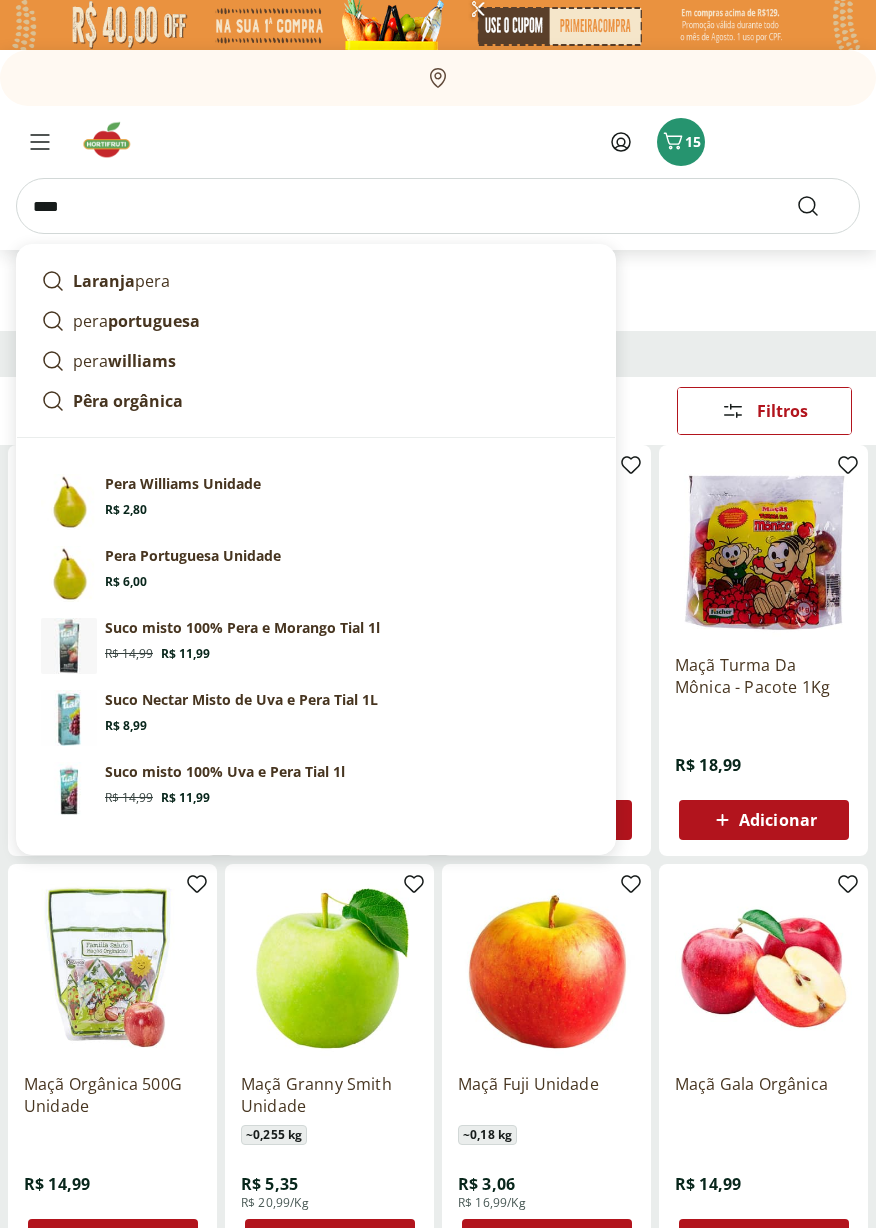 type on "****" 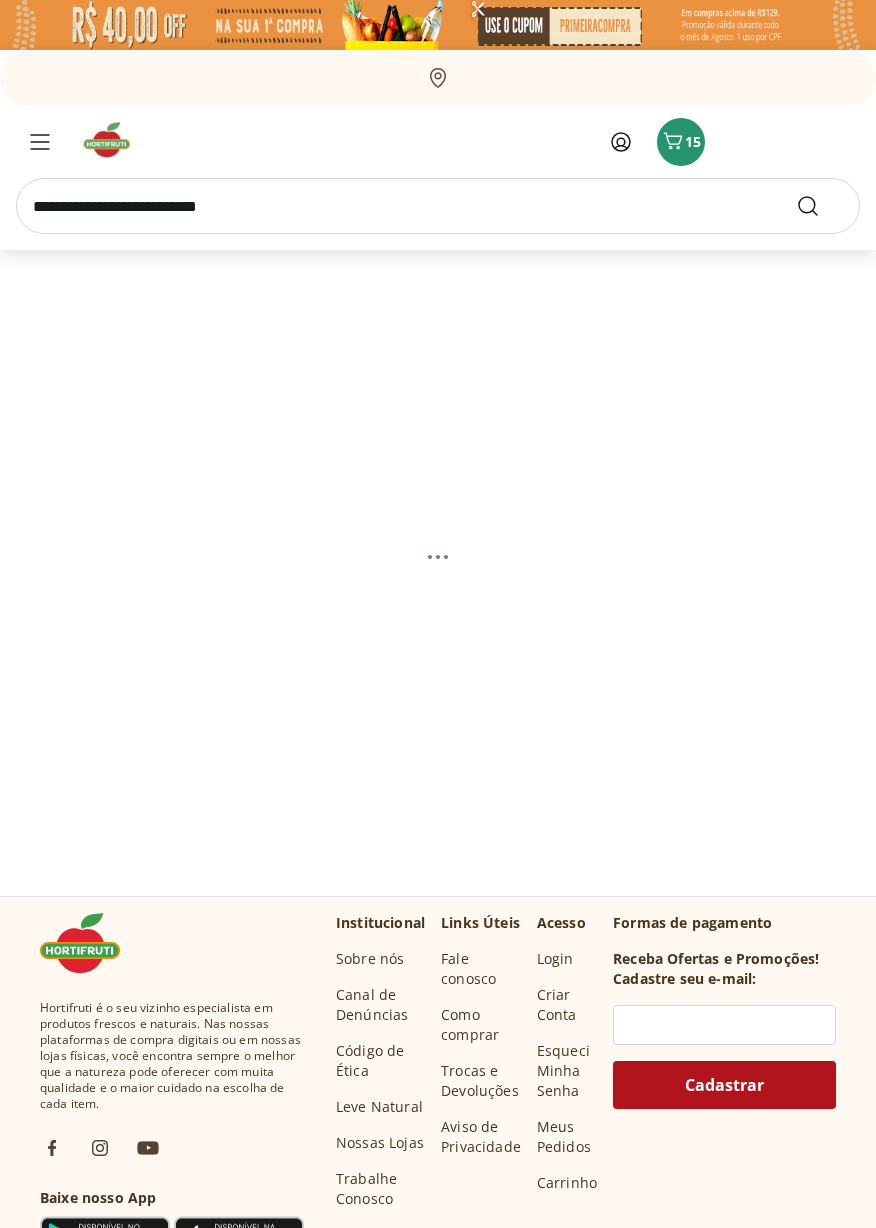 select on "**********" 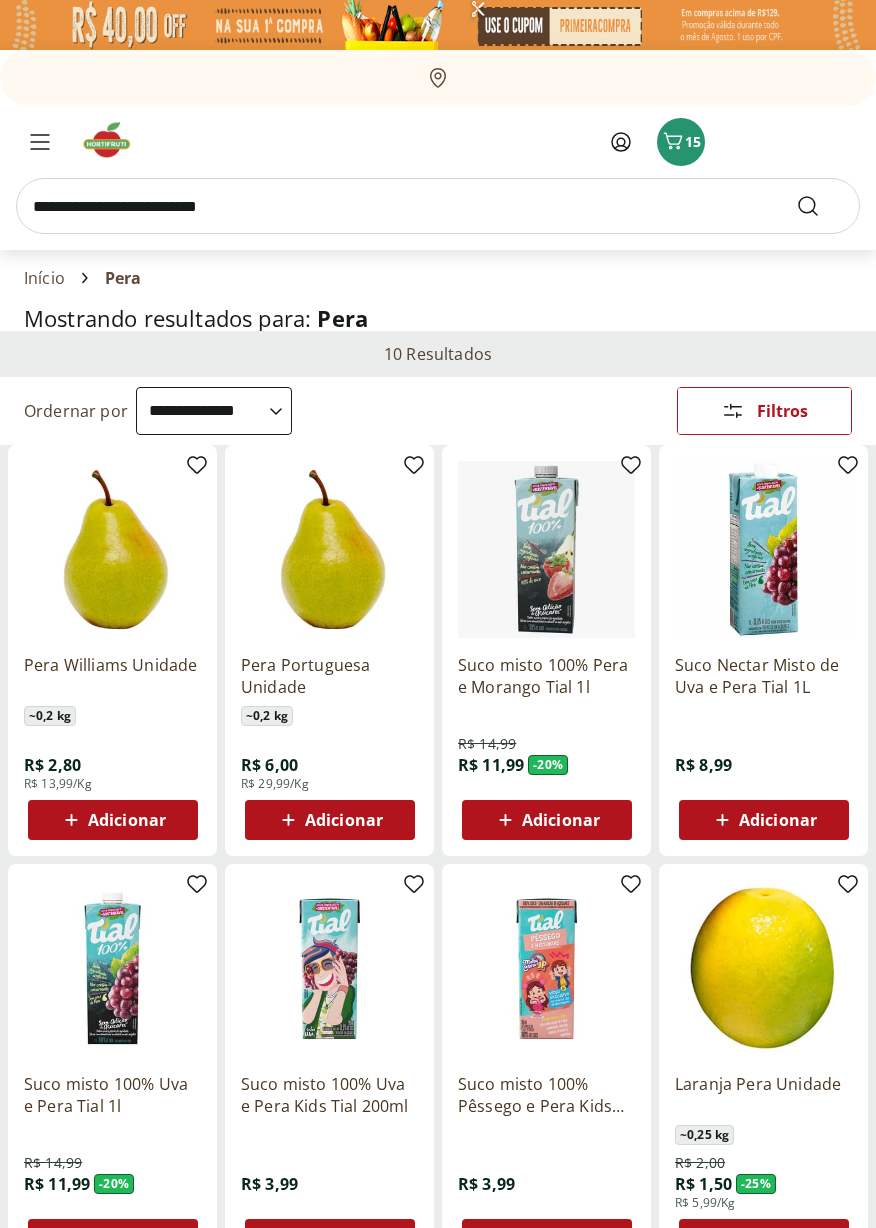 click on "Adicionar" at bounding box center (127, 820) 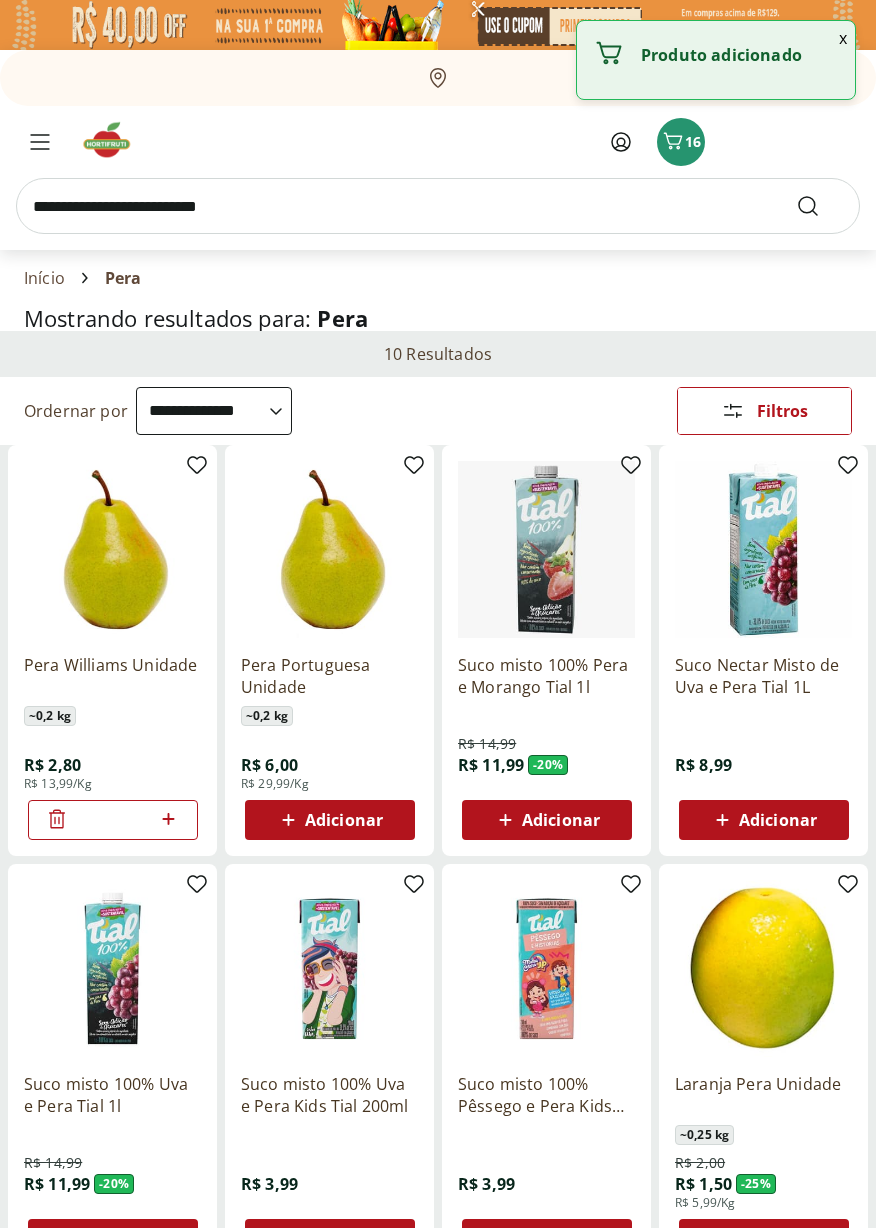 click 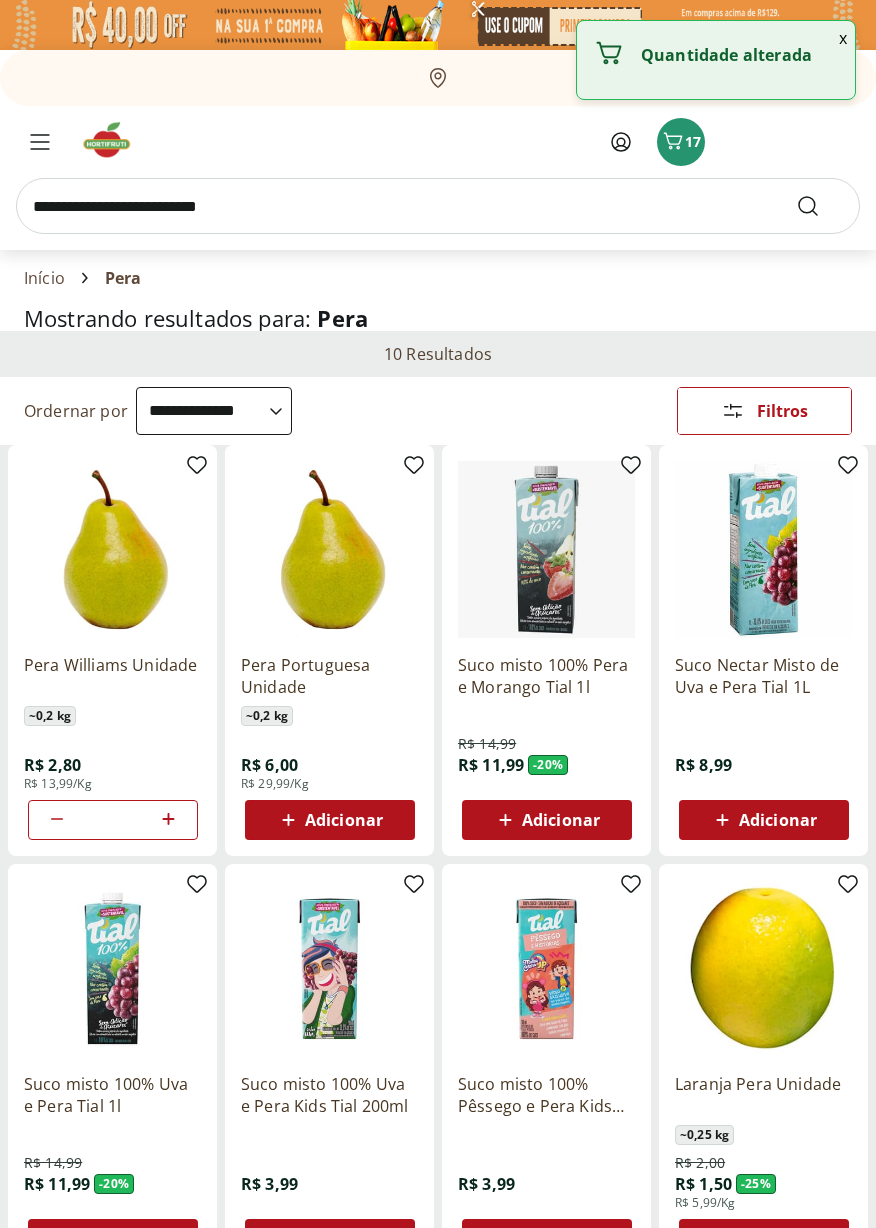click 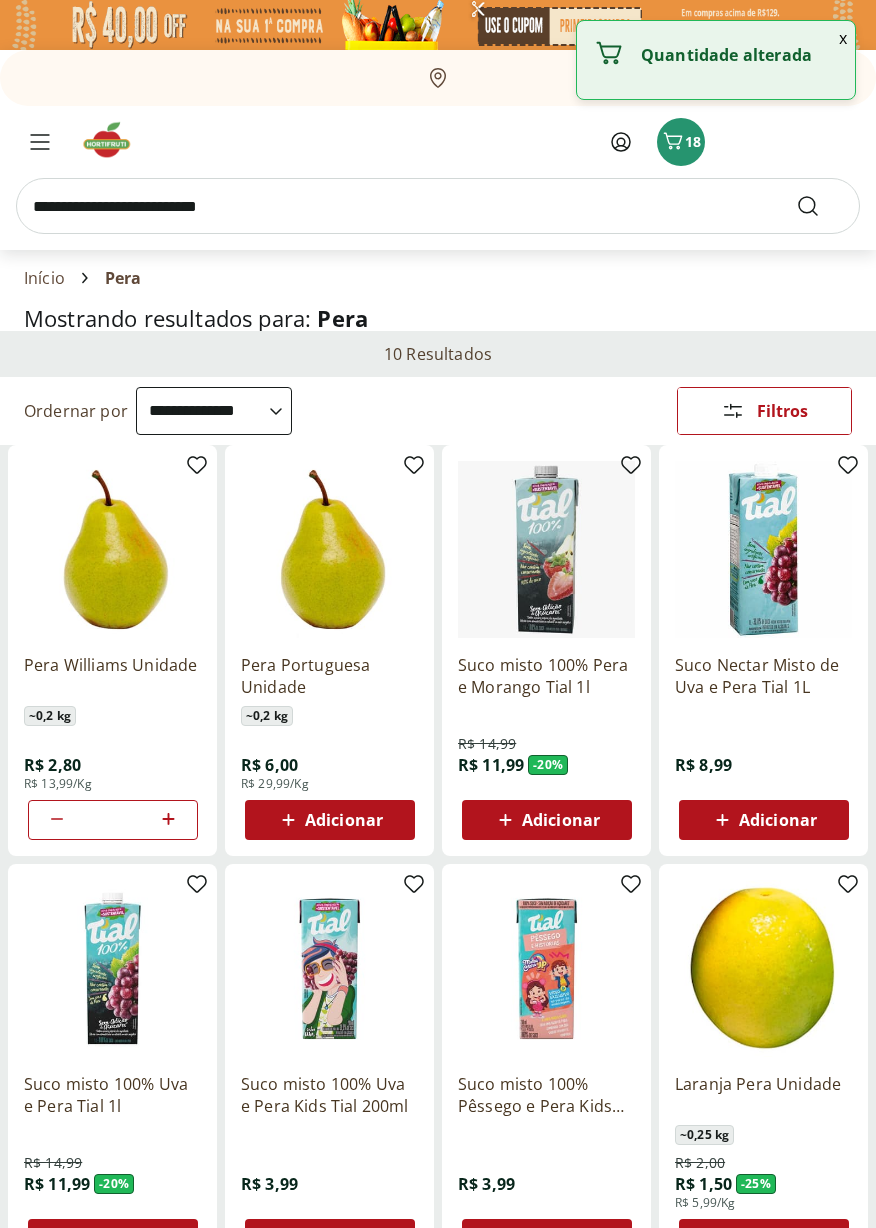 click 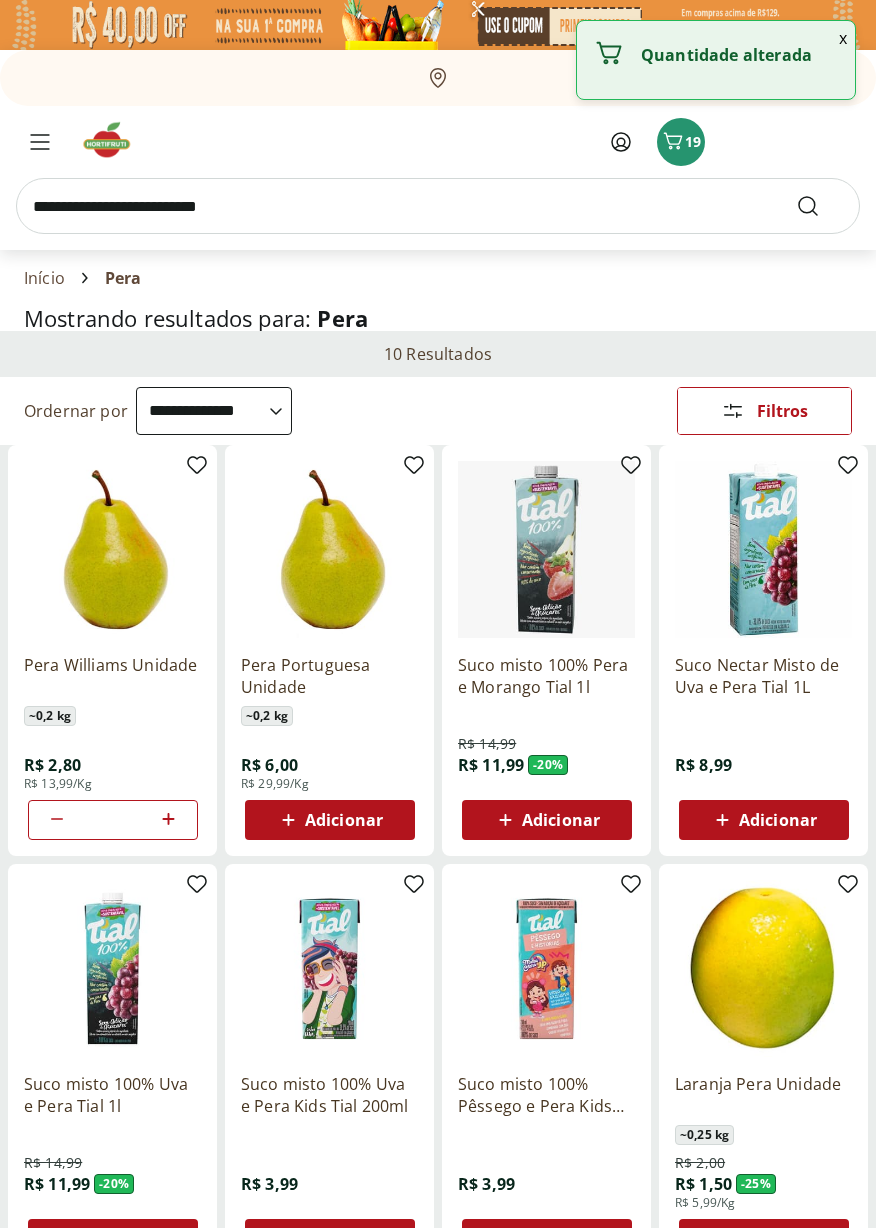 click 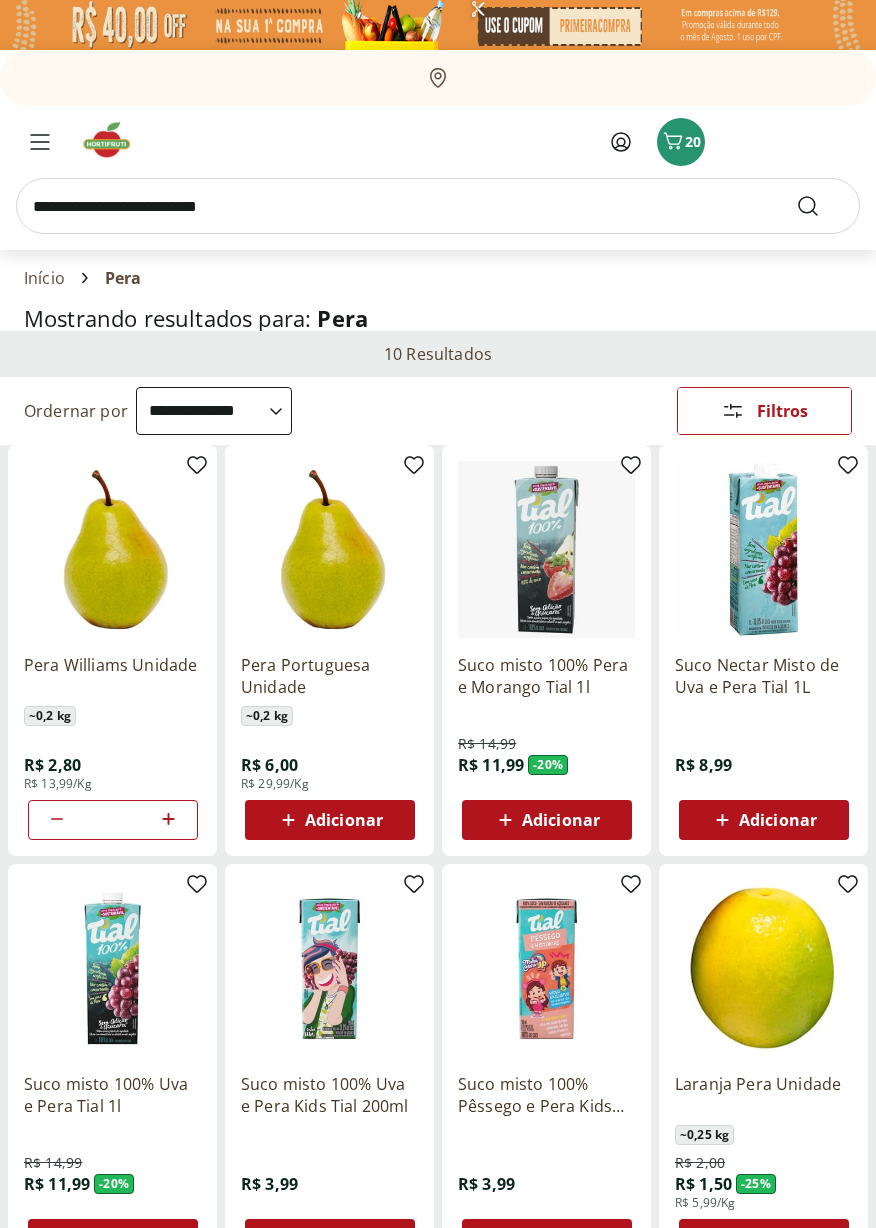 click at bounding box center [438, 206] 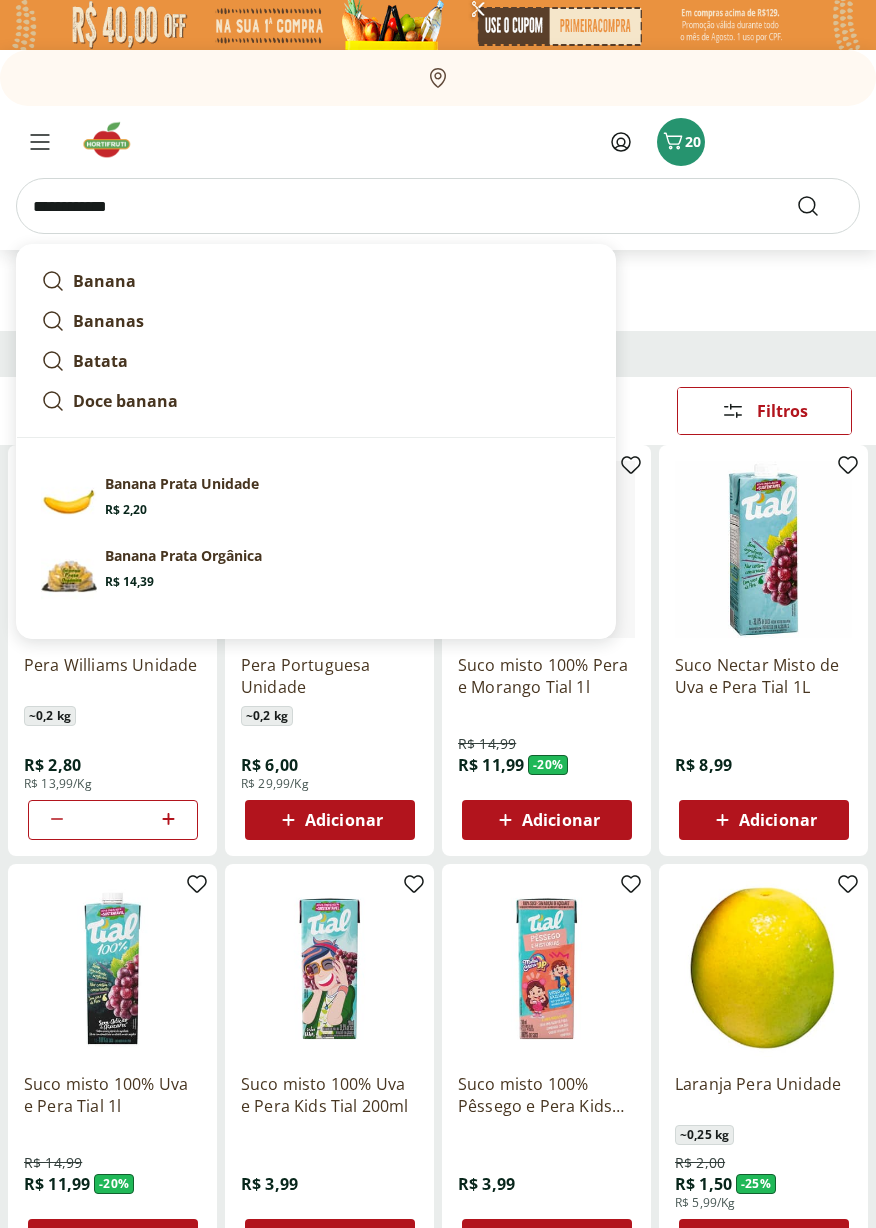type on "**********" 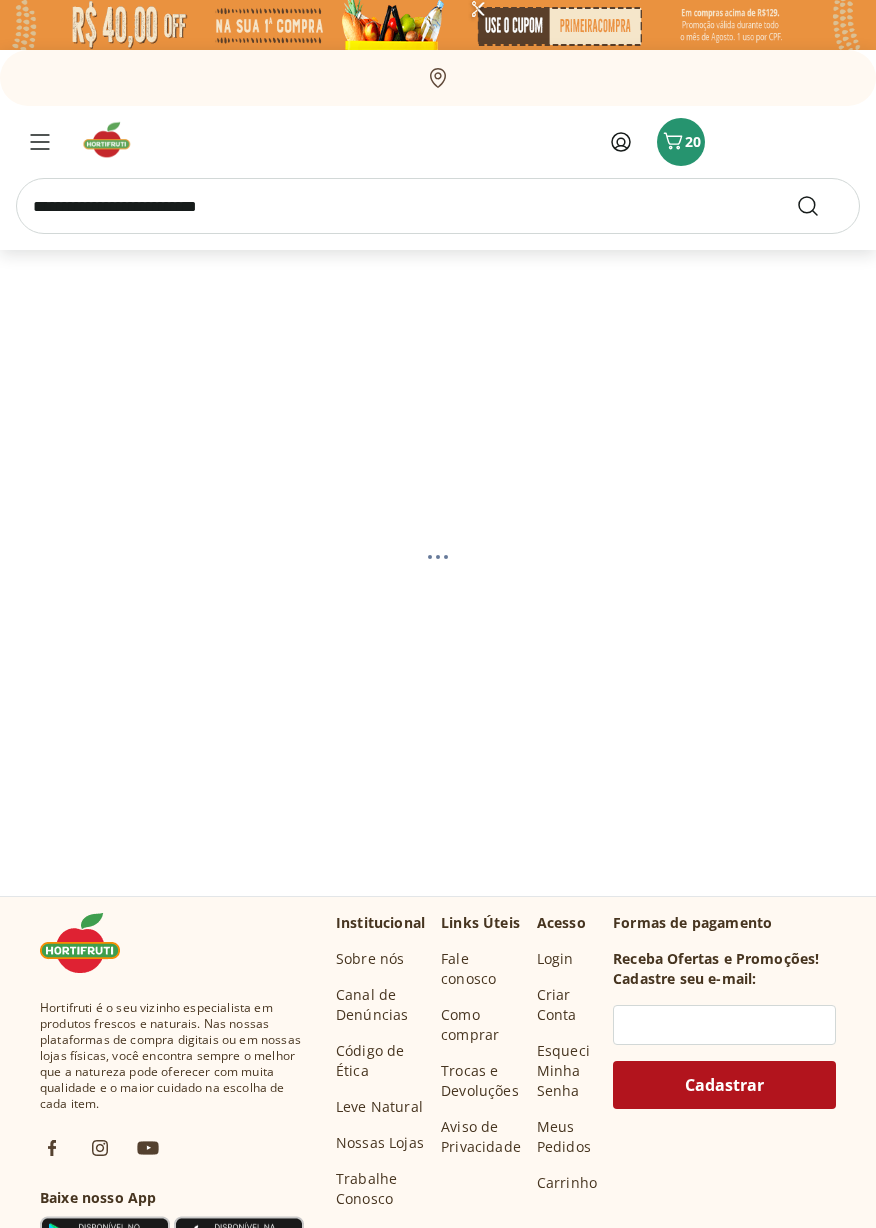 select on "**********" 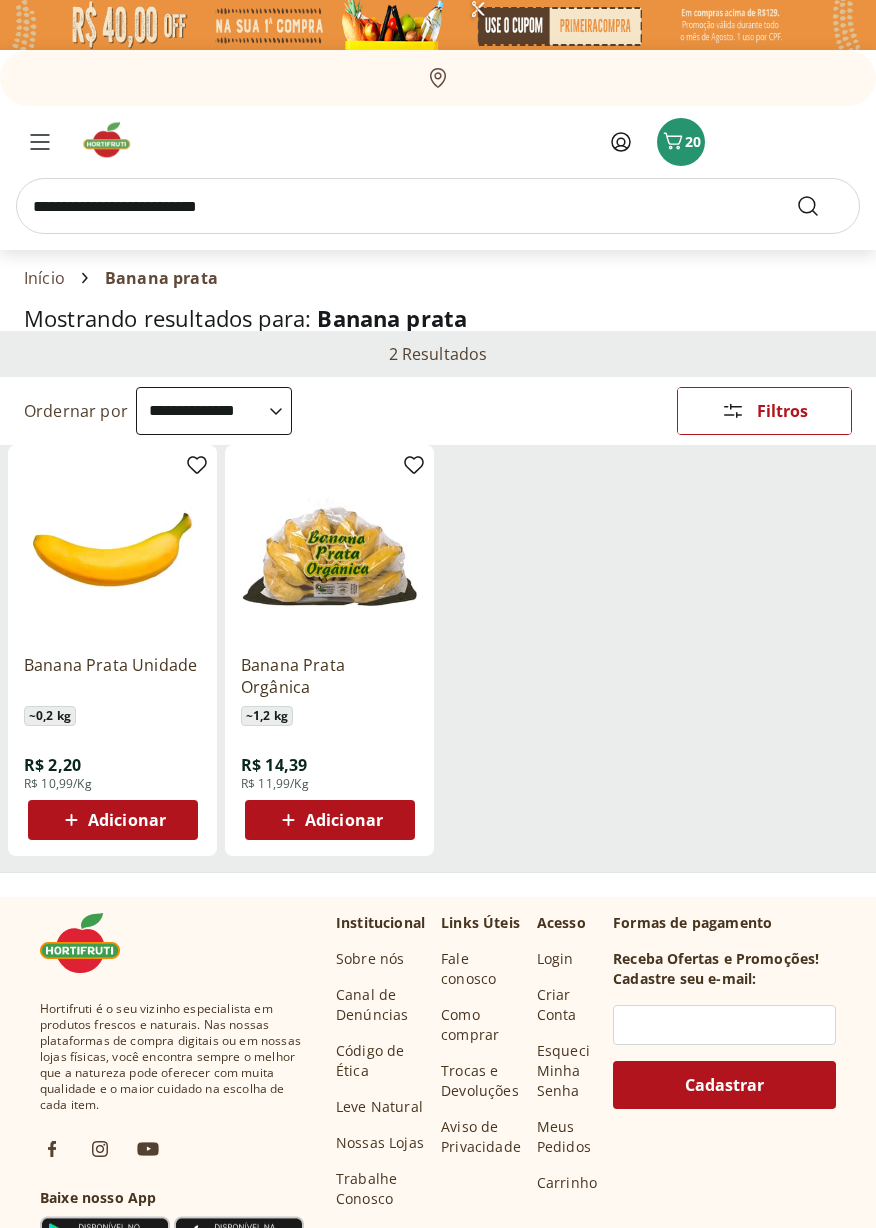 click on "Adicionar" at bounding box center (127, 820) 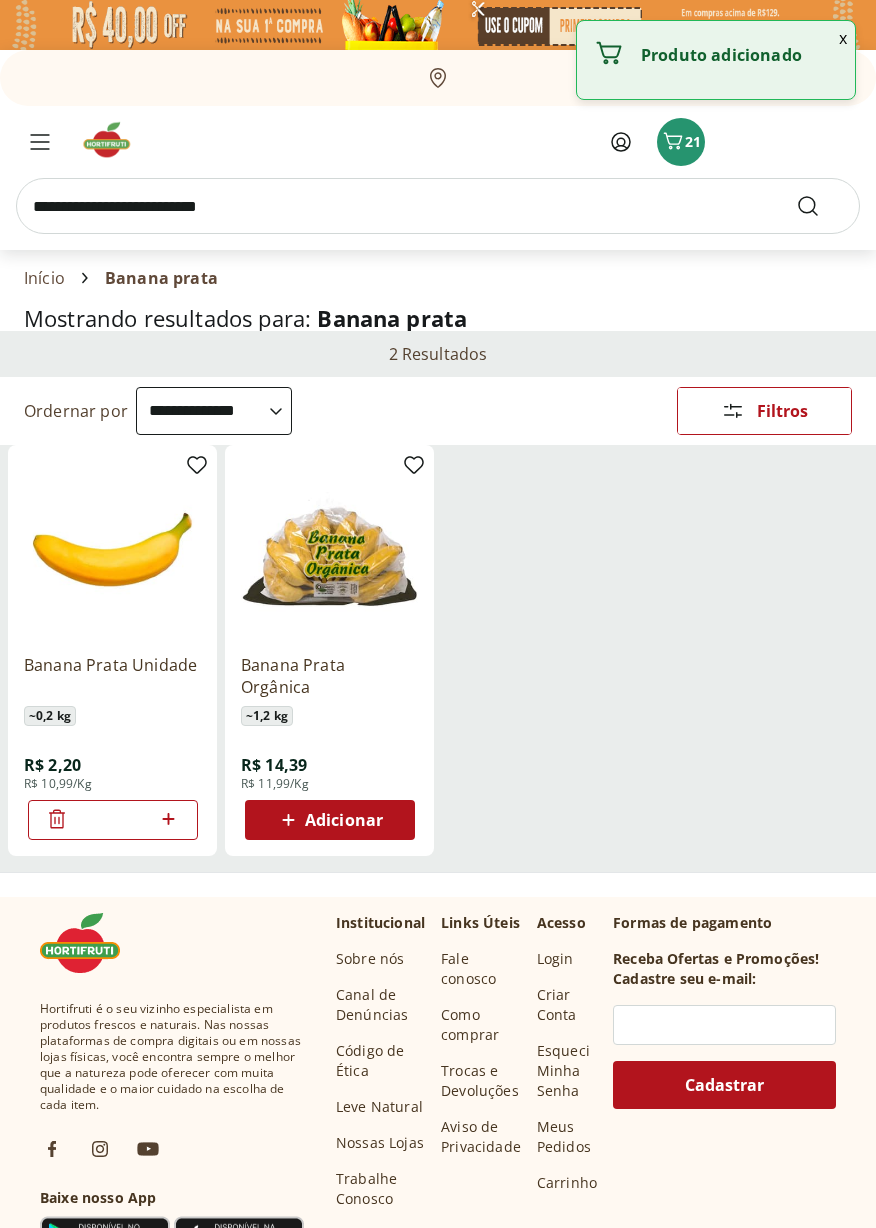 click 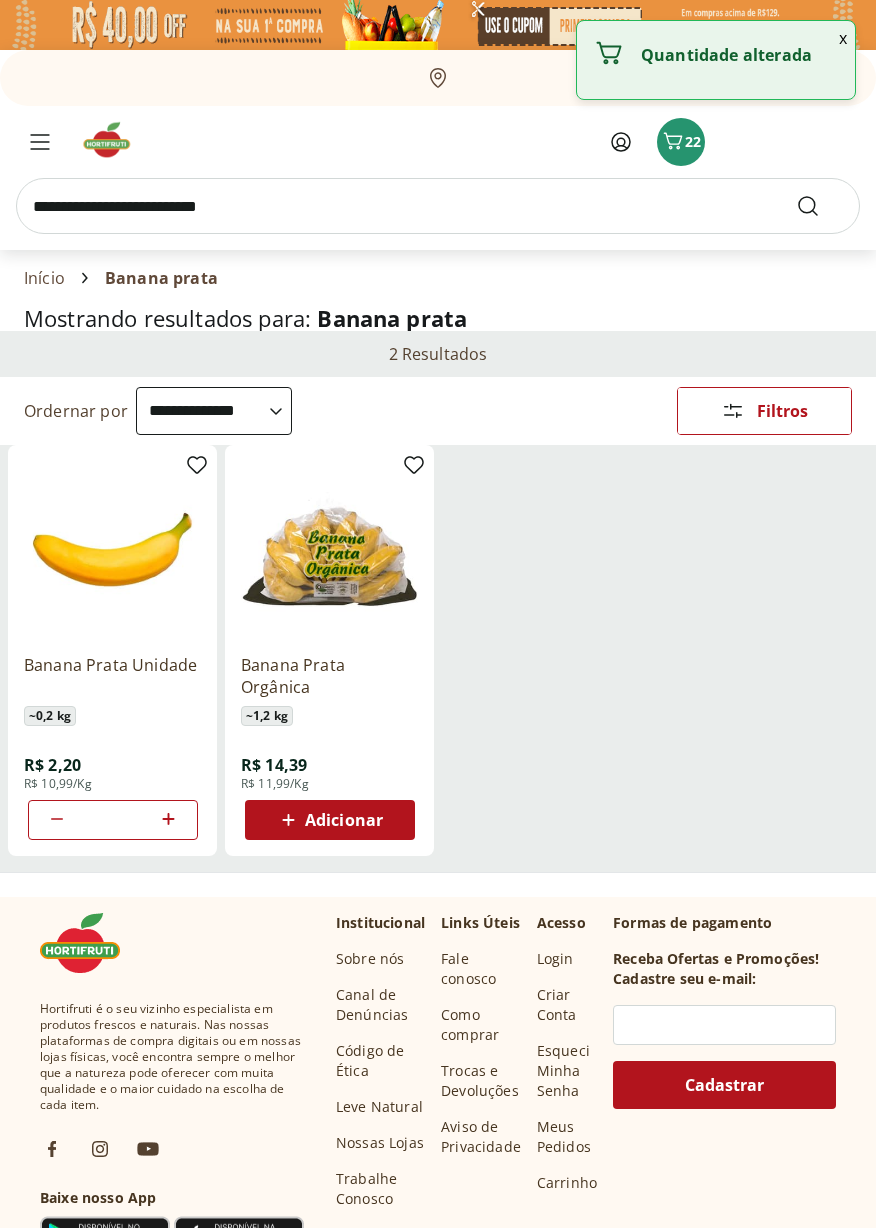 click 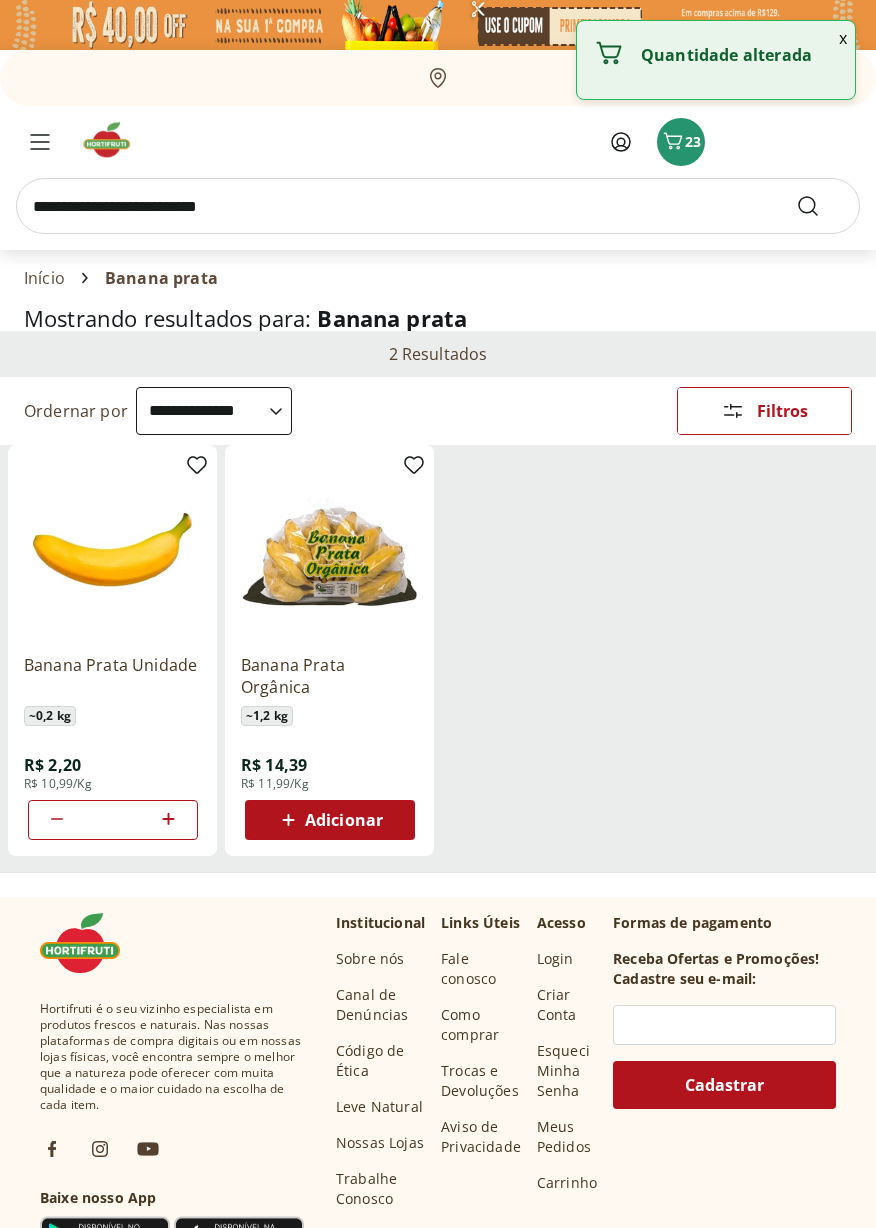 click 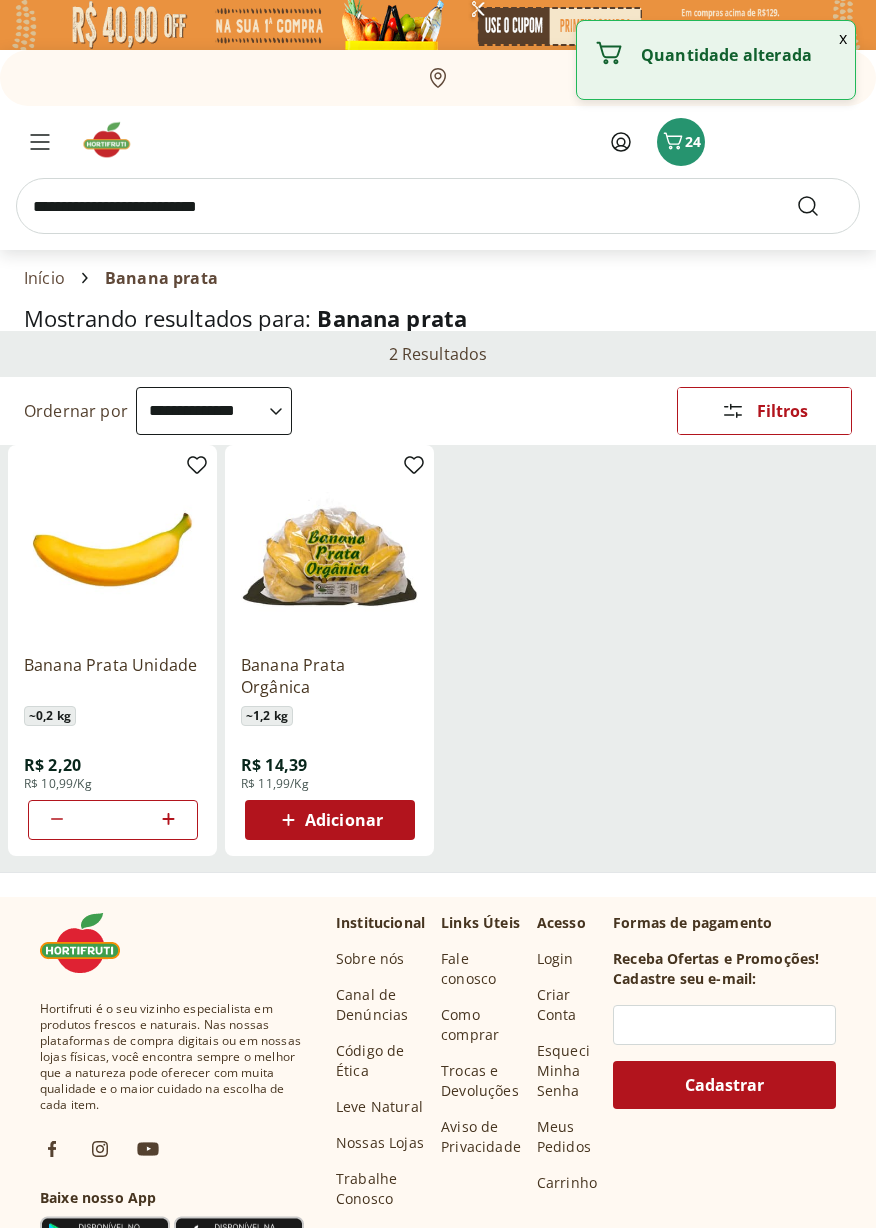 click 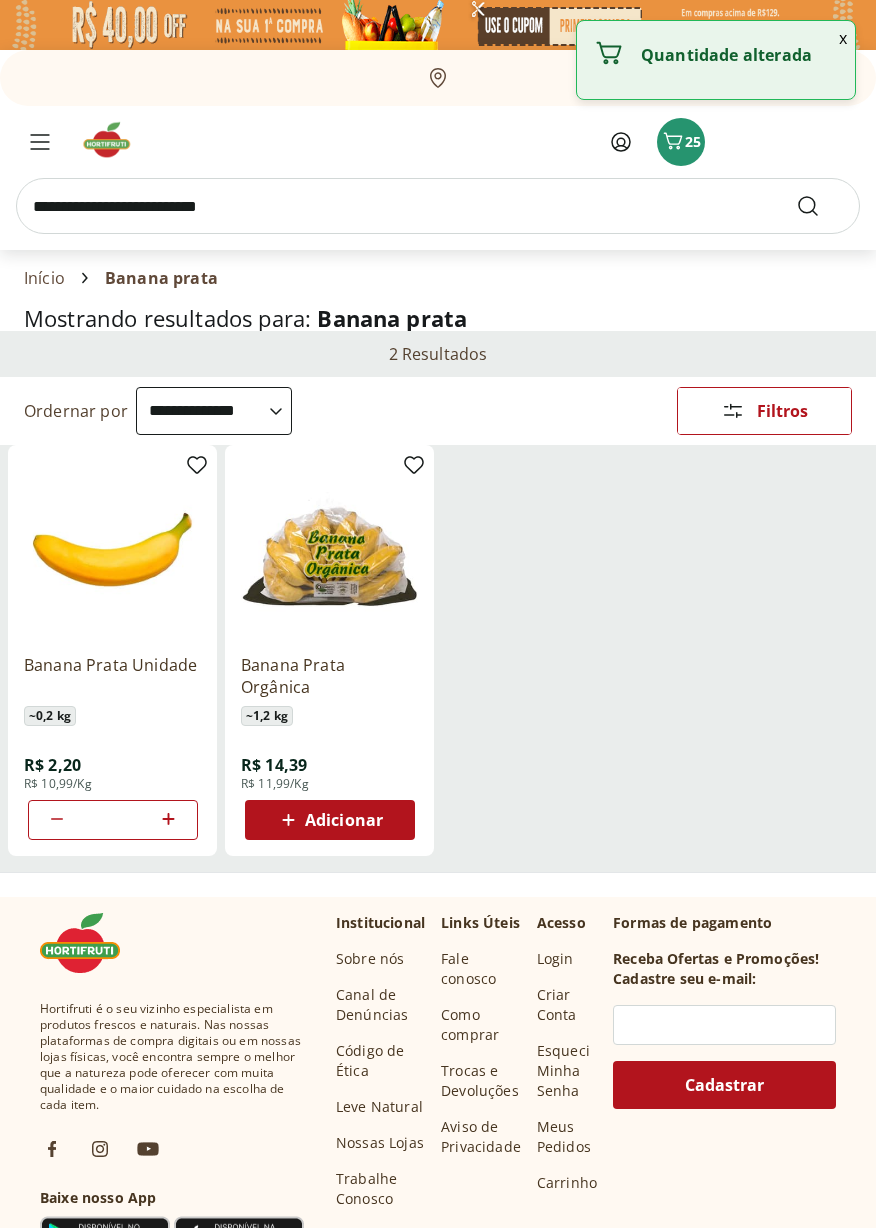 click 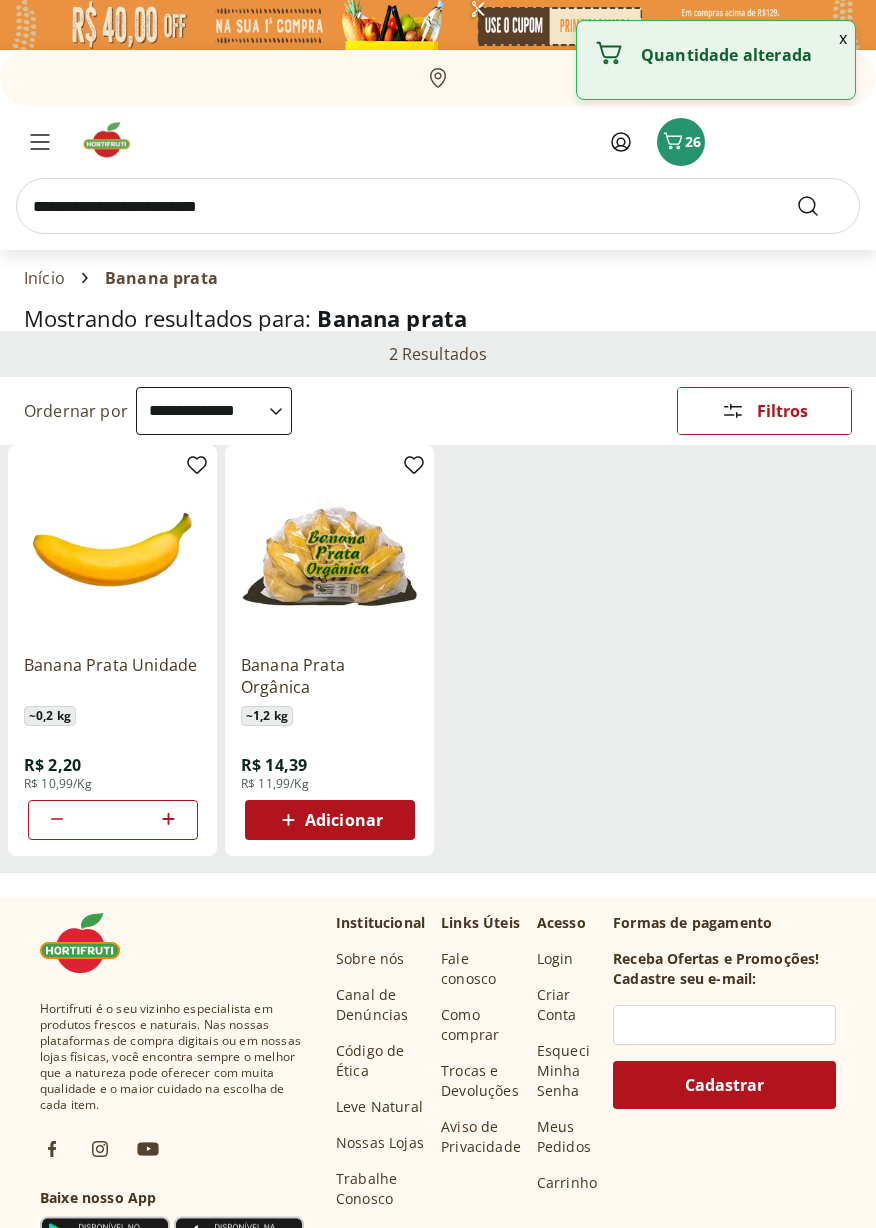 click 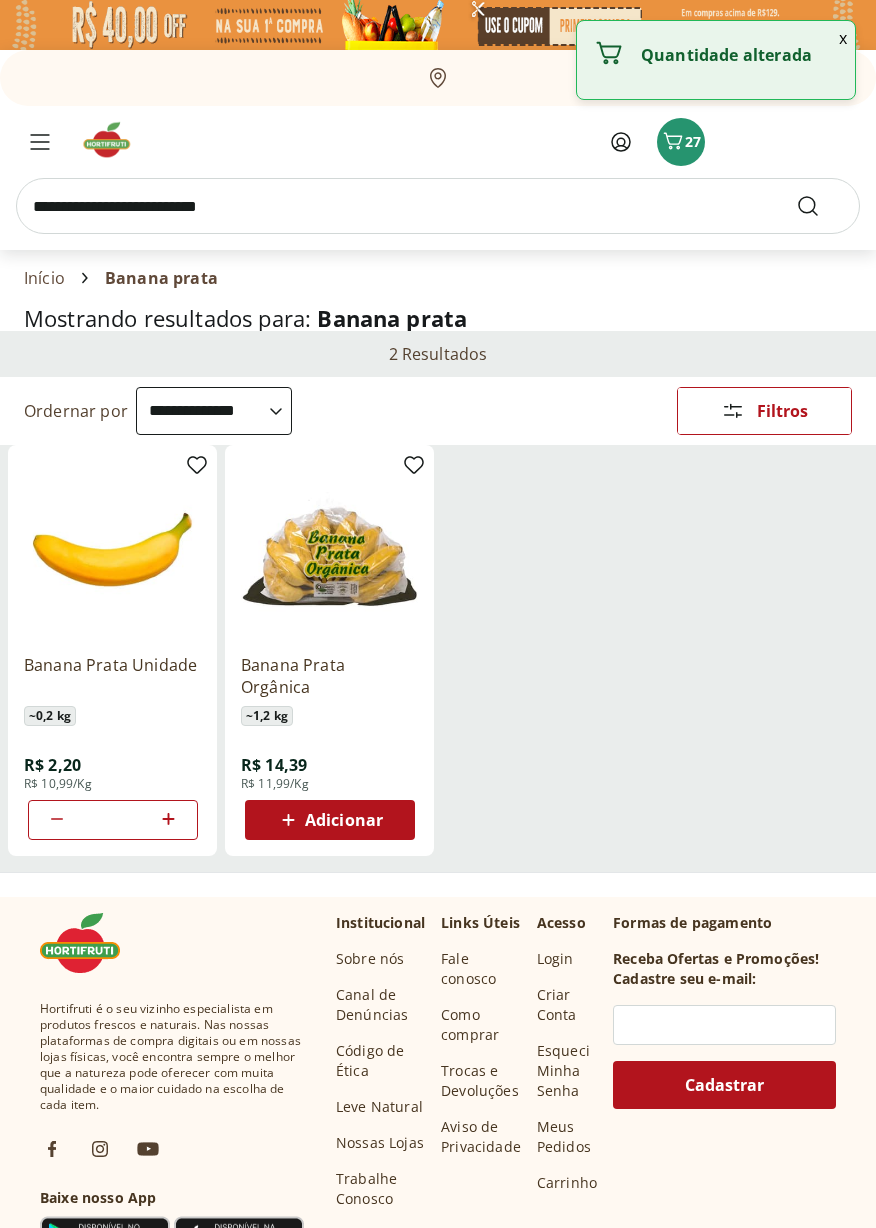 click on "*" at bounding box center [113, 820] 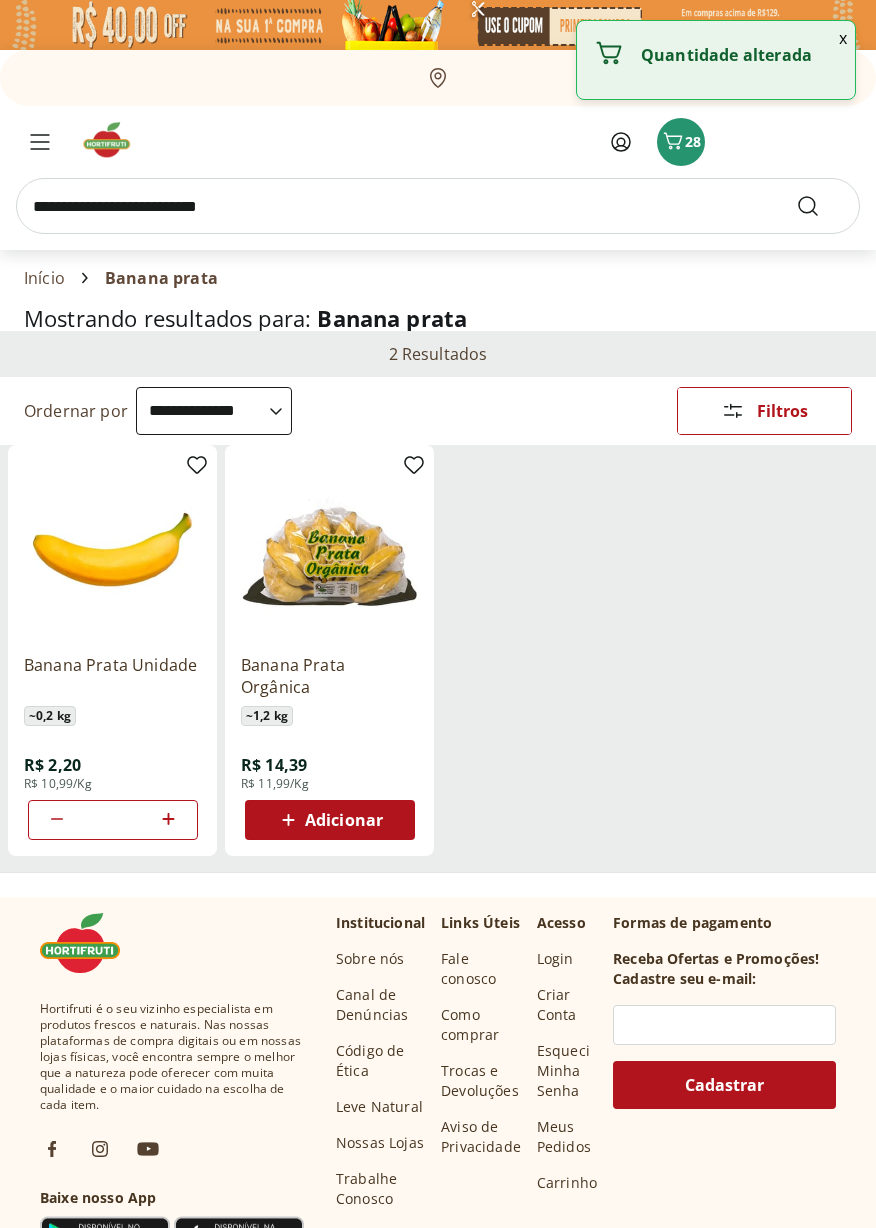click 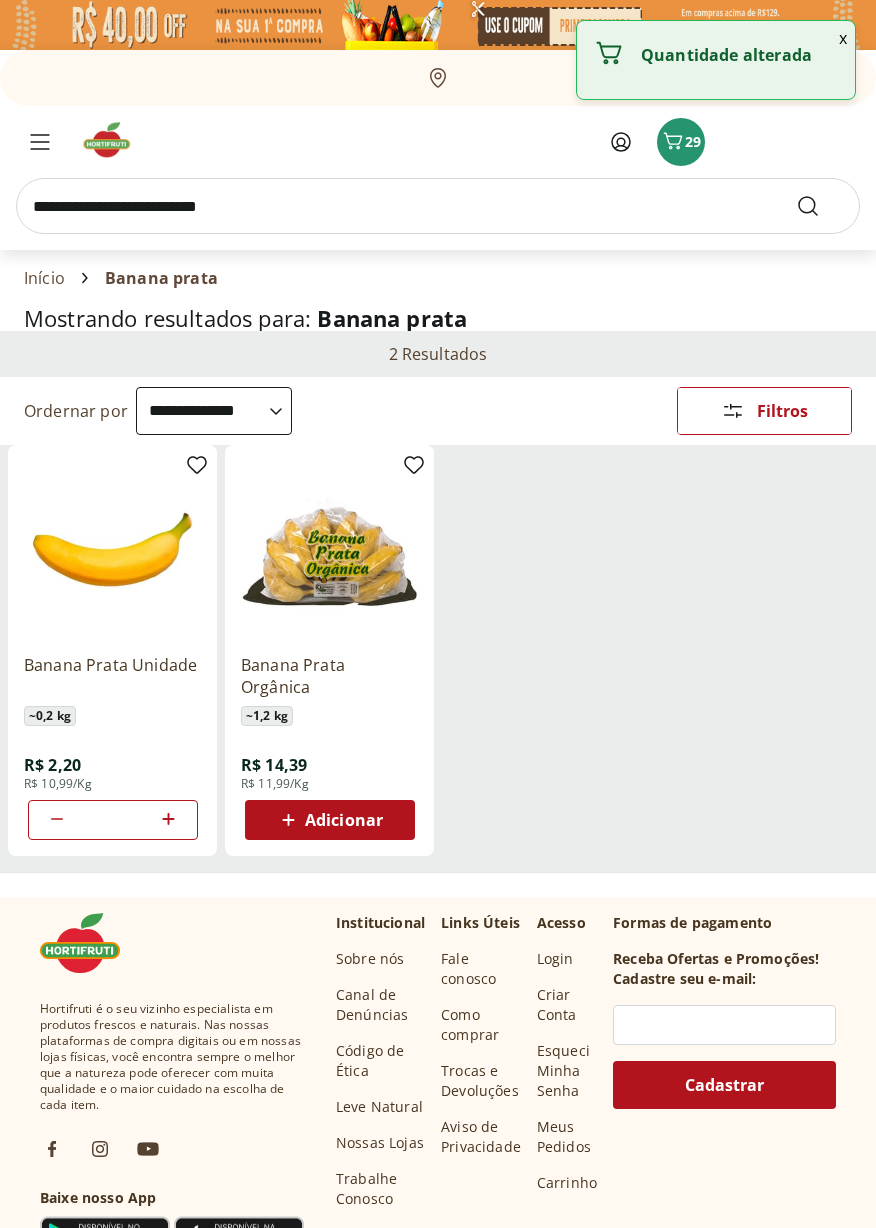 click 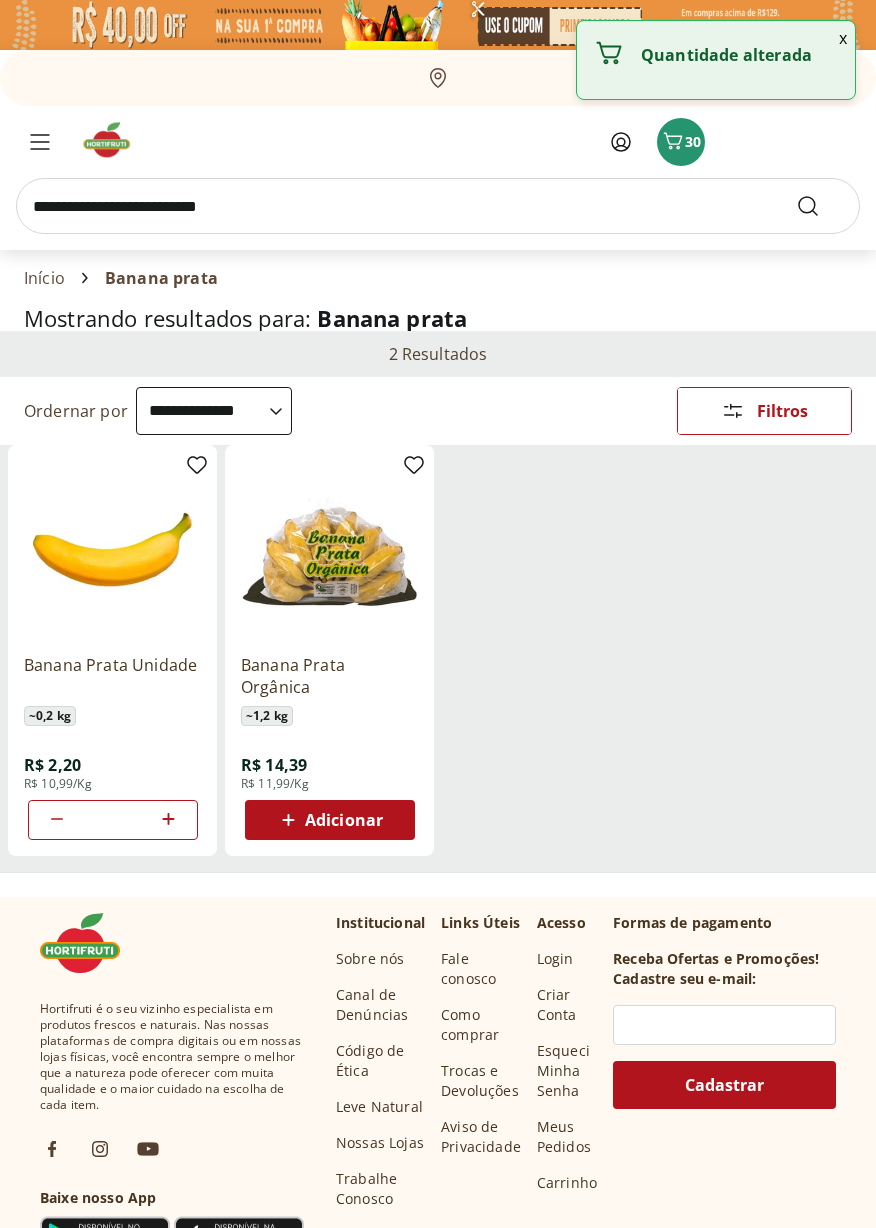 click 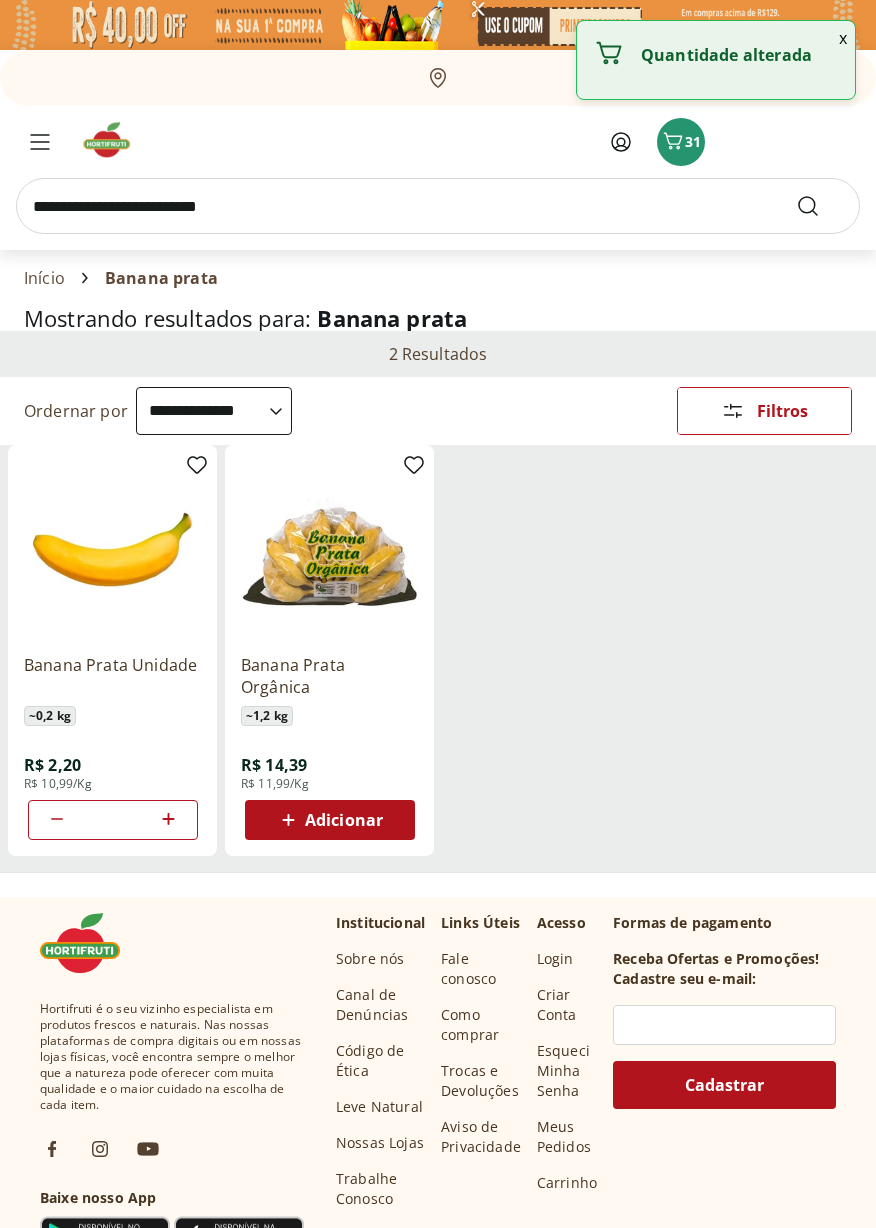 click 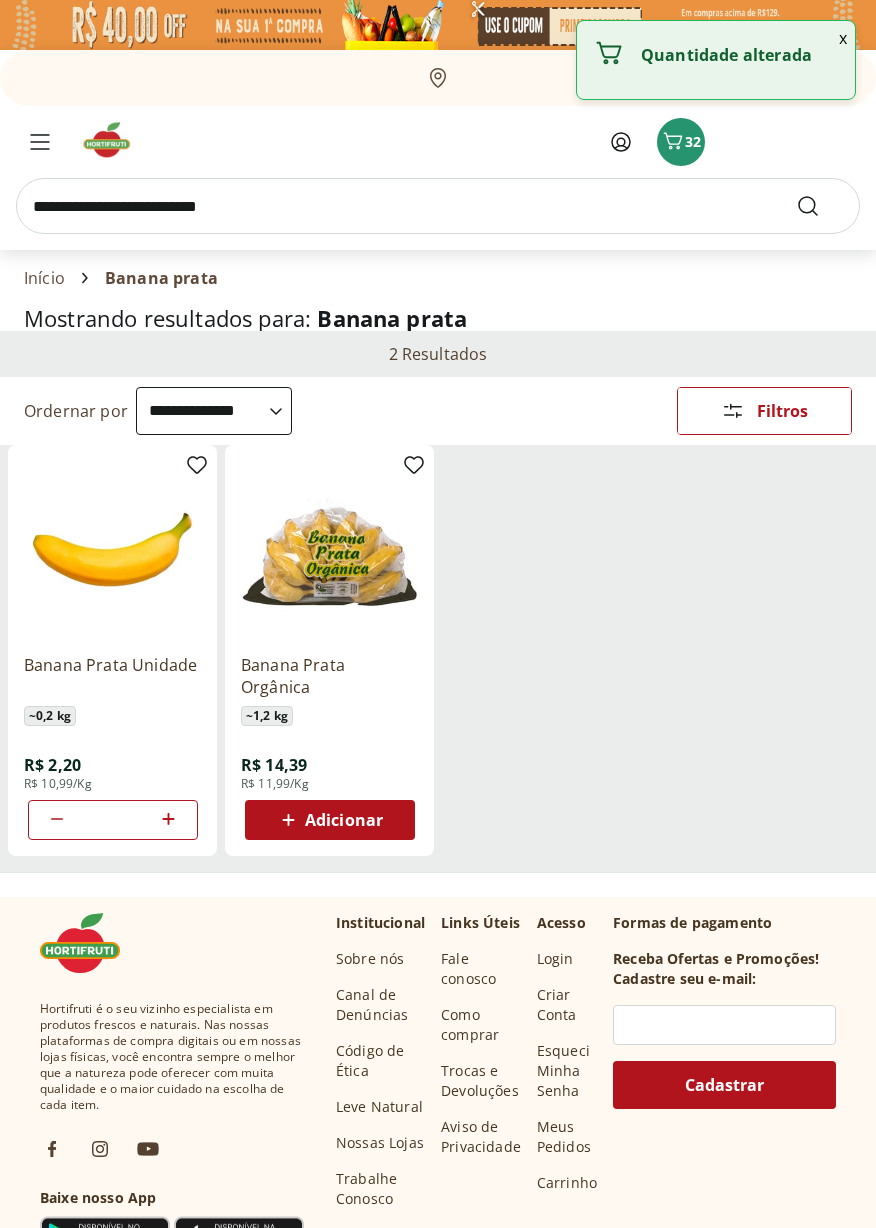 click 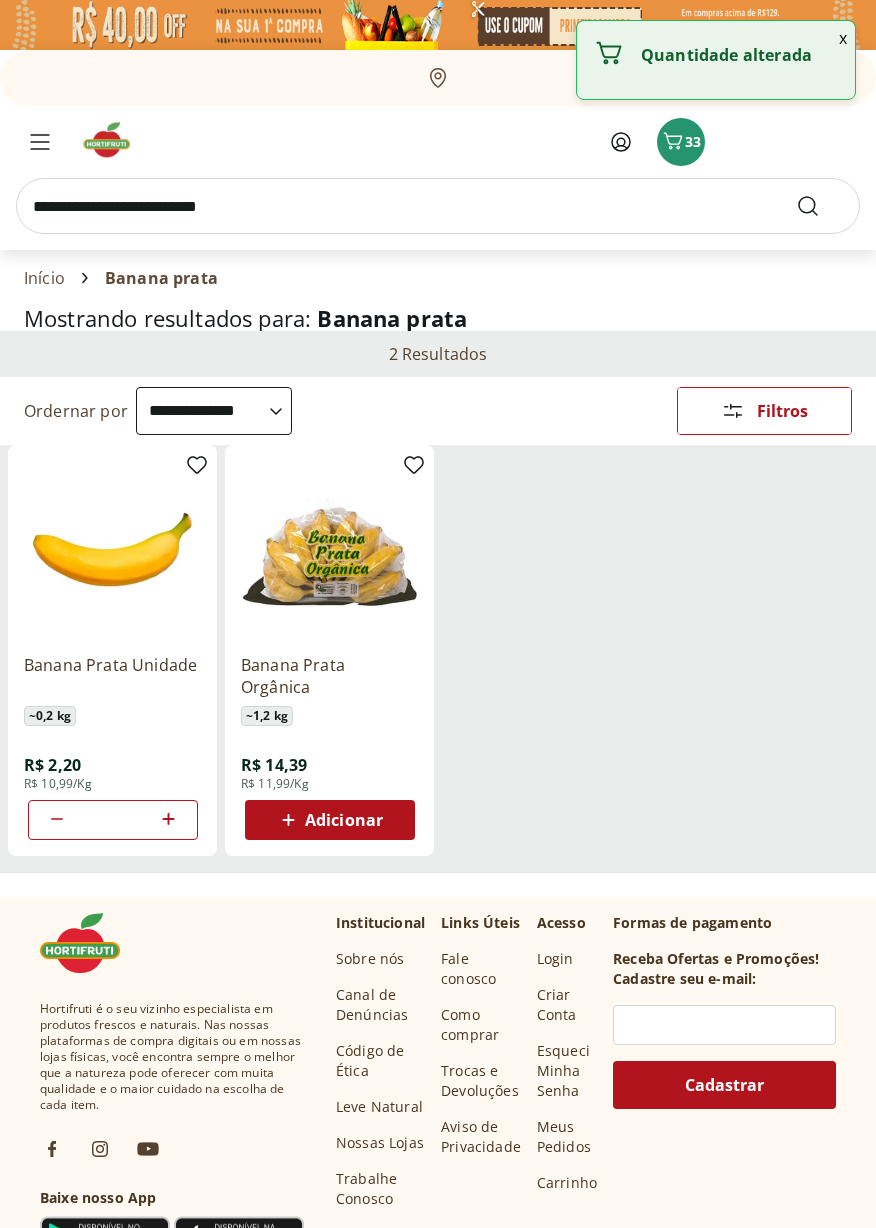 click 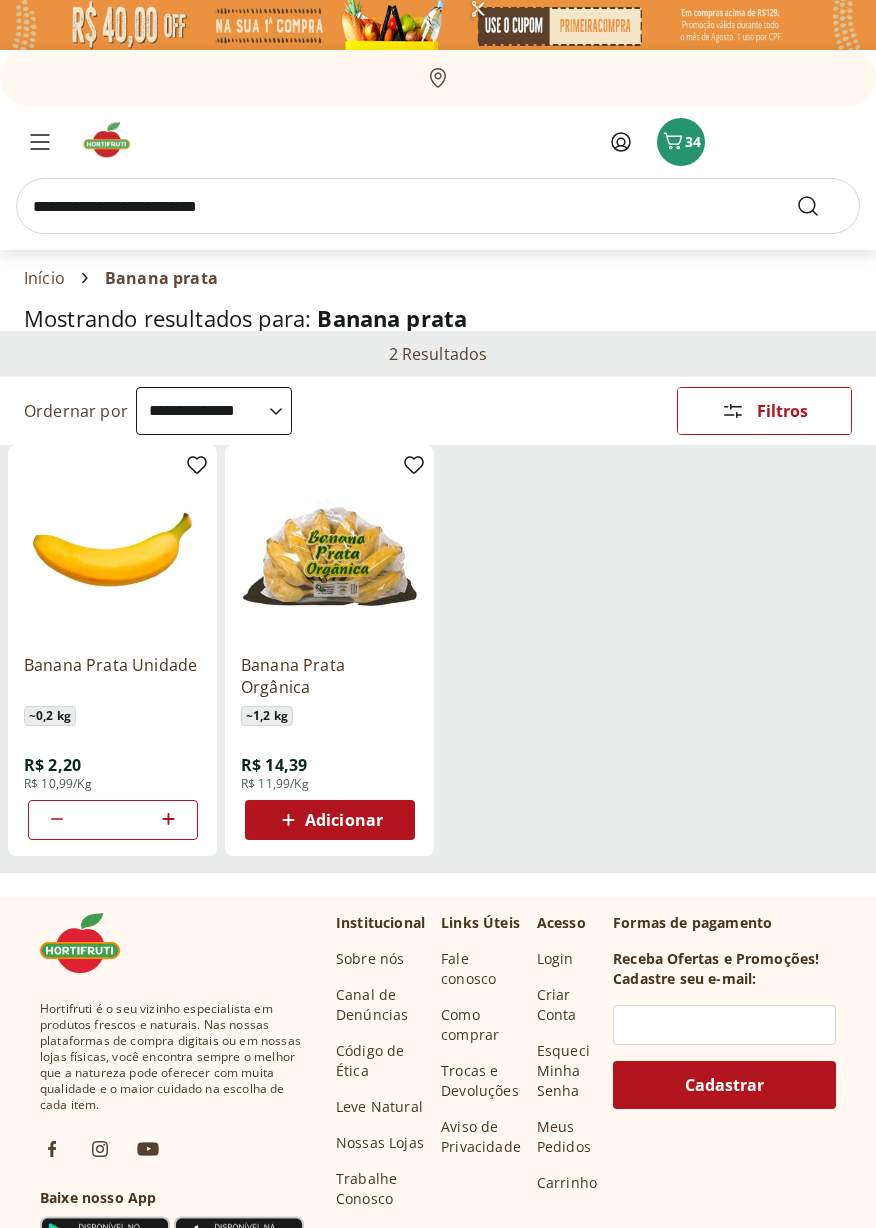 click at bounding box center (438, 206) 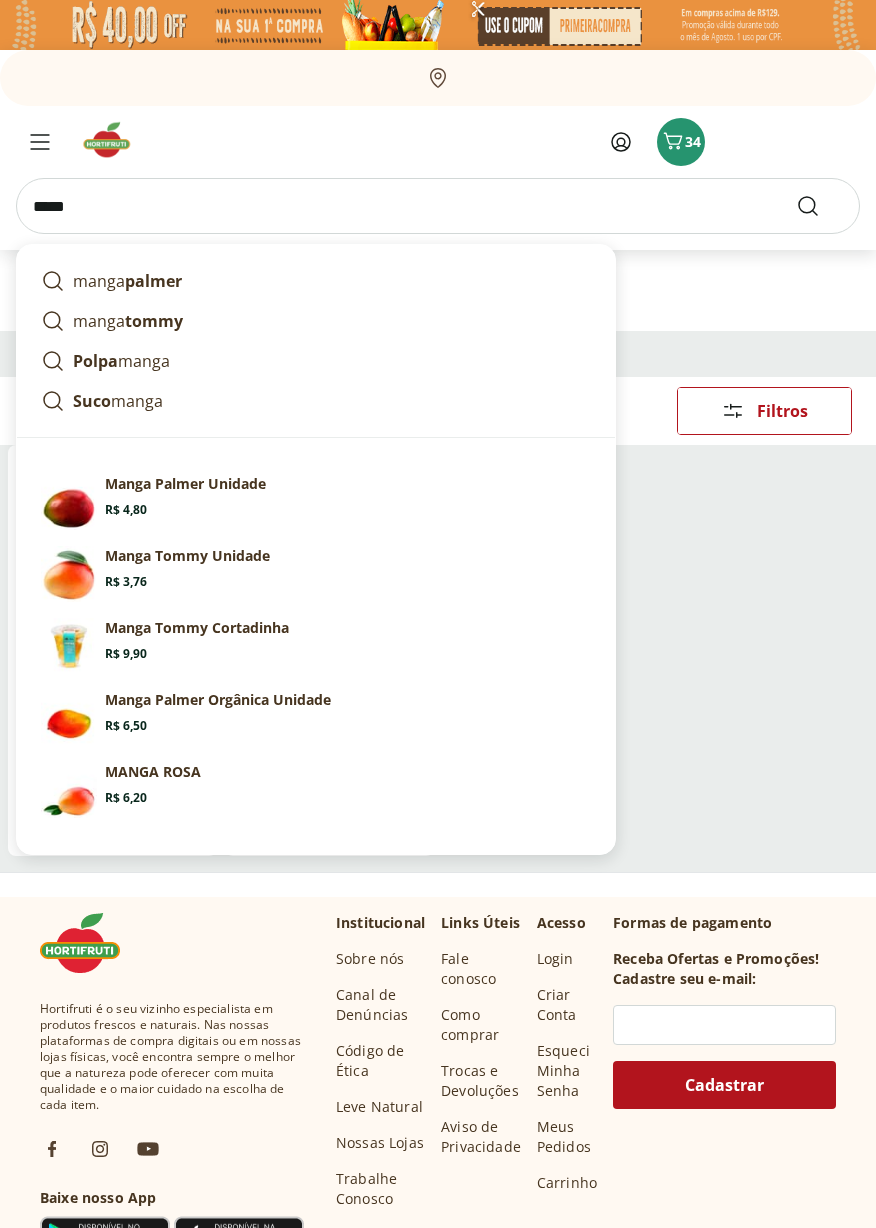 type on "*****" 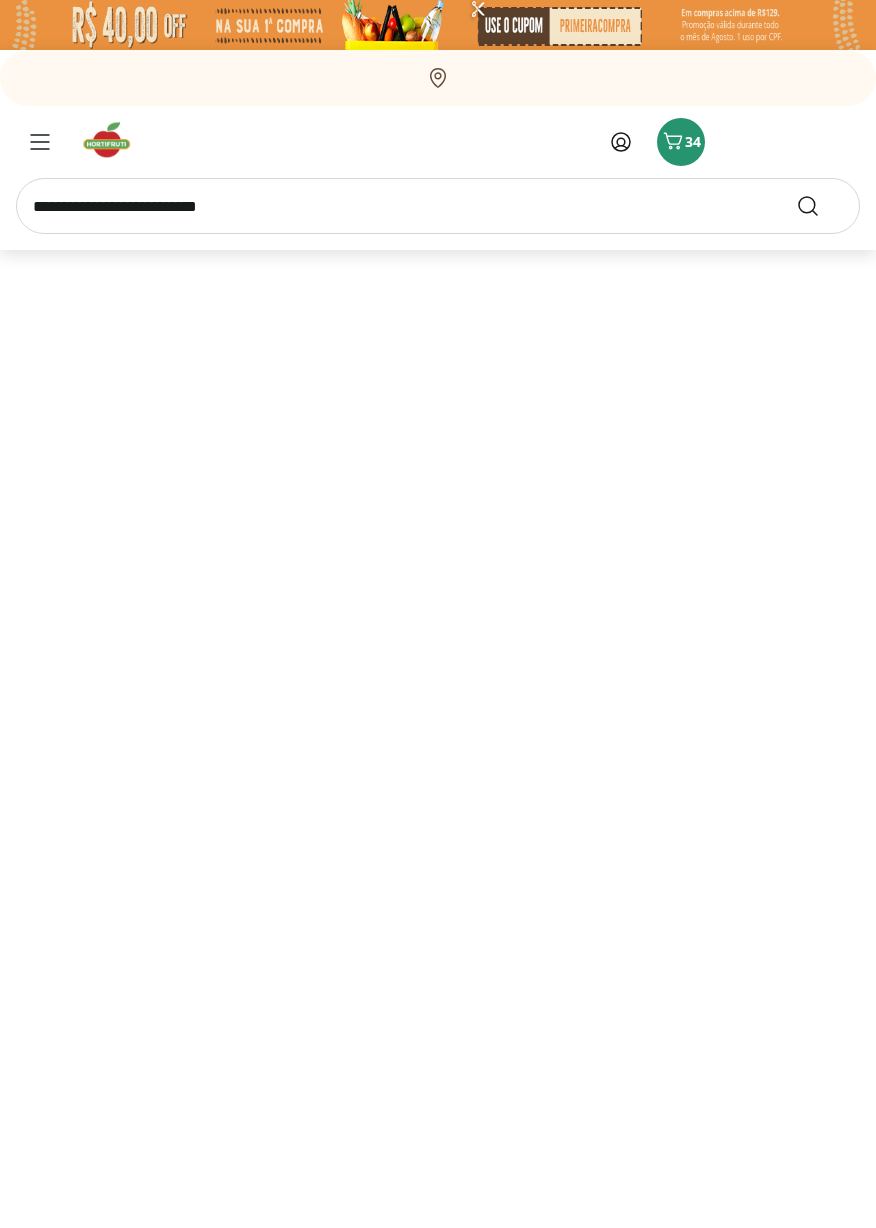select on "**********" 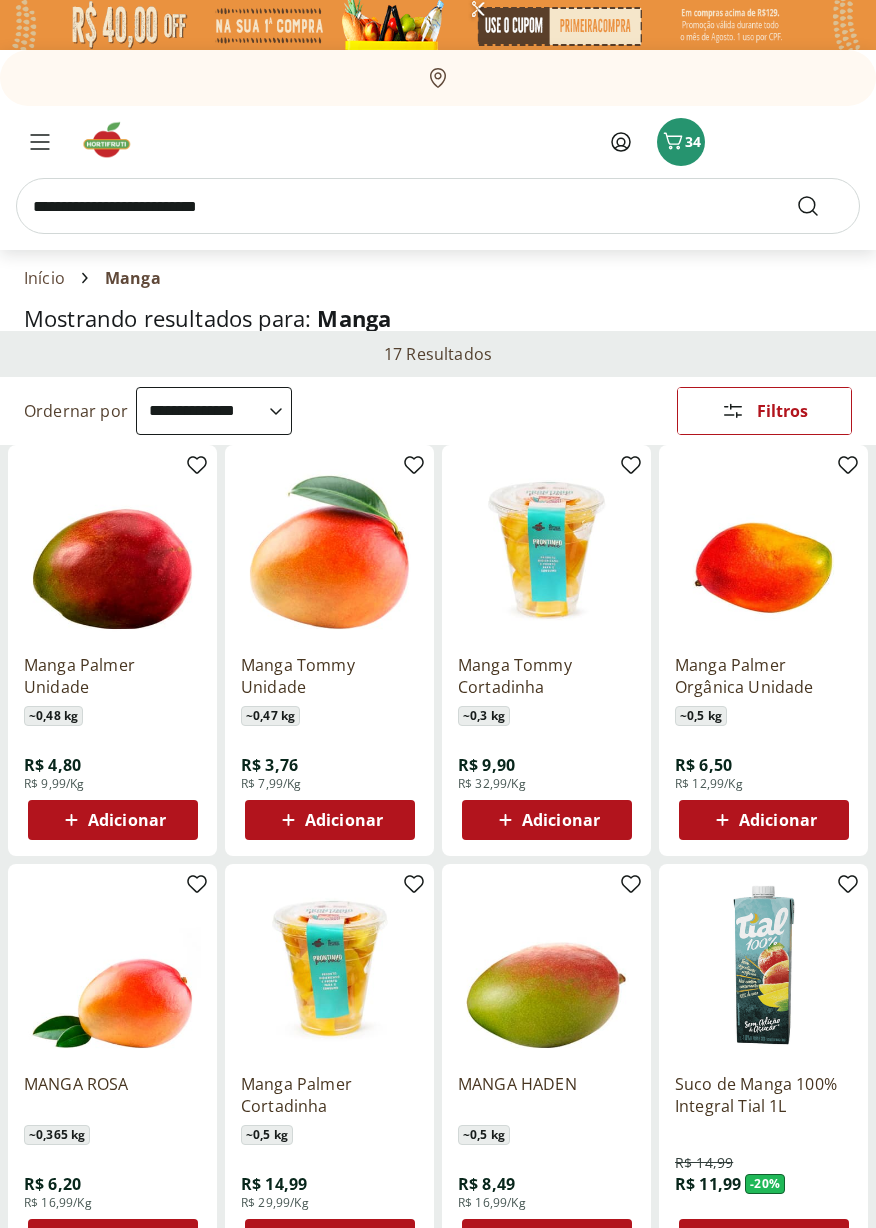 click on "Adicionar" at bounding box center [127, 820] 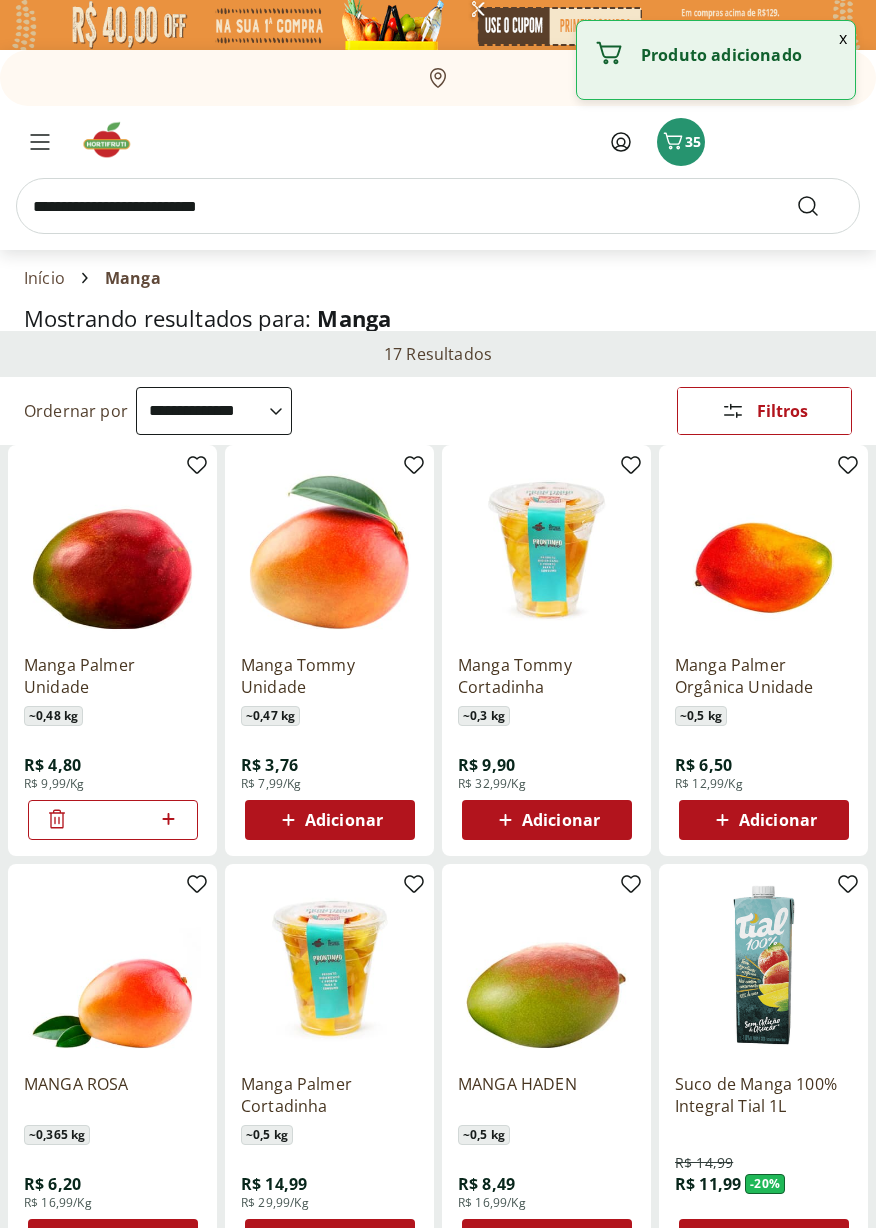 click 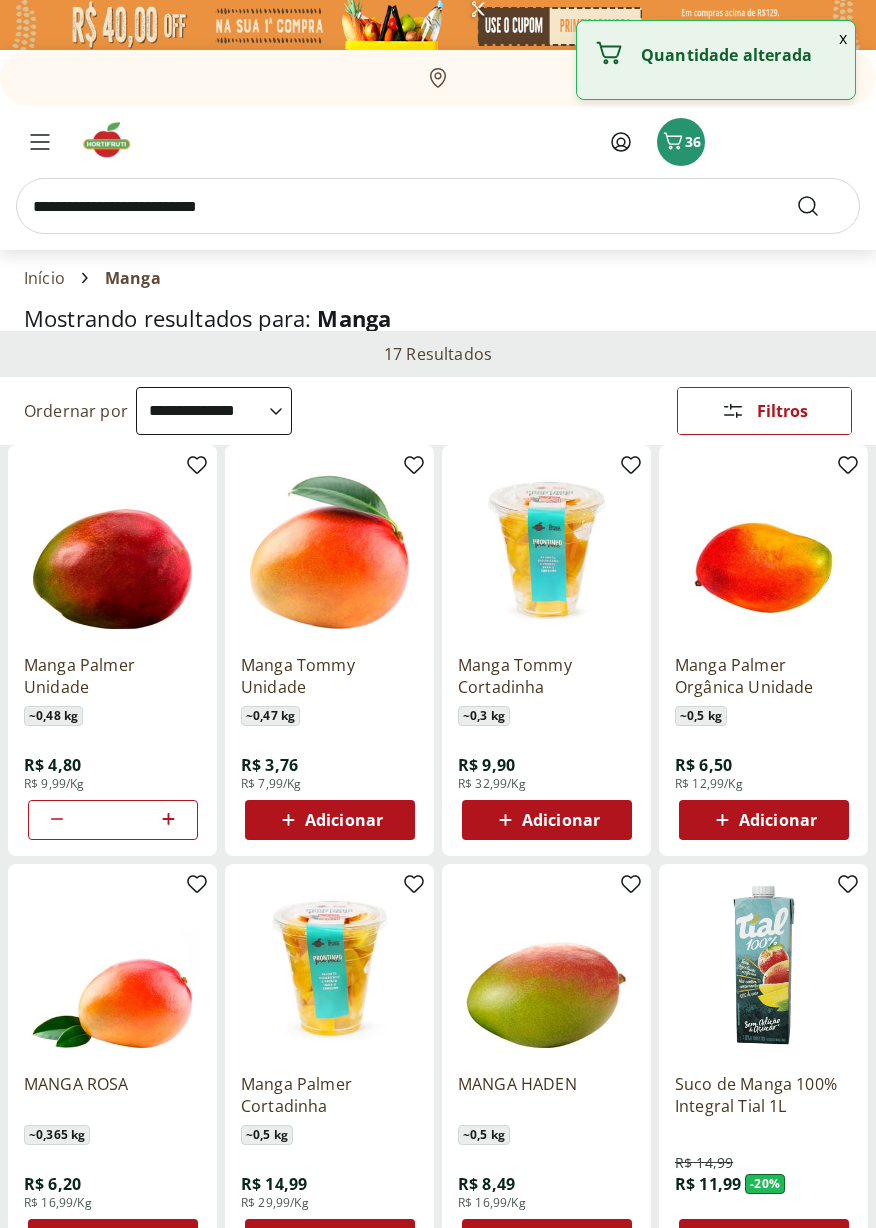 click 